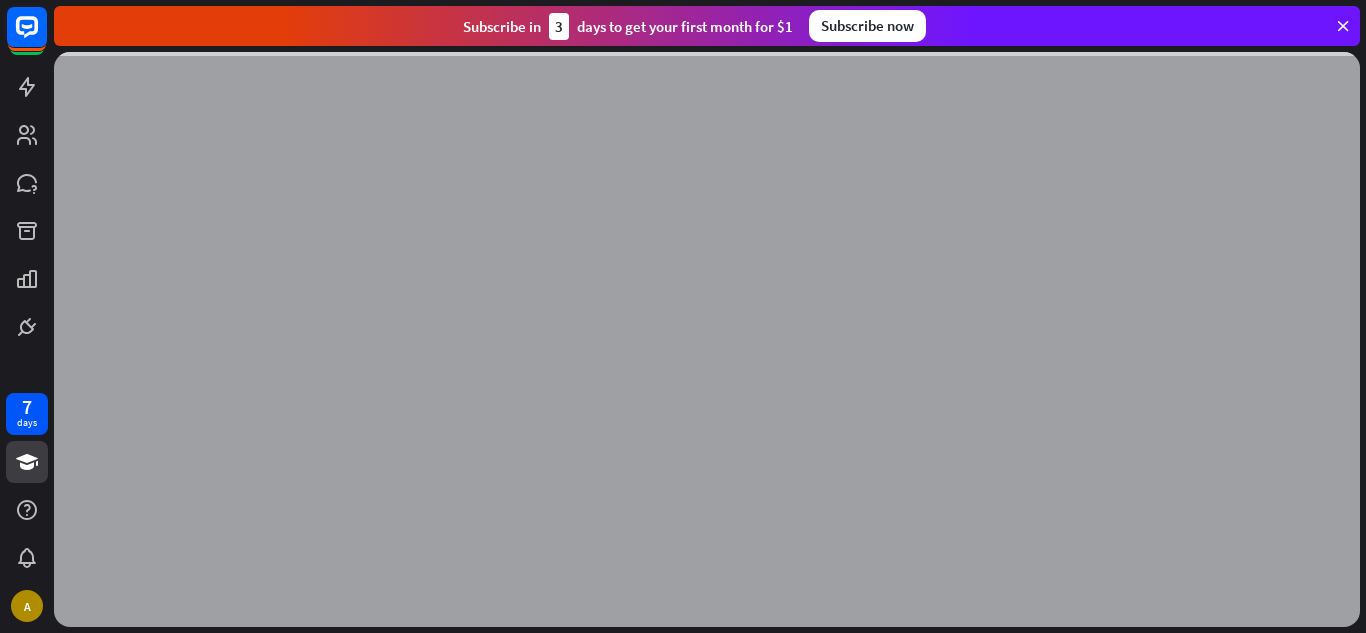scroll, scrollTop: 0, scrollLeft: 0, axis: both 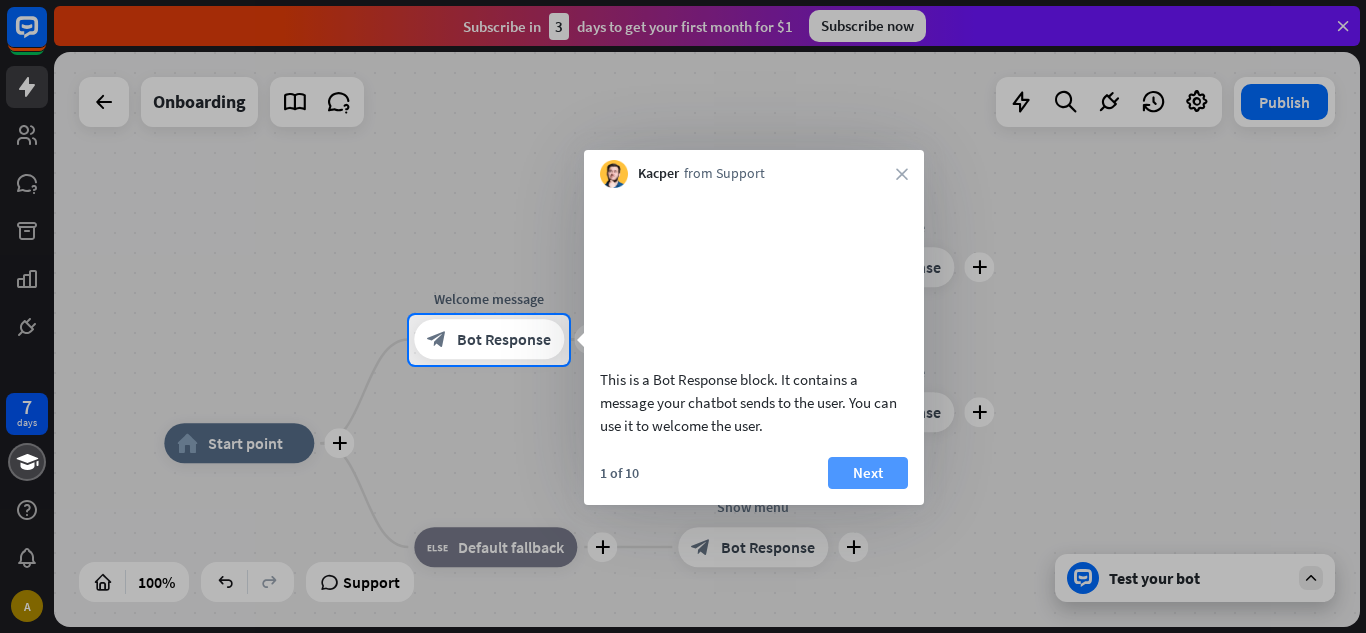 click on "Next" at bounding box center (868, 473) 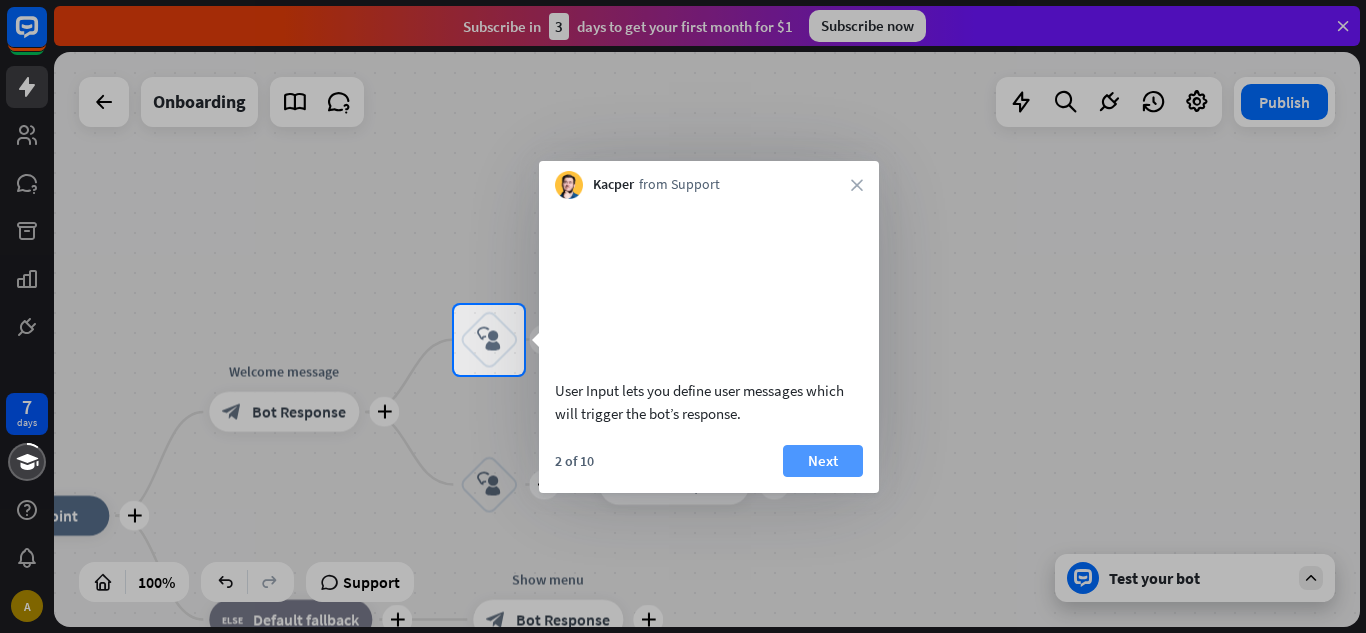 click on "Next" at bounding box center [823, 461] 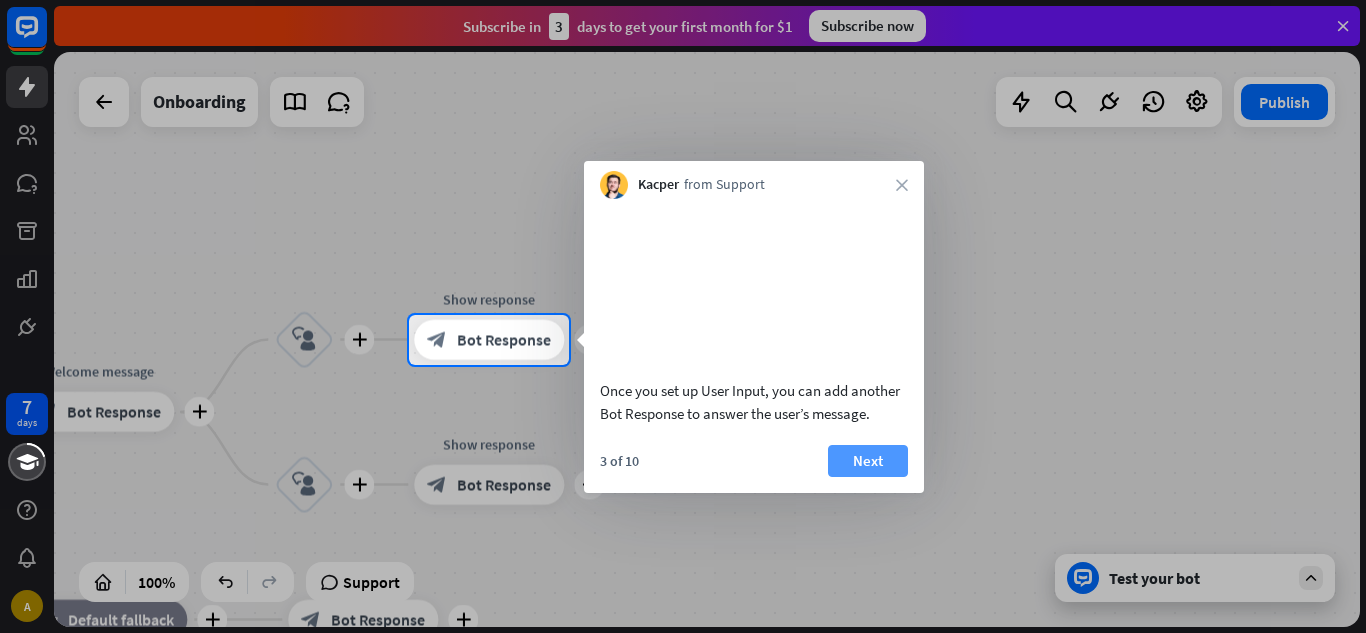 click on "Next" at bounding box center (868, 461) 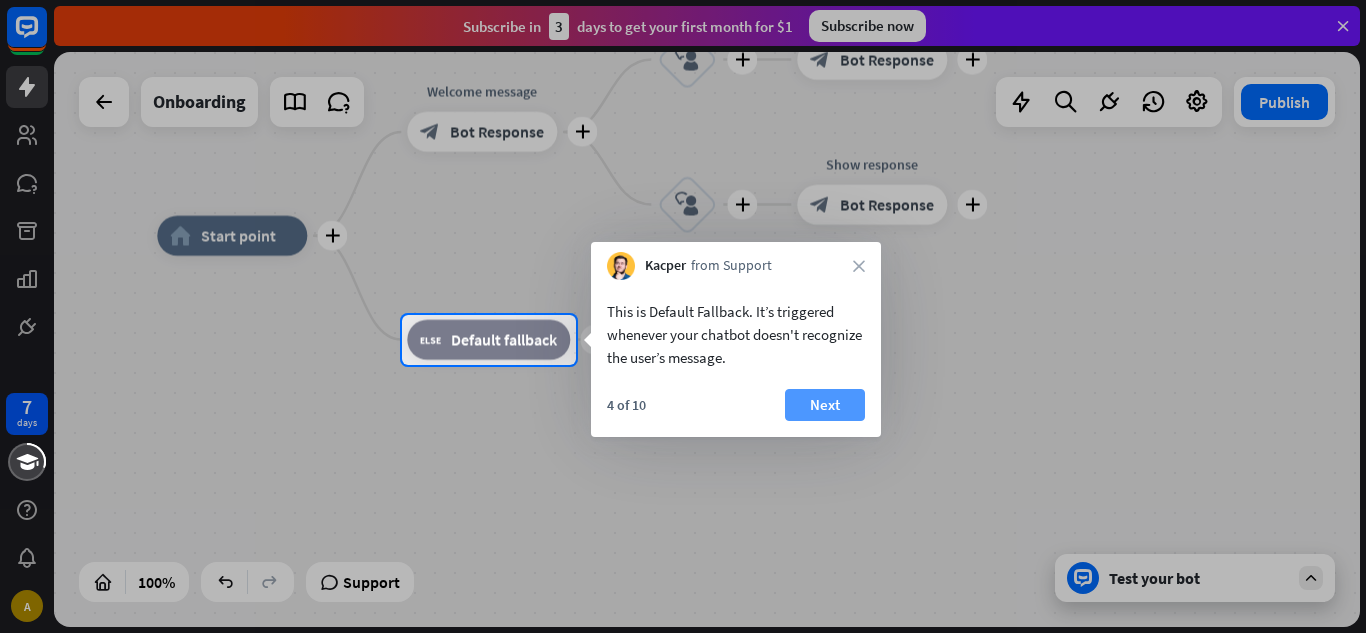 click on "Next" at bounding box center [825, 405] 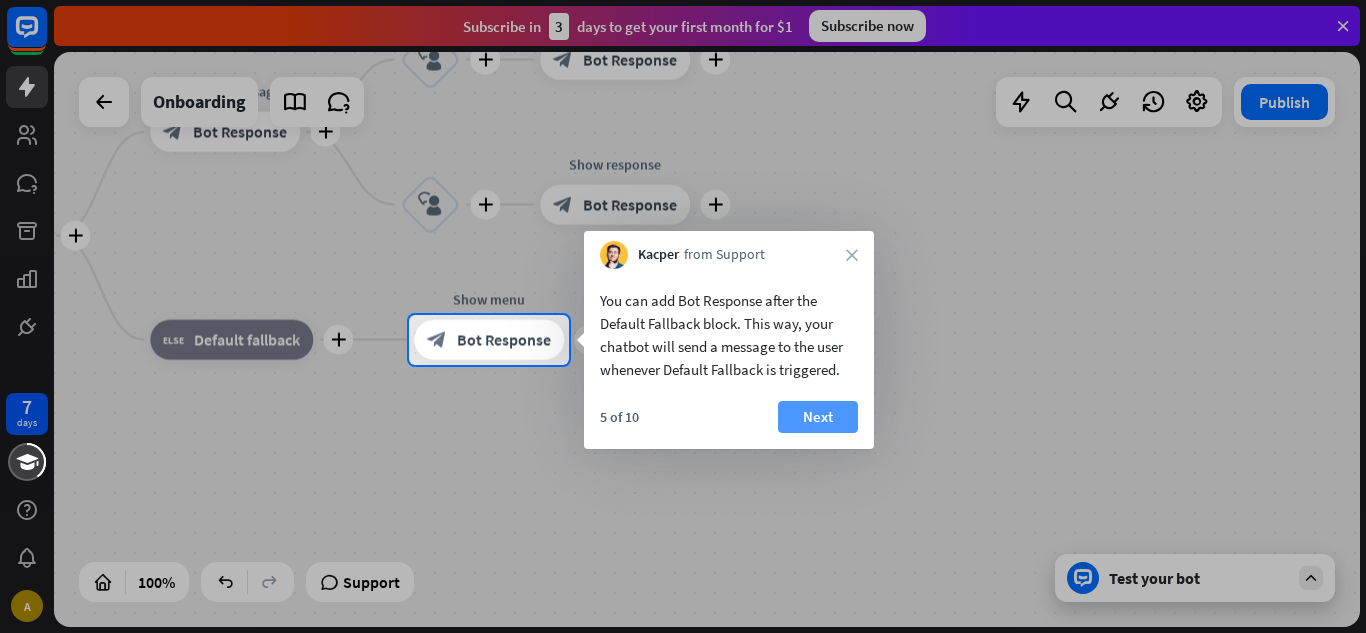 click on "Next" at bounding box center [818, 417] 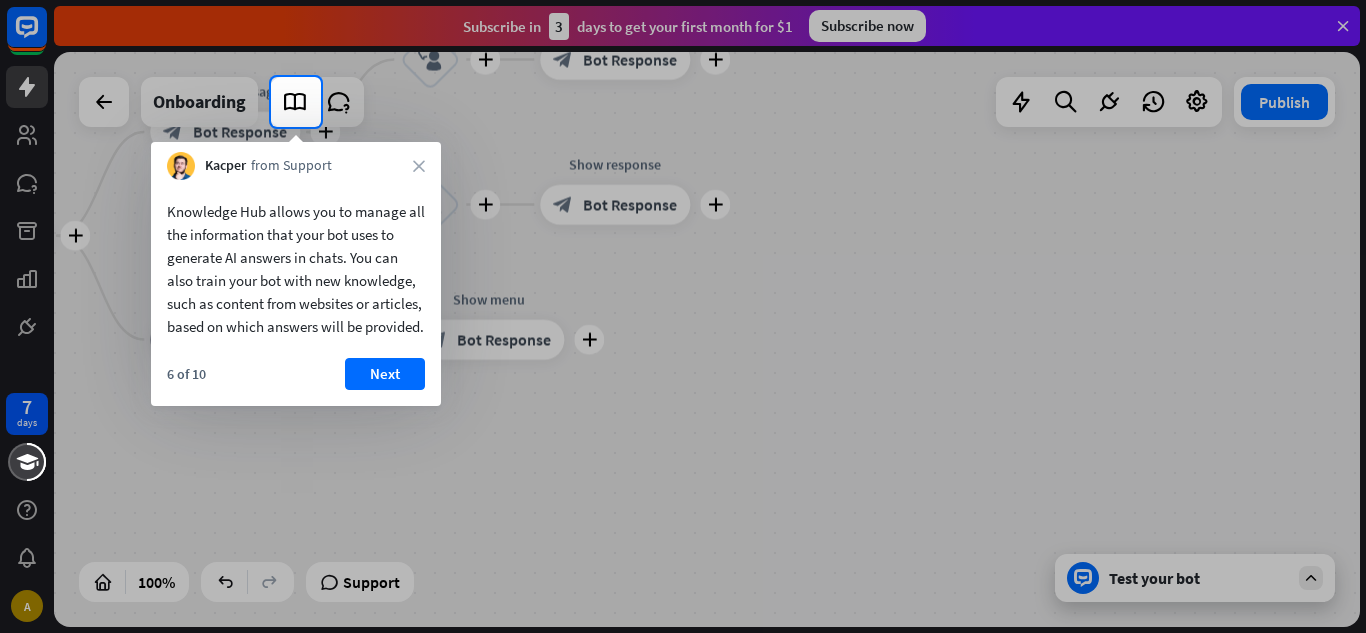 drag, startPoint x: 281, startPoint y: 310, endPoint x: 401, endPoint y: 310, distance: 120 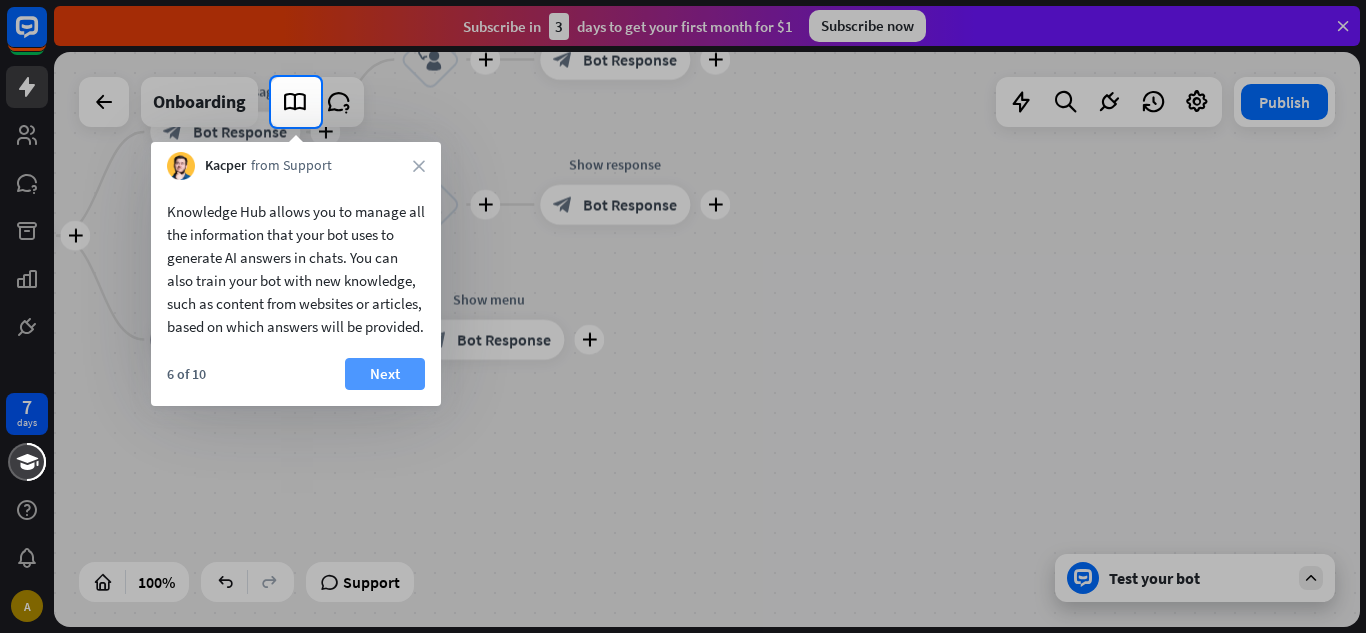 click on "Next" at bounding box center (385, 374) 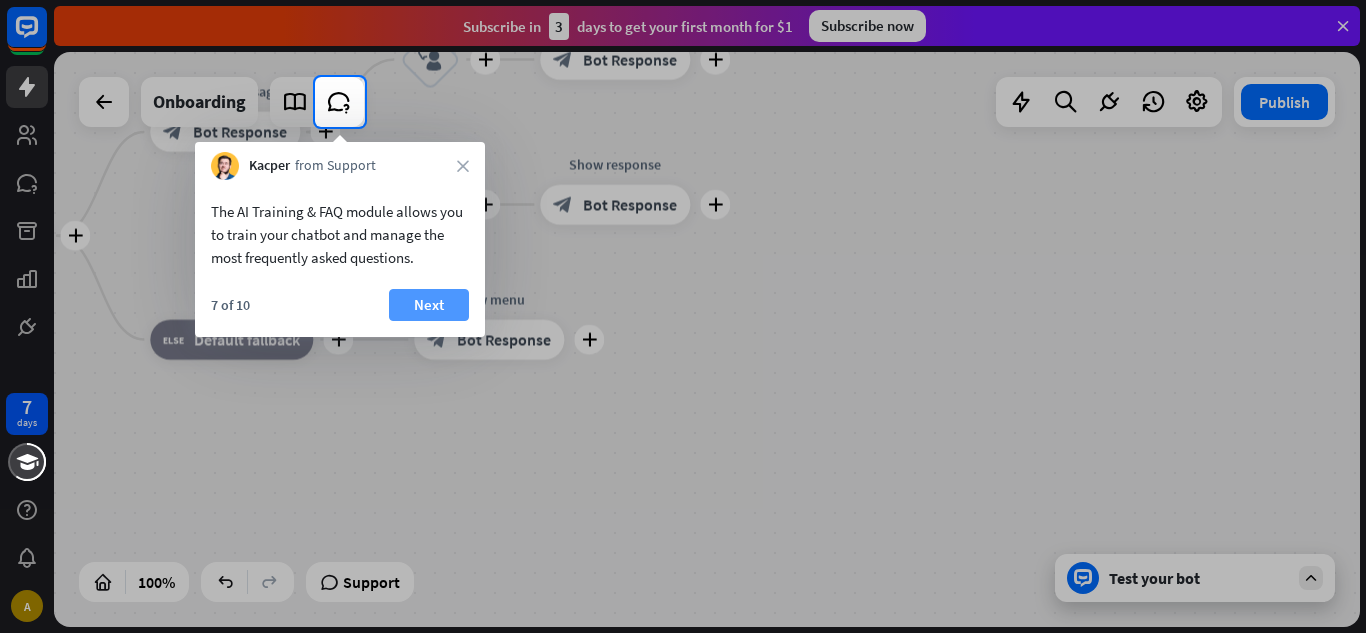 click on "Next" at bounding box center [429, 305] 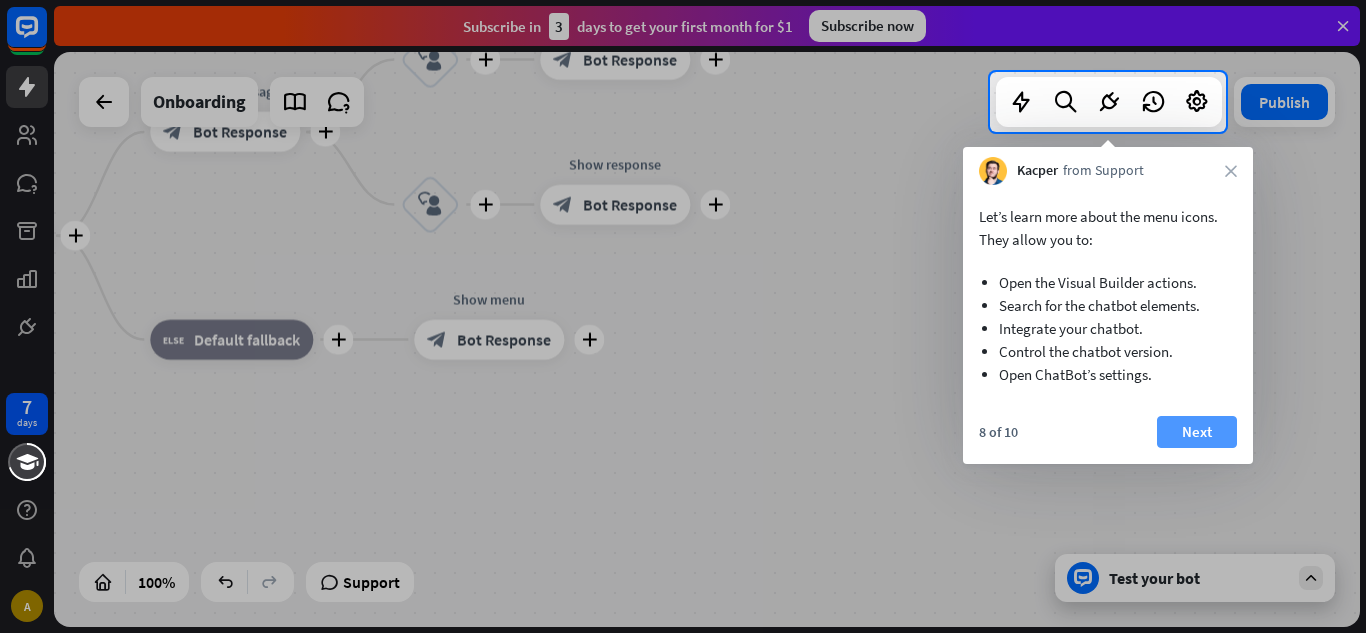 click on "Next" at bounding box center [1197, 432] 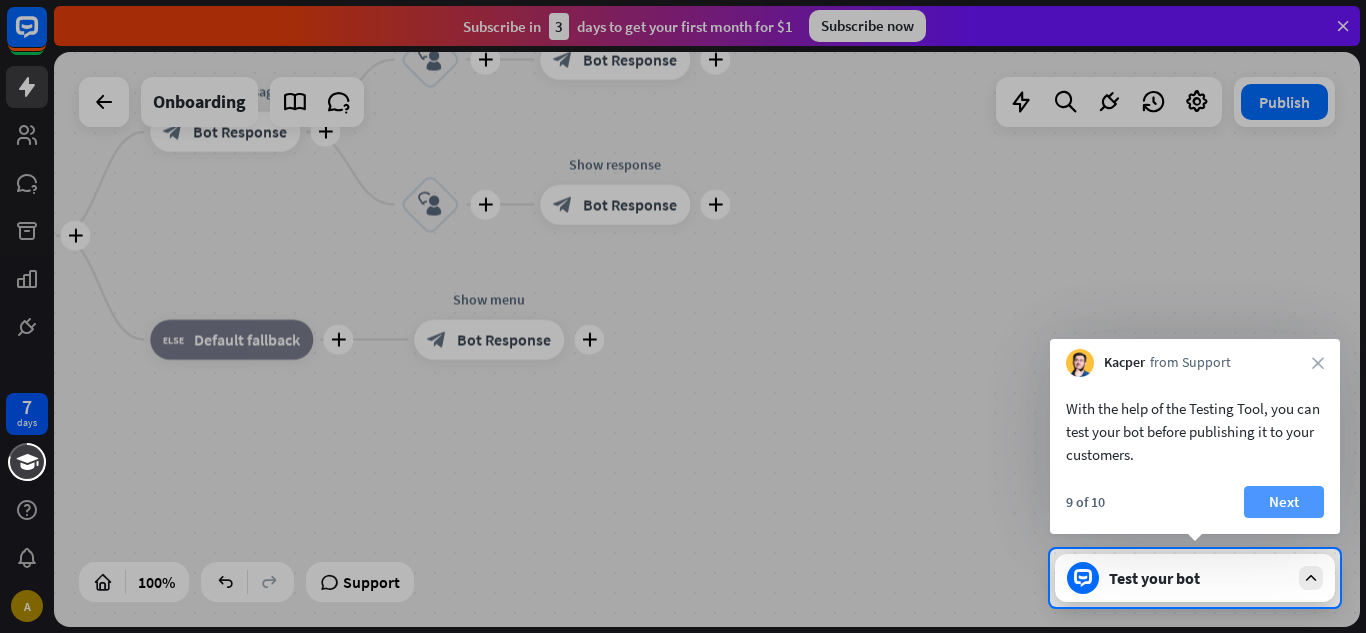 click on "Next" at bounding box center [1284, 502] 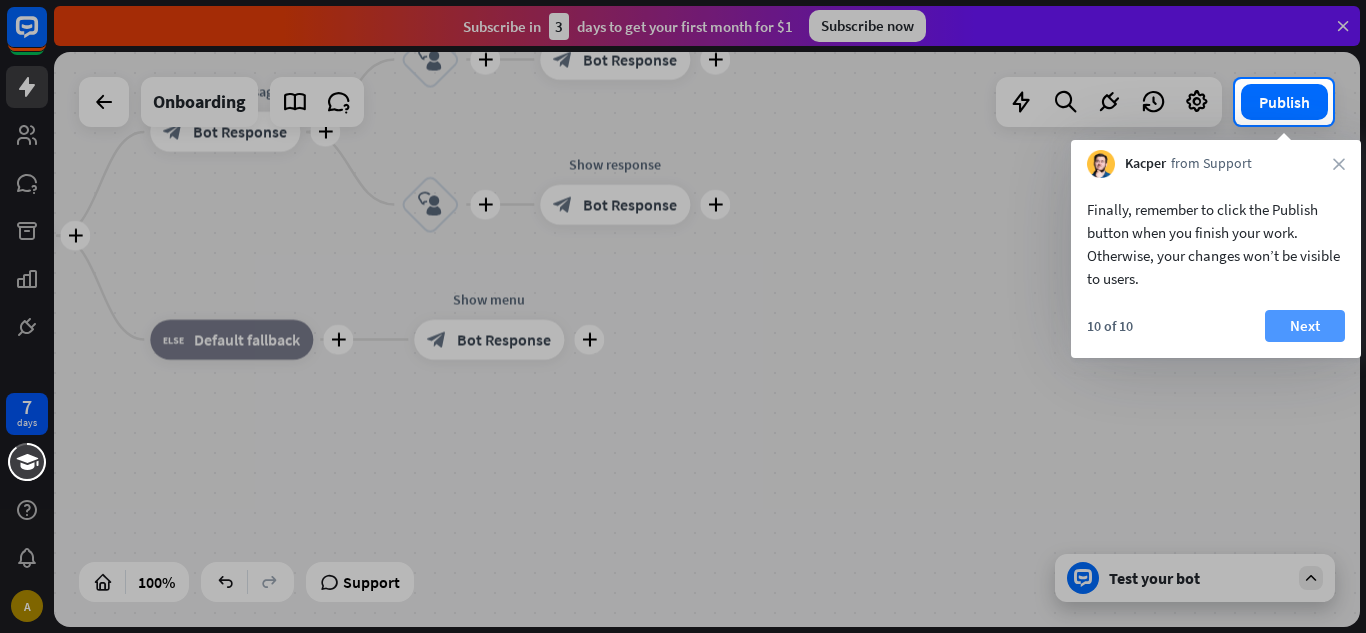click on "Next" at bounding box center [1305, 326] 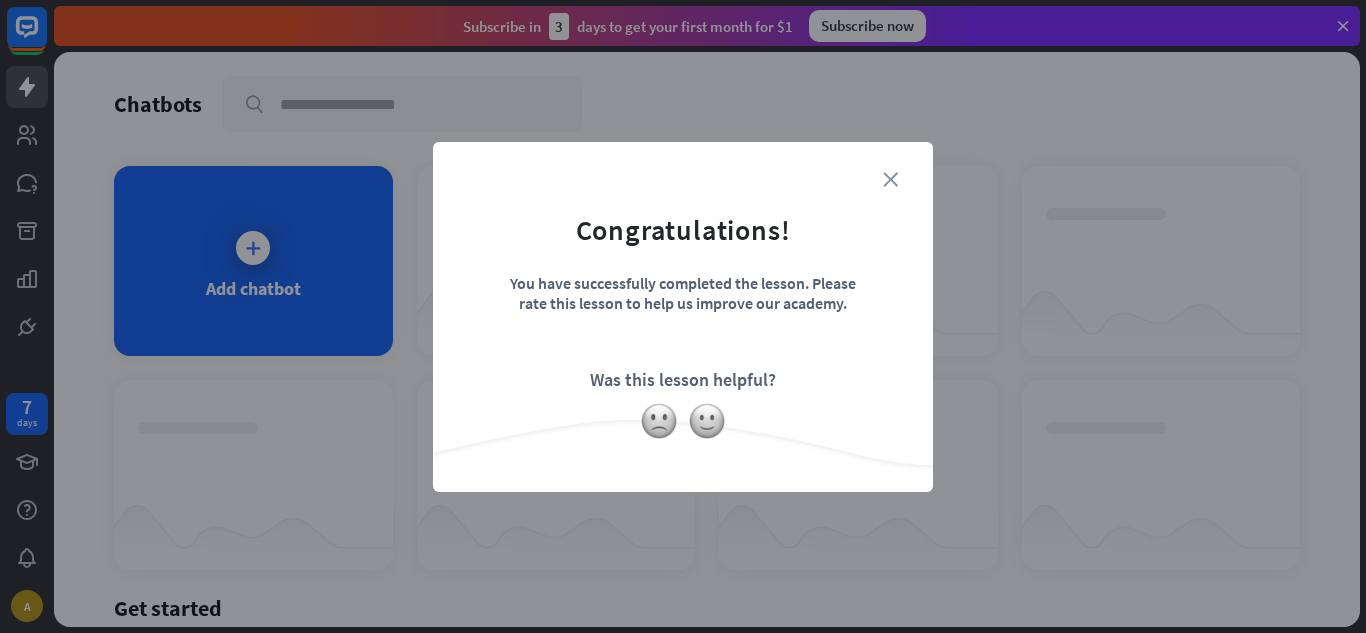 click on "close" at bounding box center [890, 179] 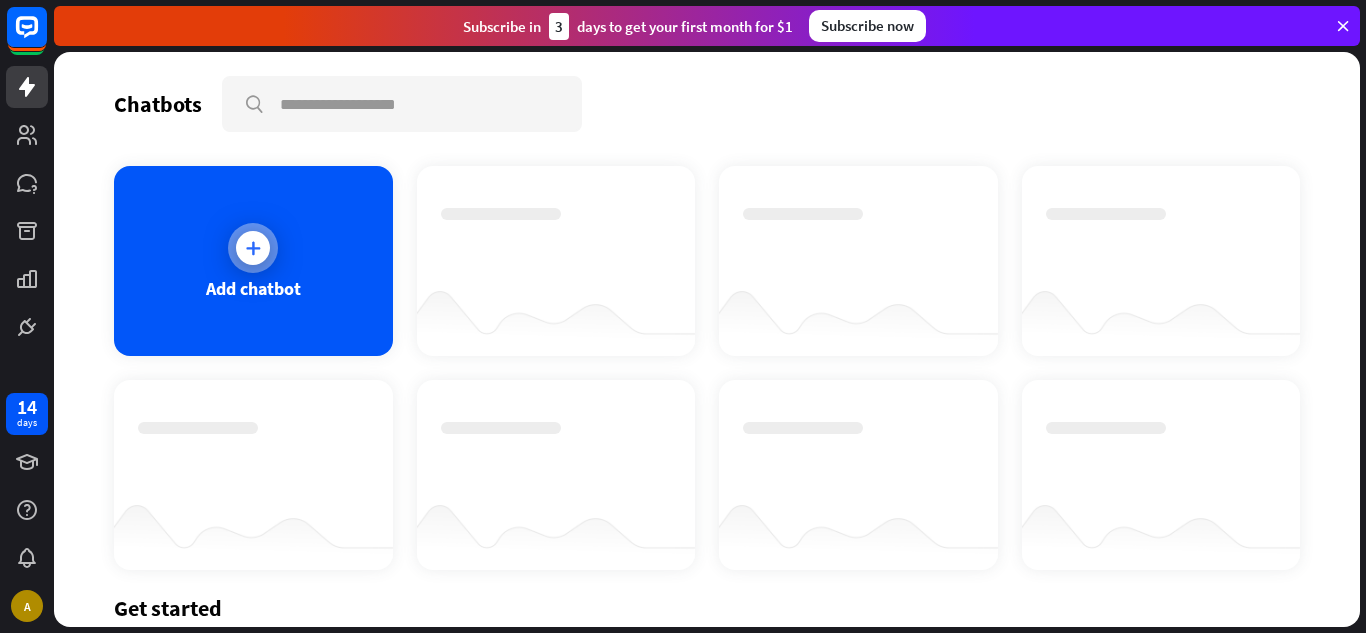 click on "Add chatbot" at bounding box center (253, 261) 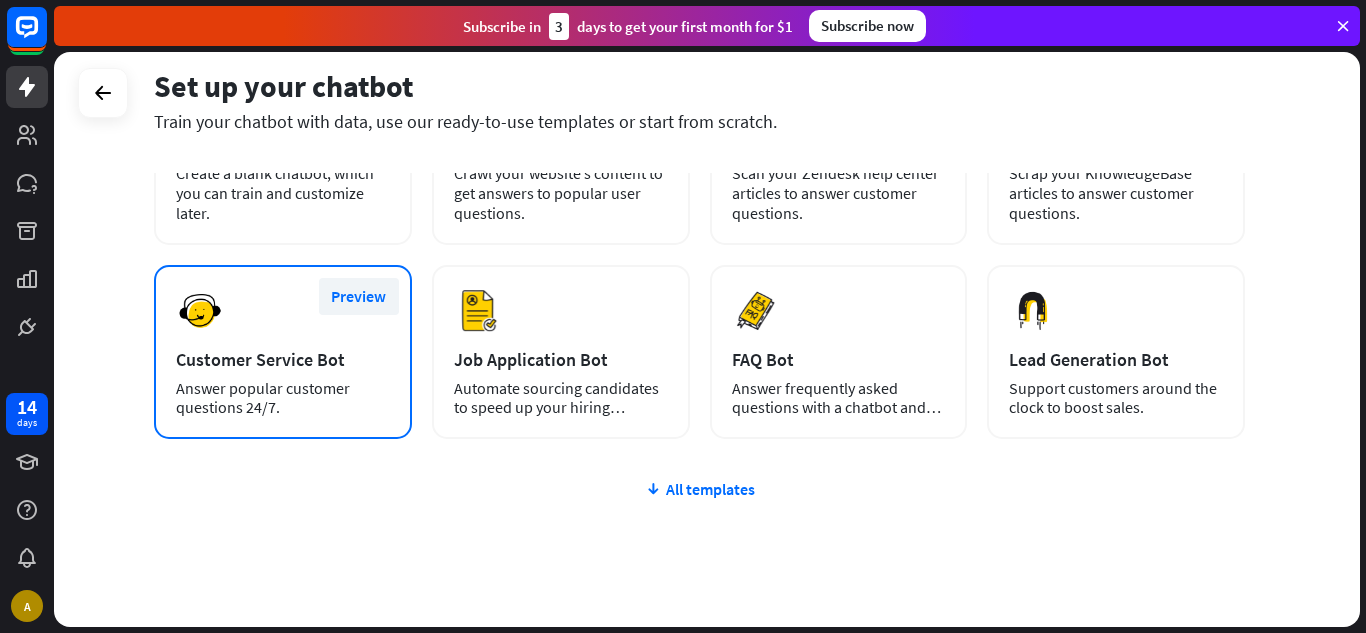 scroll, scrollTop: 100, scrollLeft: 0, axis: vertical 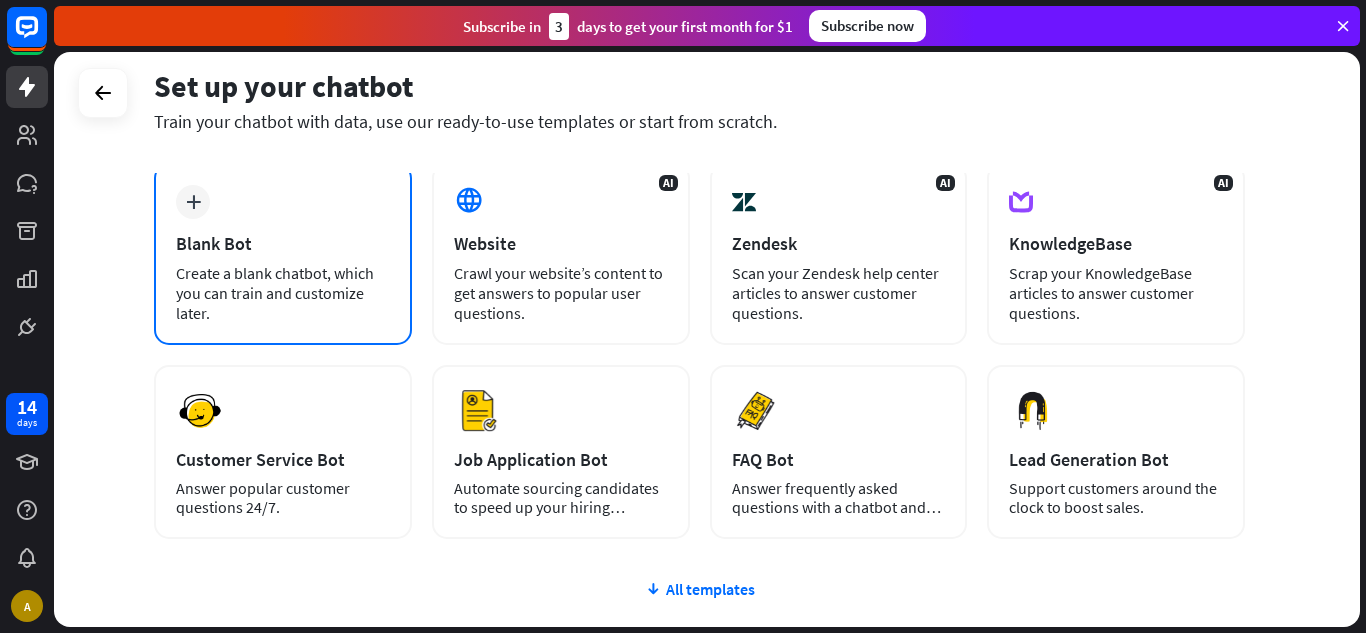 drag, startPoint x: 310, startPoint y: 283, endPoint x: 219, endPoint y: 285, distance: 91.02197 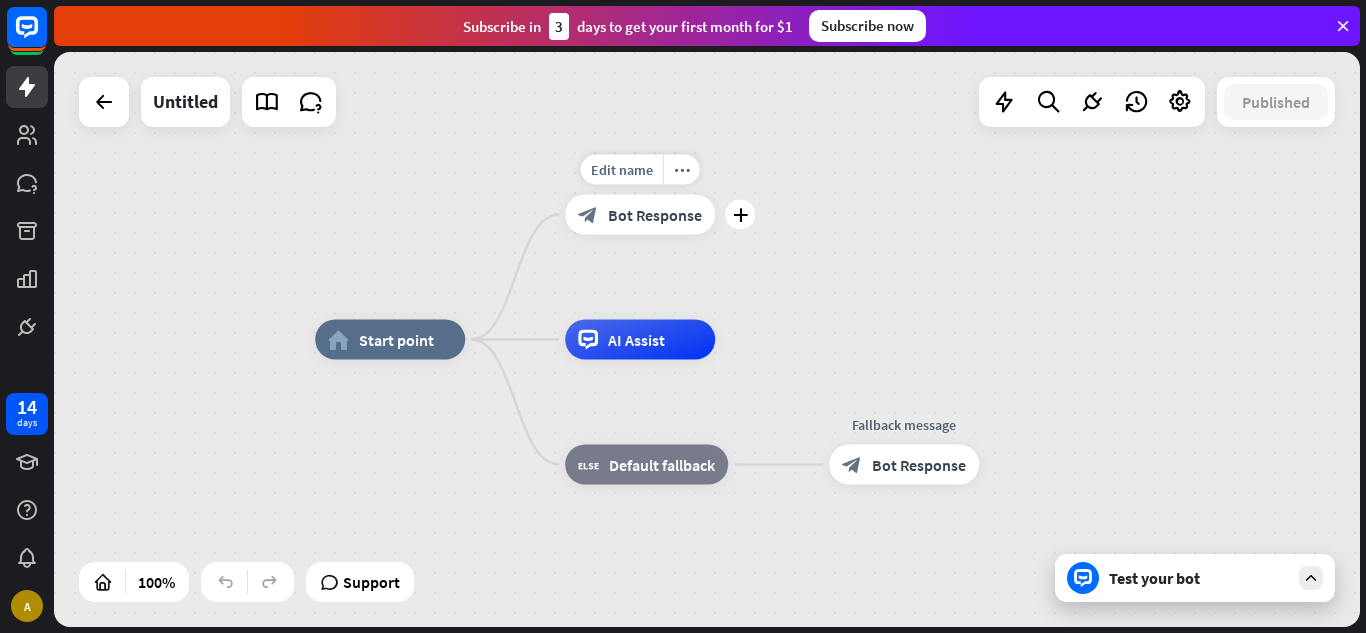 click on "Bot Response" at bounding box center (655, 215) 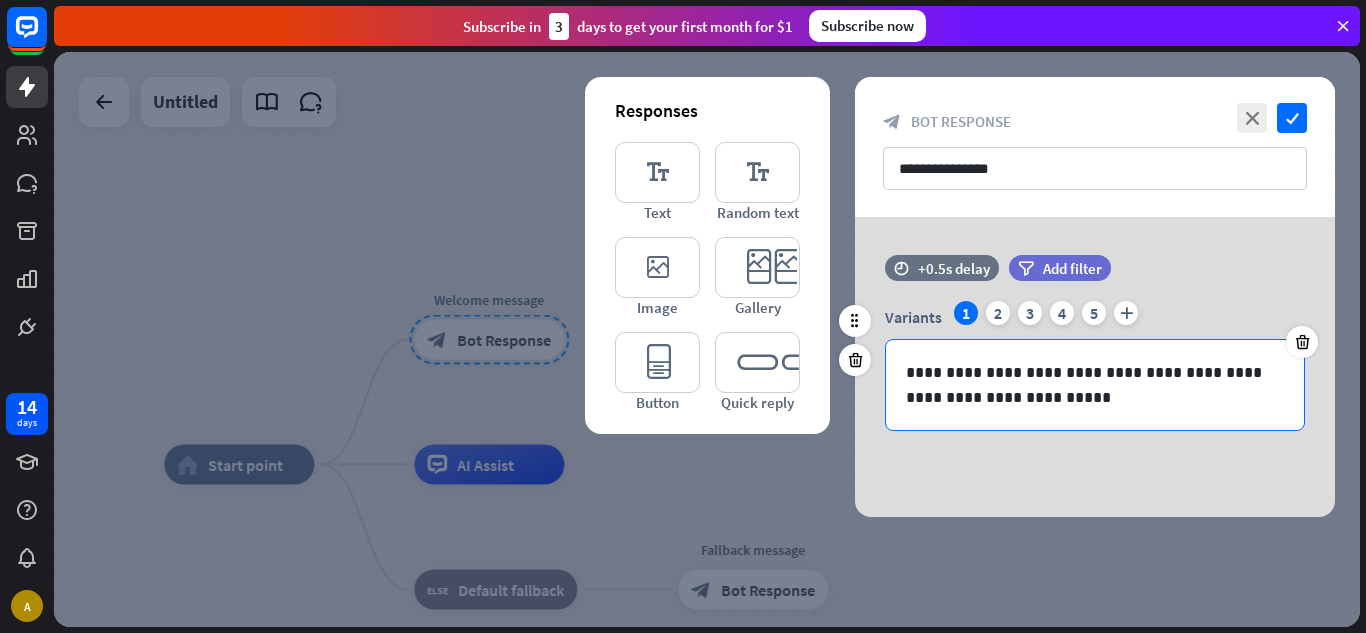 click on "**********" at bounding box center [1095, 385] 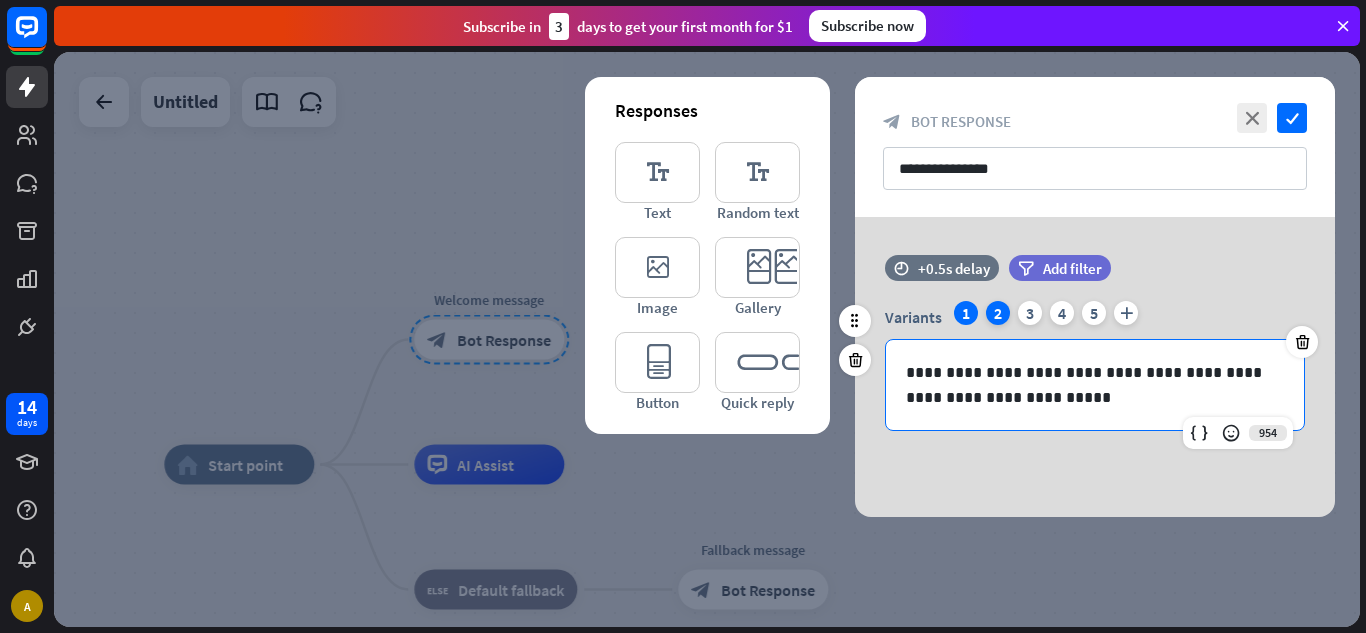 click on "2" at bounding box center (998, 313) 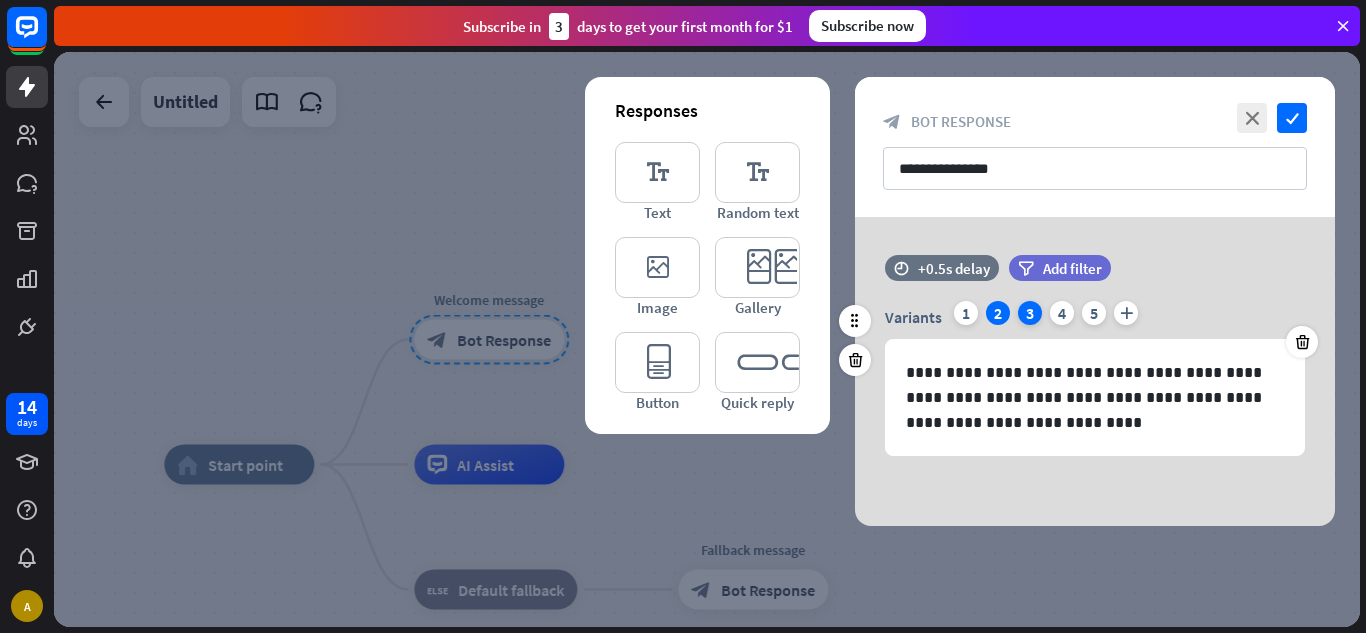 click on "3" at bounding box center (1030, 313) 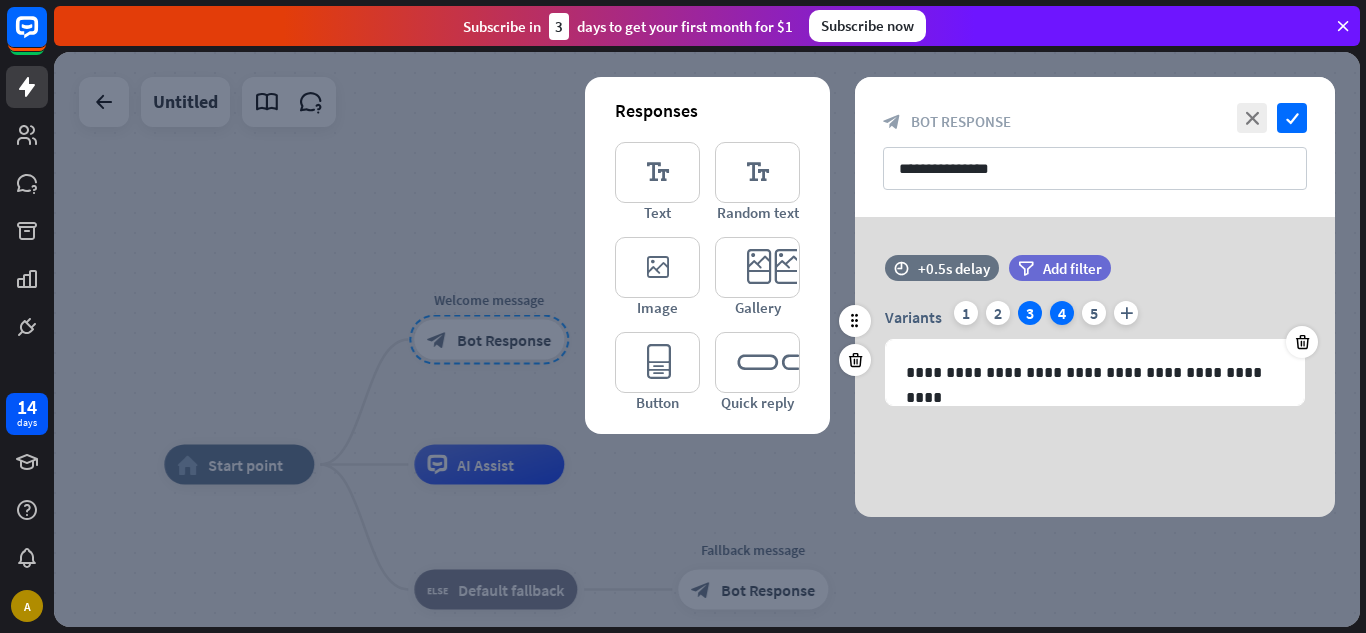 click on "4" at bounding box center (1062, 313) 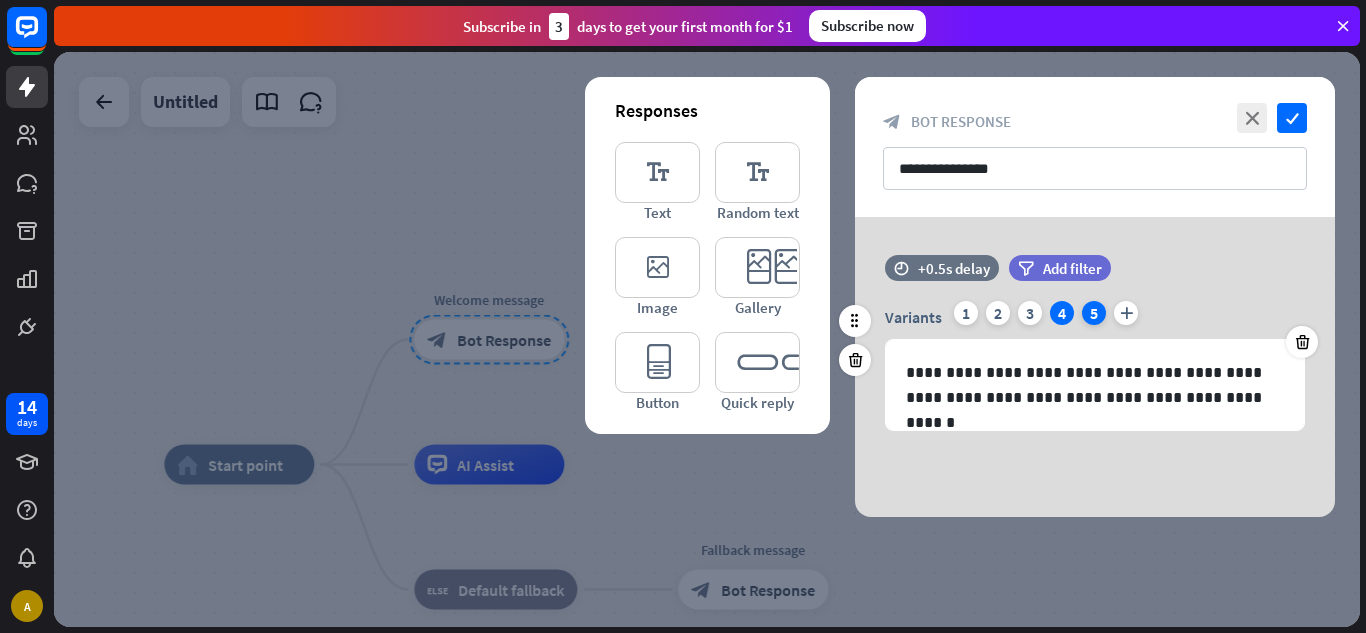 click on "5" at bounding box center [1094, 313] 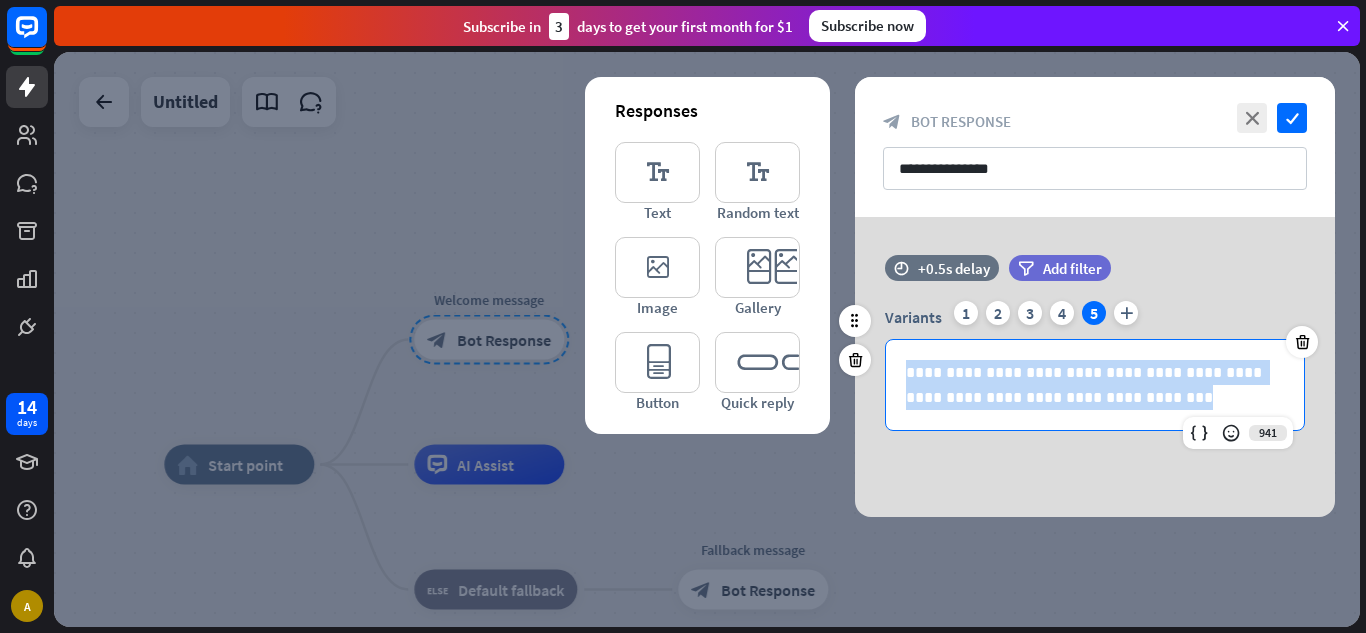 drag, startPoint x: 1111, startPoint y: 397, endPoint x: 906, endPoint y: 366, distance: 207.33066 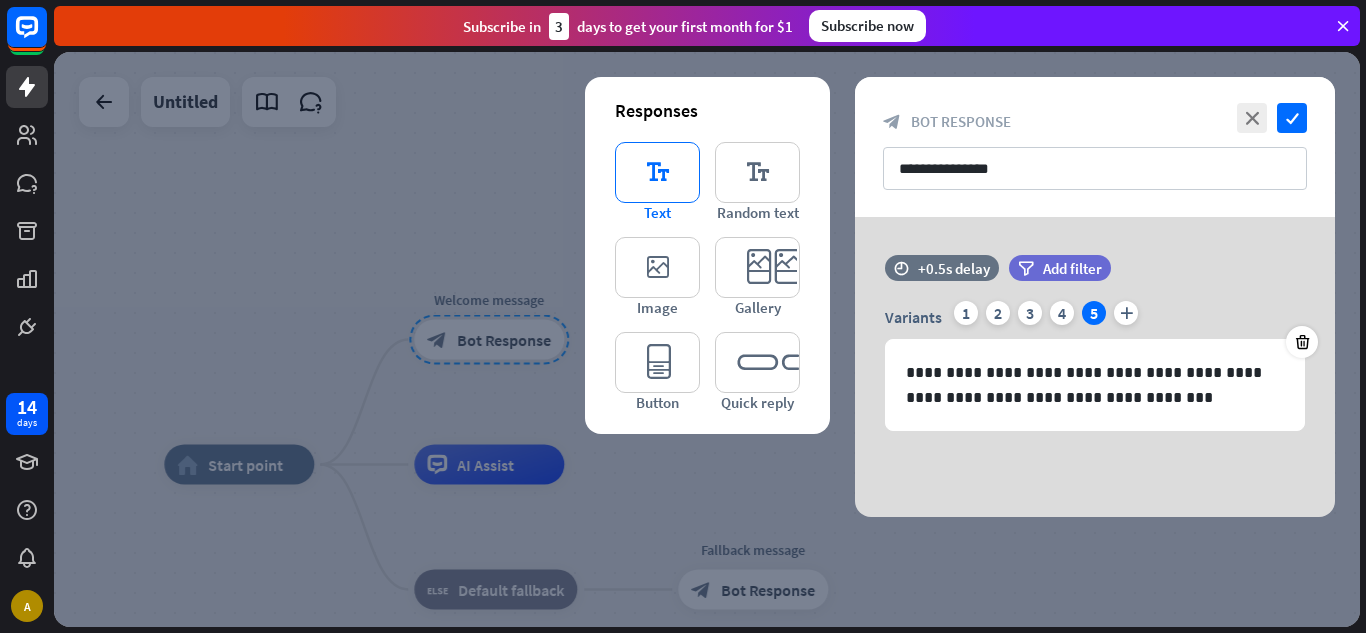 click on "editor_text" at bounding box center [657, 172] 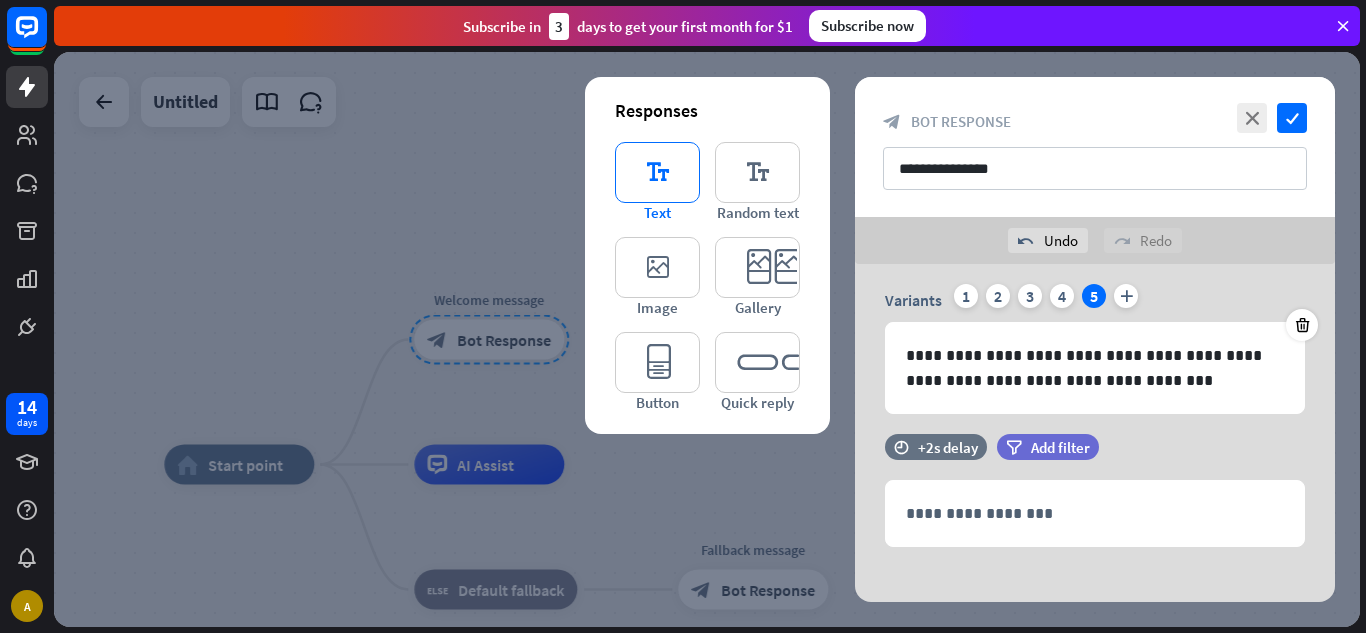 scroll, scrollTop: 79, scrollLeft: 0, axis: vertical 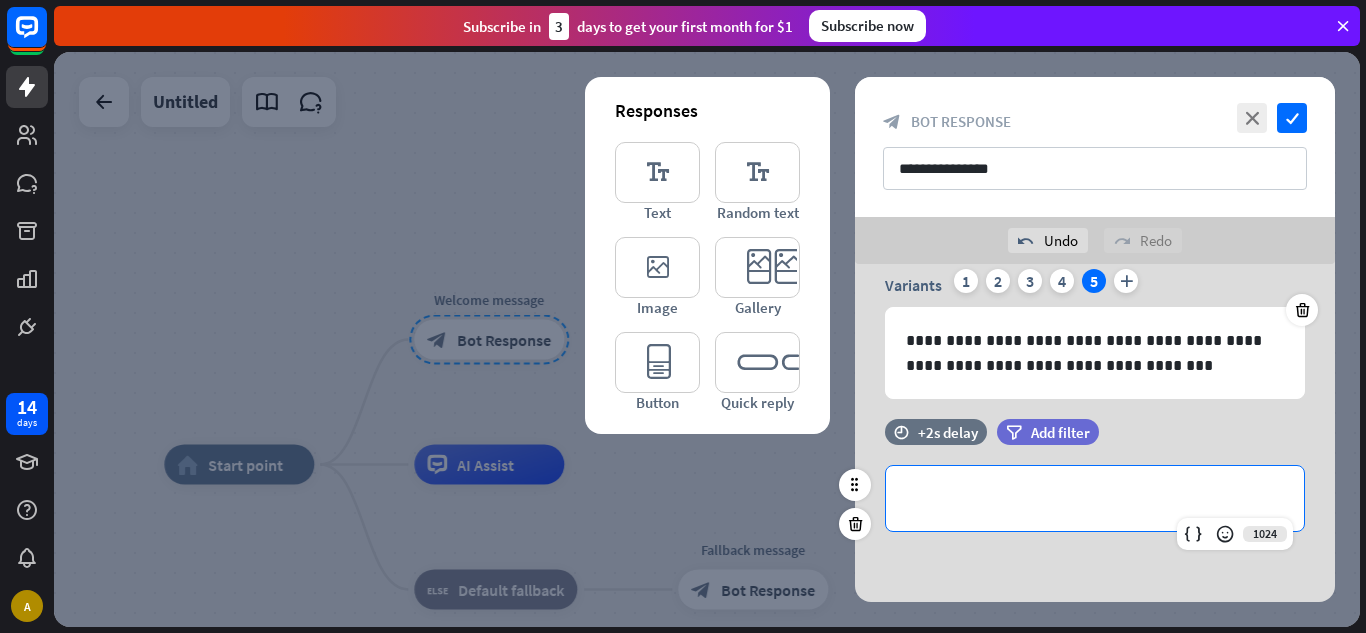 click on "**********" at bounding box center [1095, 498] 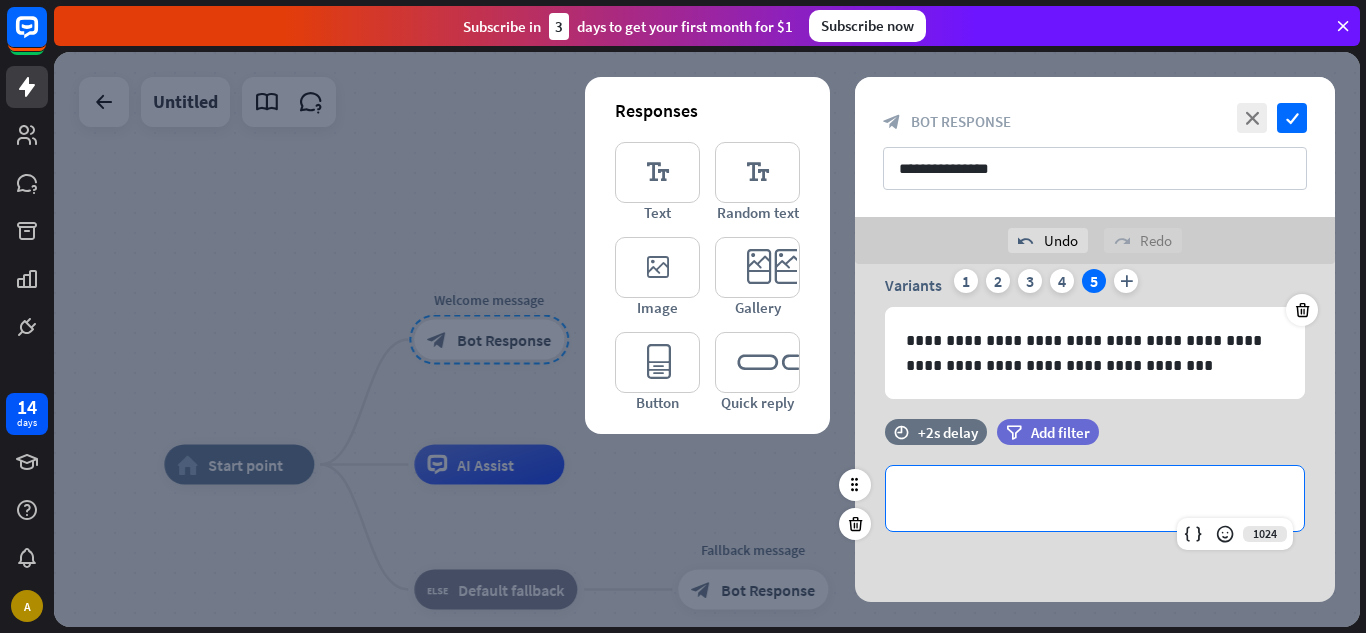 type 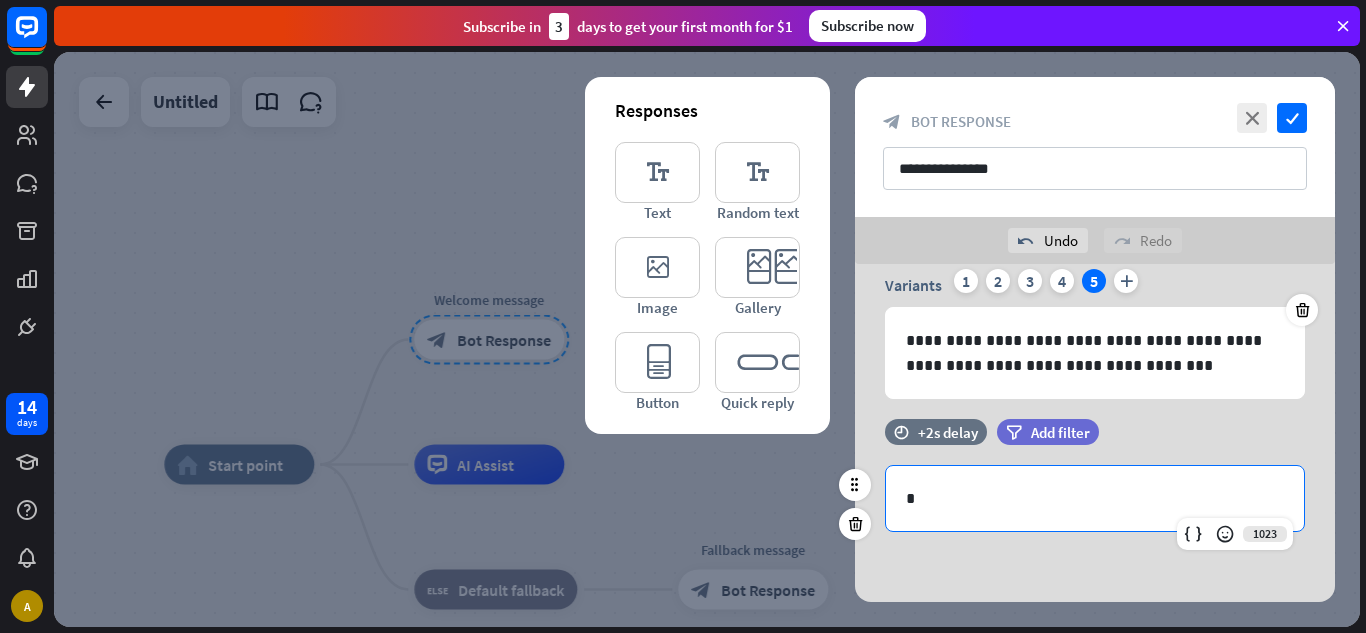 scroll, scrollTop: 0, scrollLeft: 0, axis: both 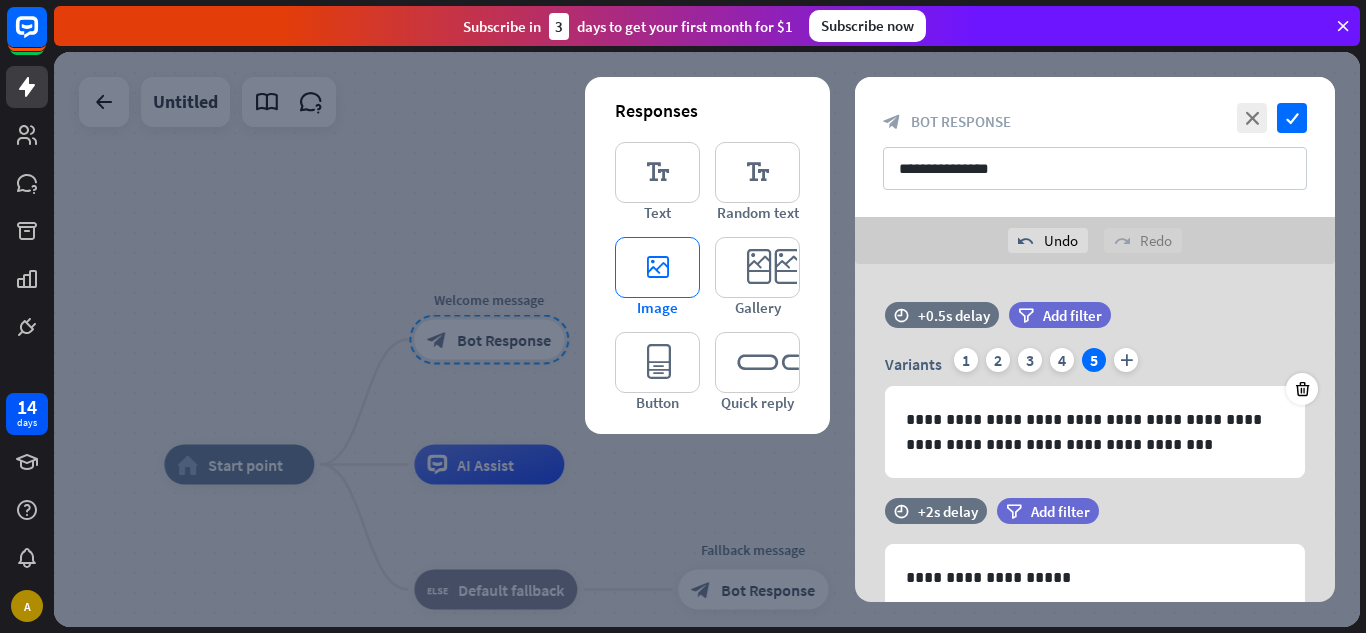 click on "editor_image" at bounding box center (657, 267) 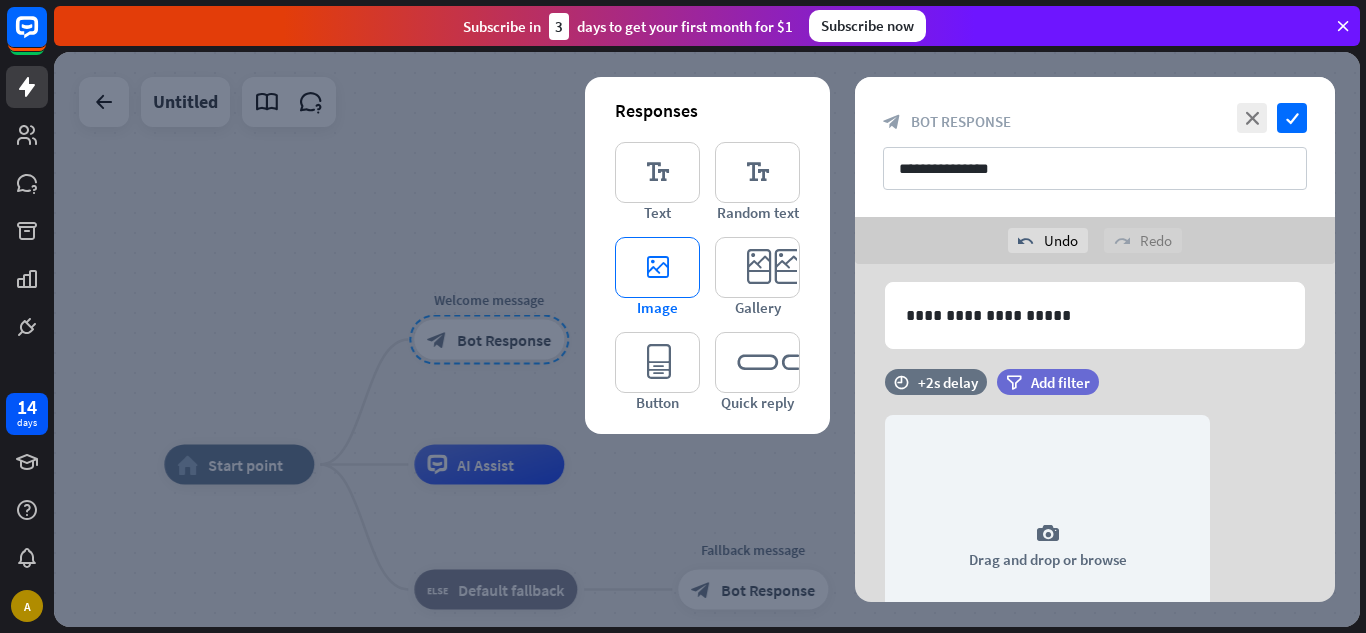 scroll, scrollTop: 367, scrollLeft: 0, axis: vertical 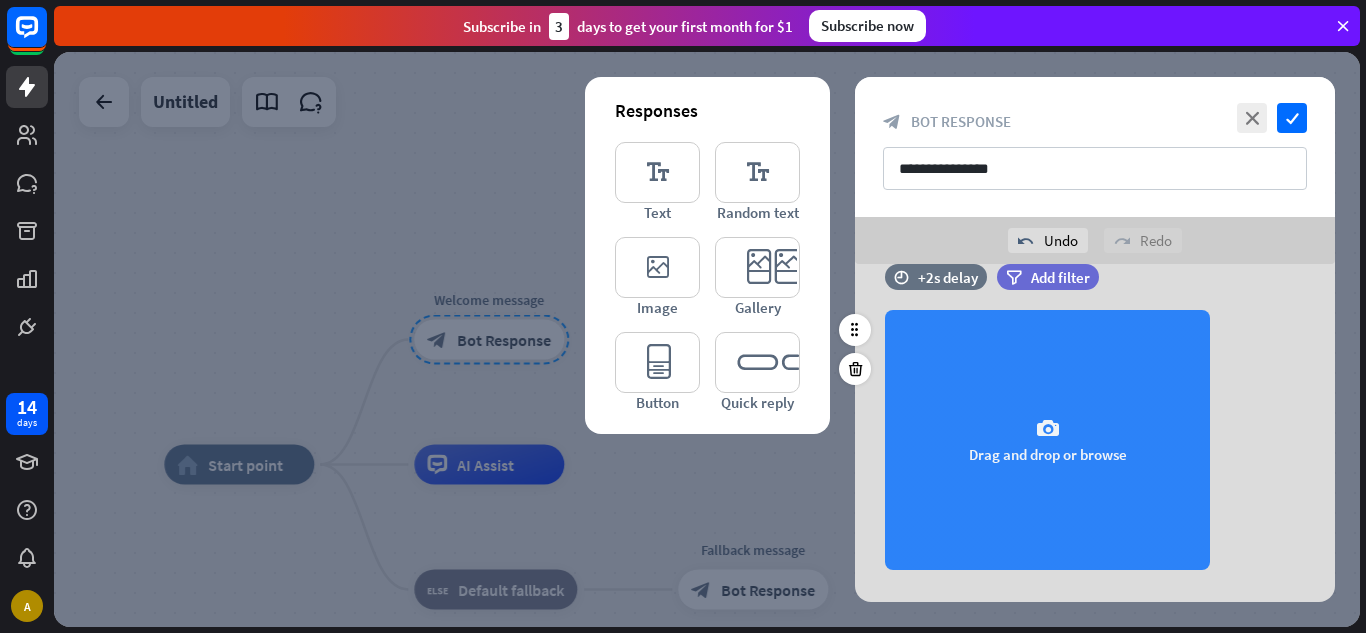 click on "camera
Drag and drop or browse" at bounding box center [1047, 440] 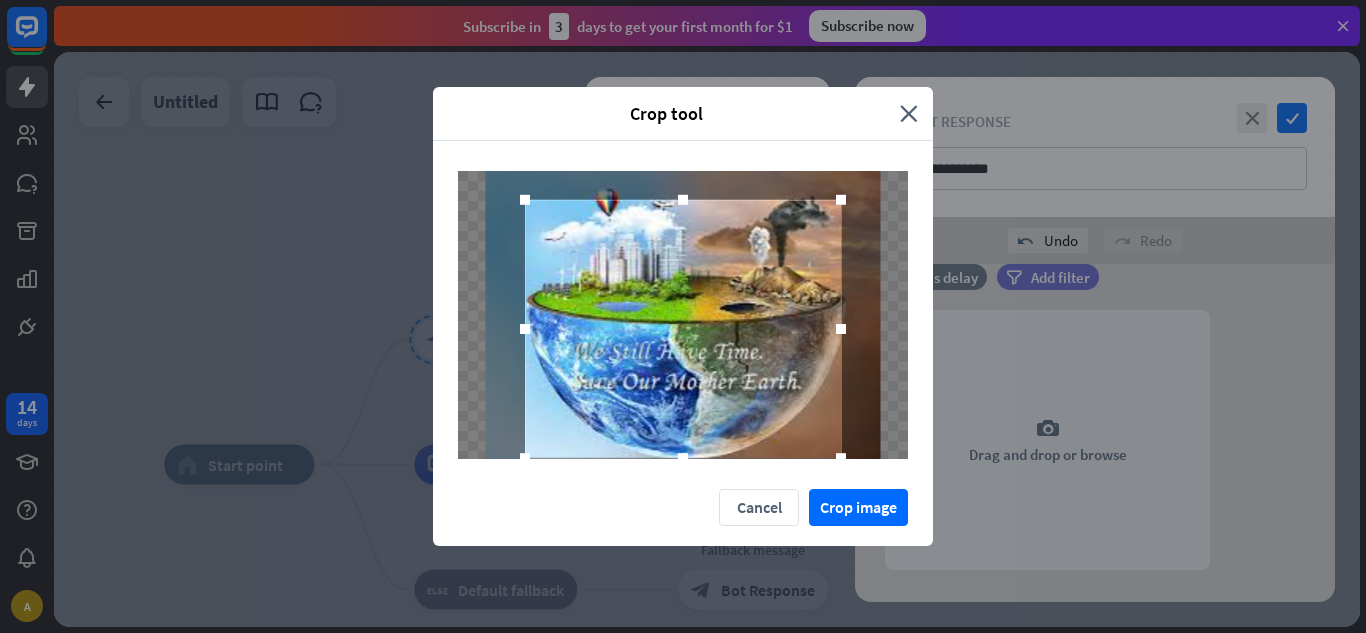 drag, startPoint x: 683, startPoint y: 435, endPoint x: 685, endPoint y: 463, distance: 28.071337 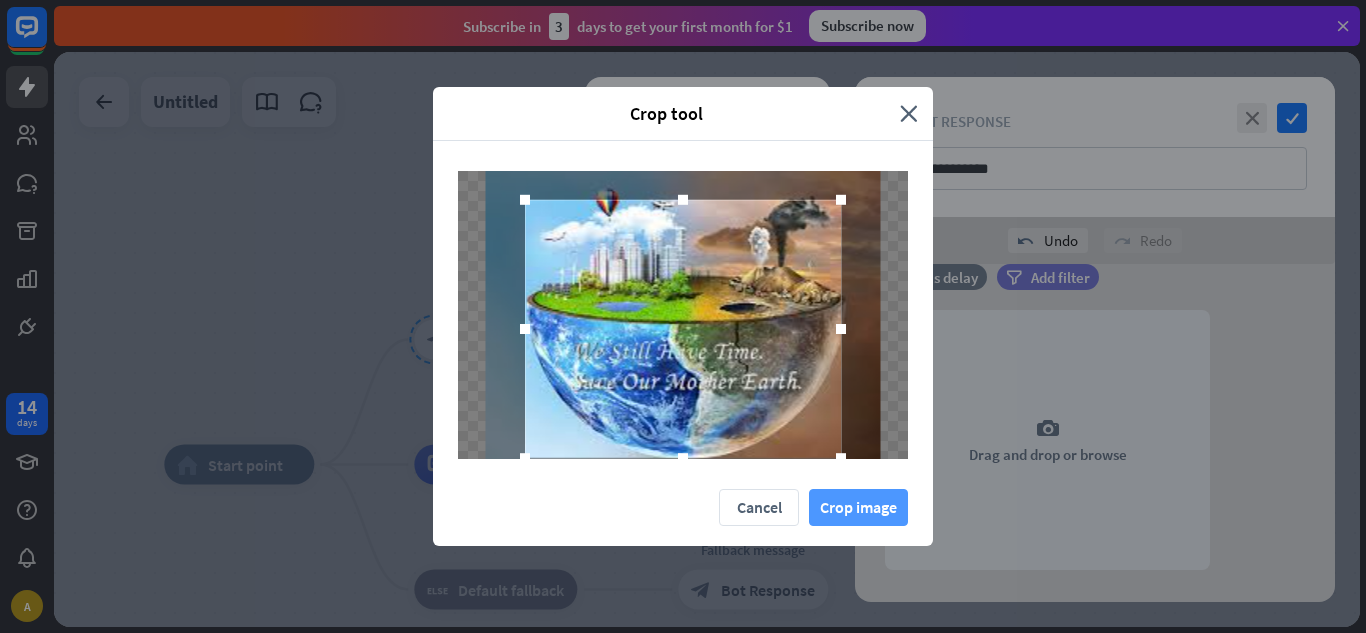 drag, startPoint x: 865, startPoint y: 507, endPoint x: 826, endPoint y: 514, distance: 39.623226 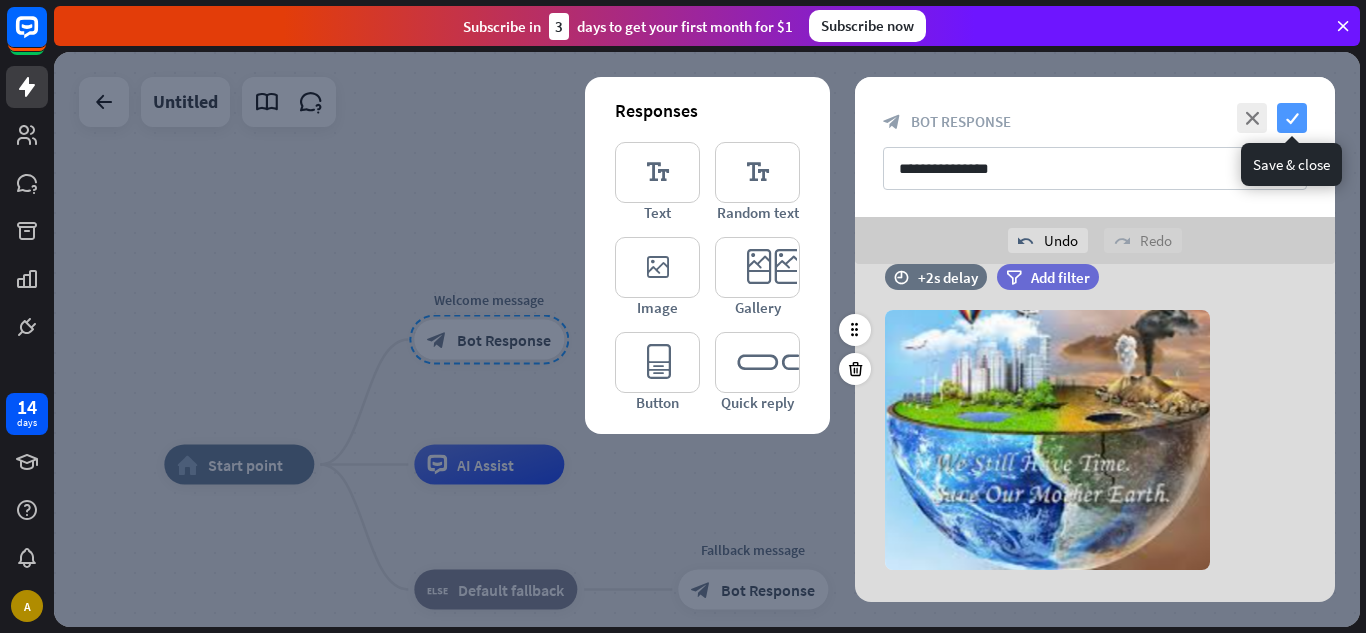 click on "check" at bounding box center (1292, 118) 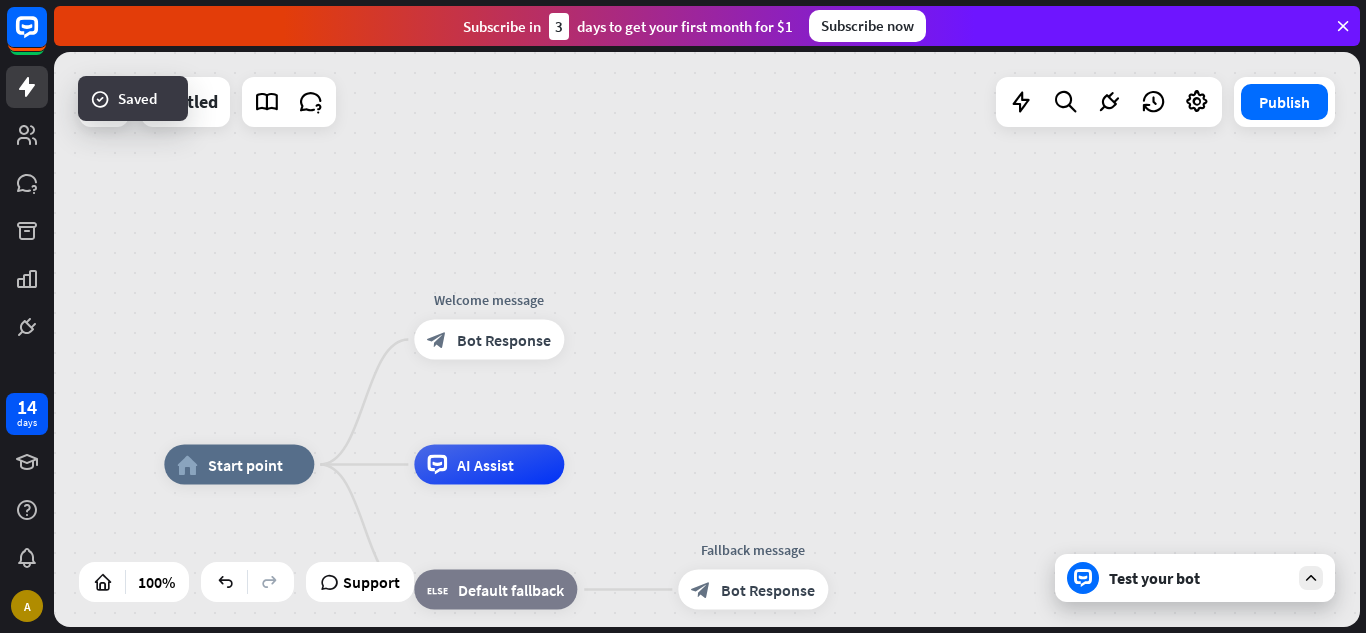 click on "Test your bot" at bounding box center [1199, 578] 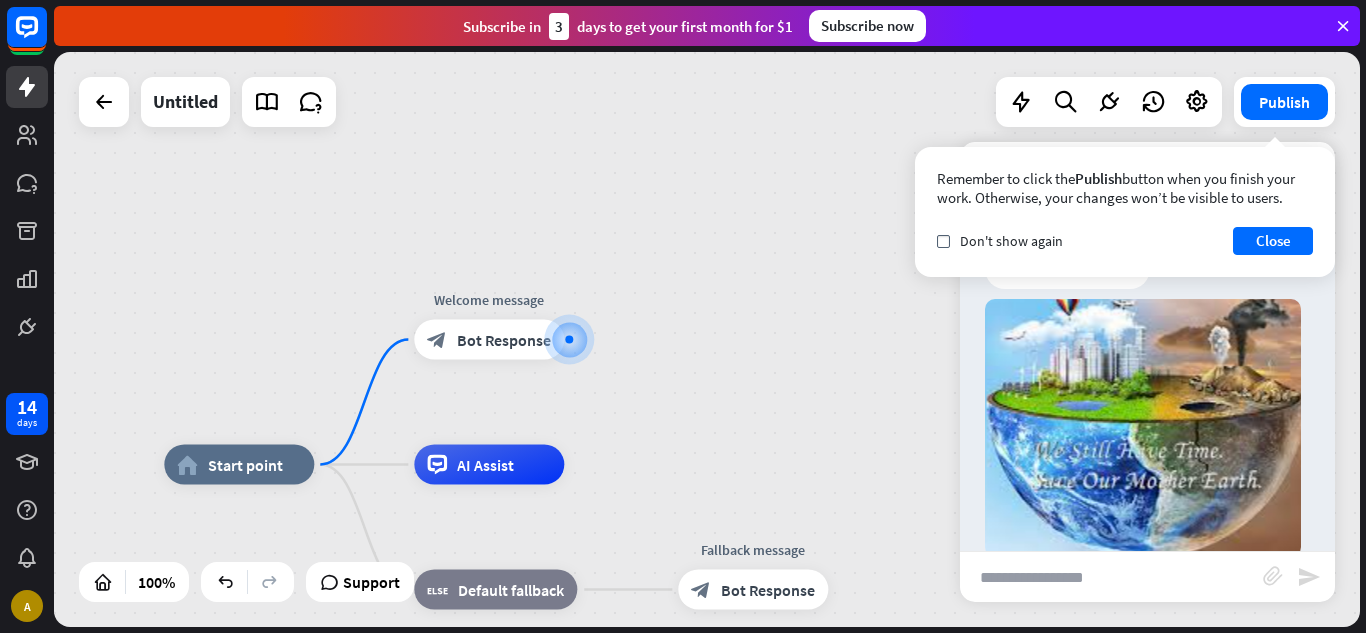scroll, scrollTop: 172, scrollLeft: 0, axis: vertical 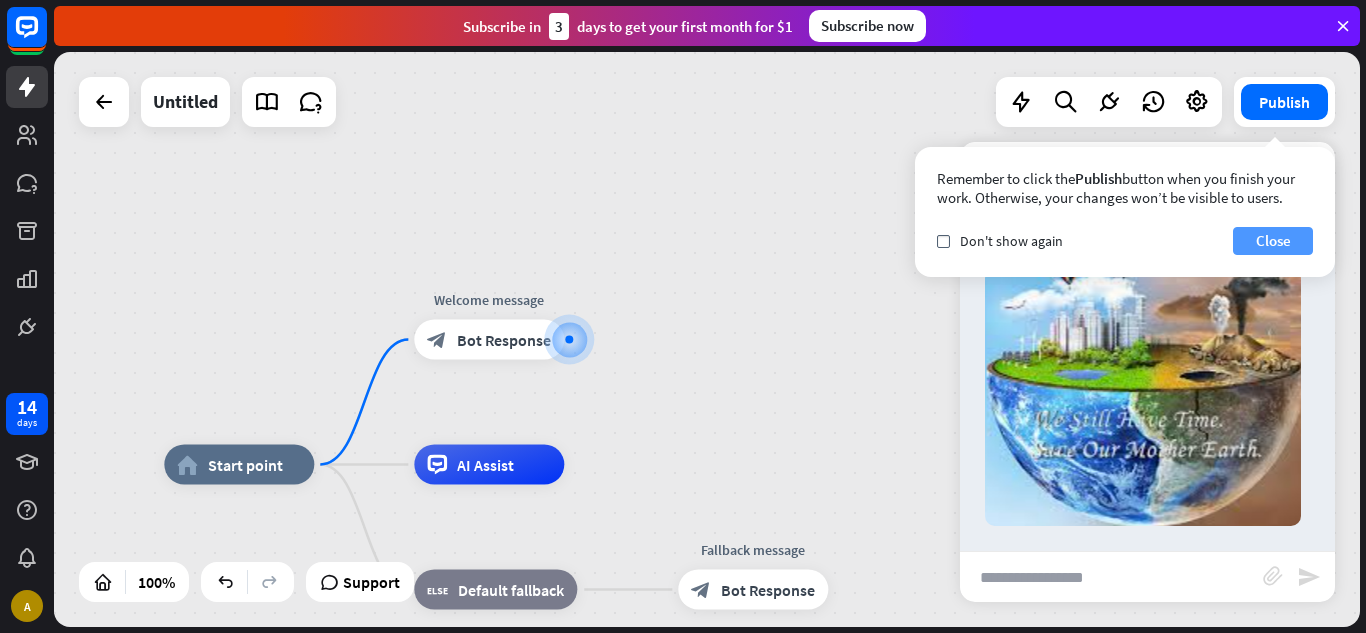 click on "Close" at bounding box center [1273, 241] 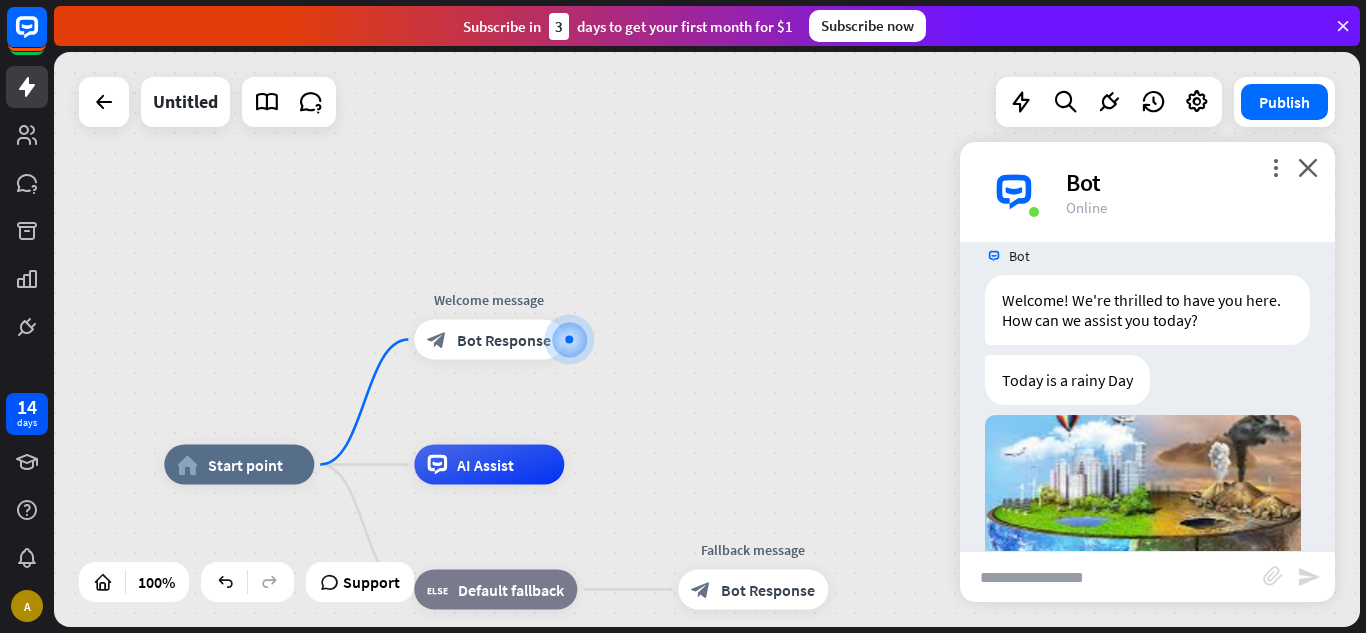 scroll, scrollTop: 21, scrollLeft: 0, axis: vertical 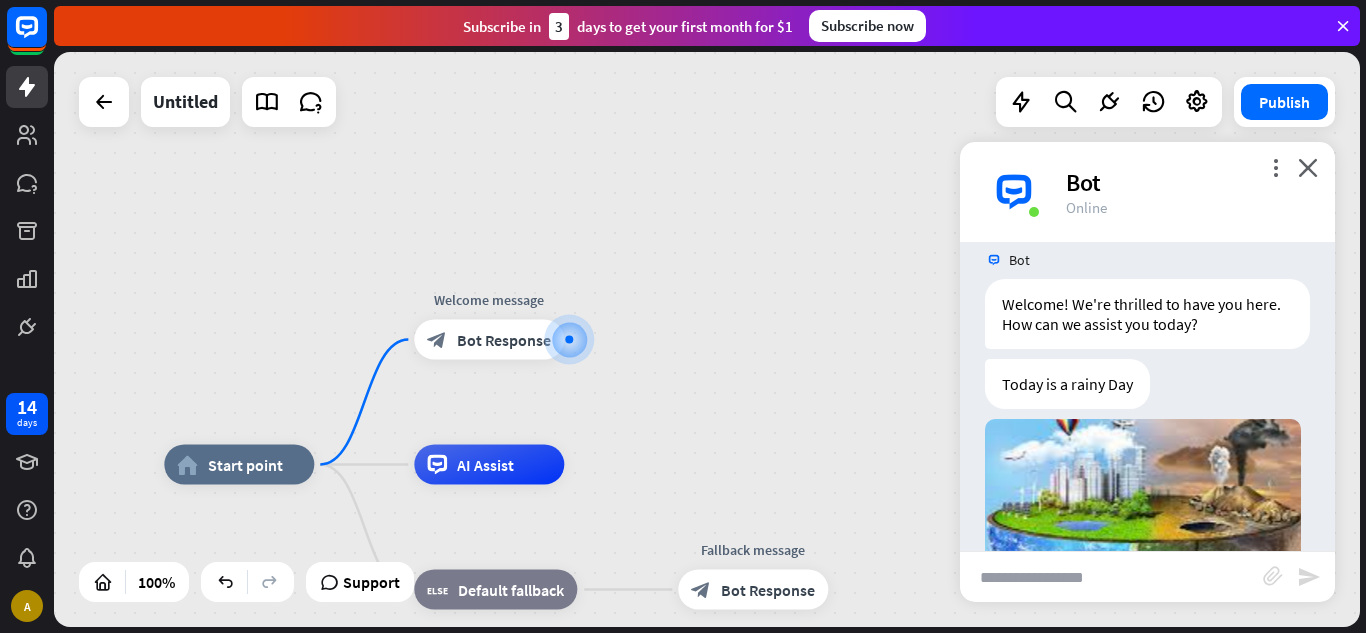 drag, startPoint x: 1331, startPoint y: 383, endPoint x: 793, endPoint y: 392, distance: 538.07526 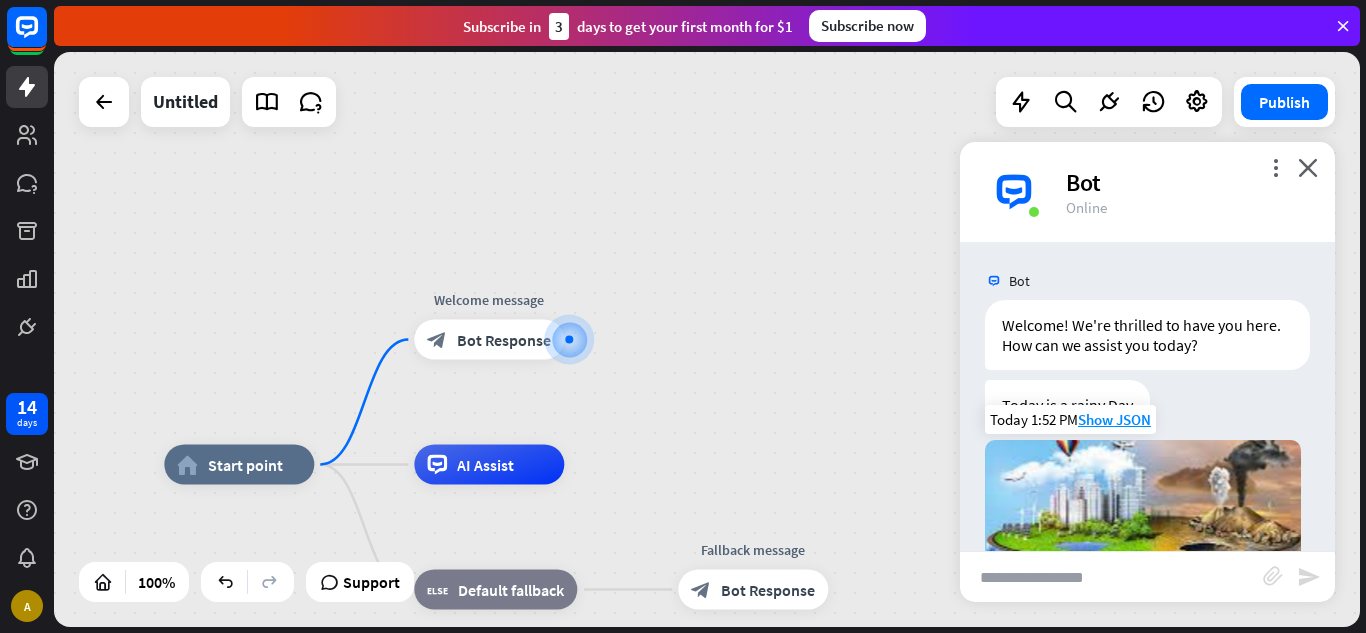 scroll, scrollTop: 100, scrollLeft: 0, axis: vertical 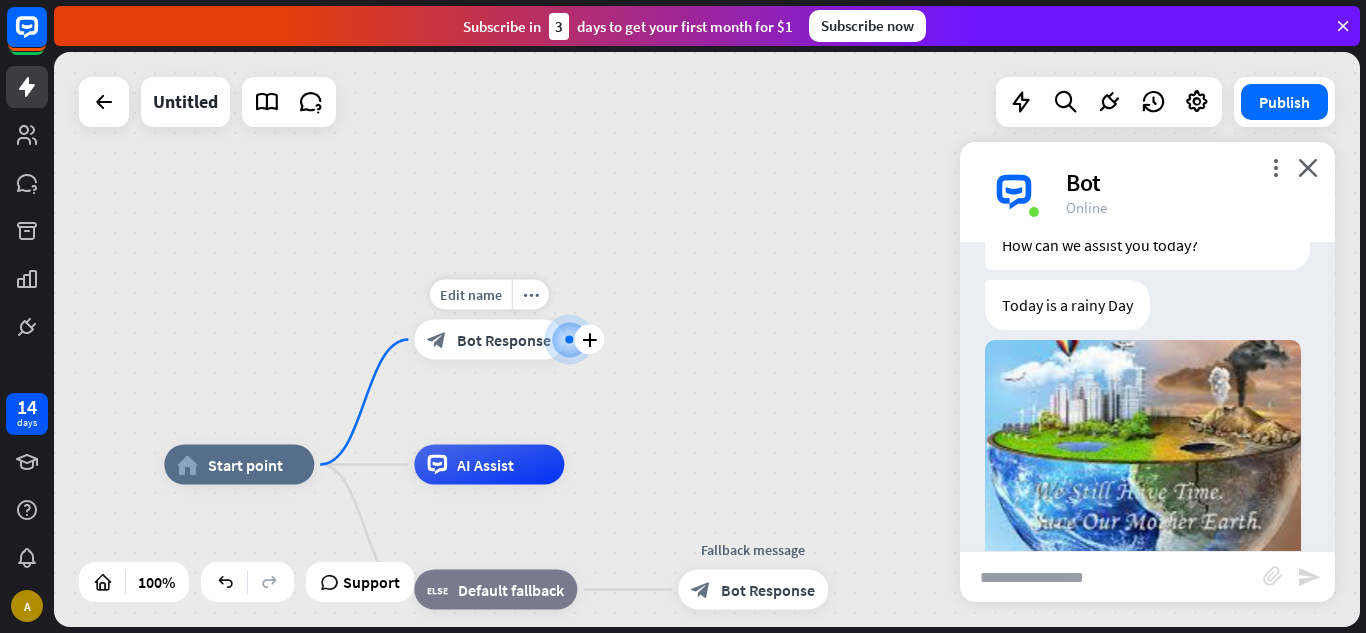 click on "Bot Response" at bounding box center [504, 340] 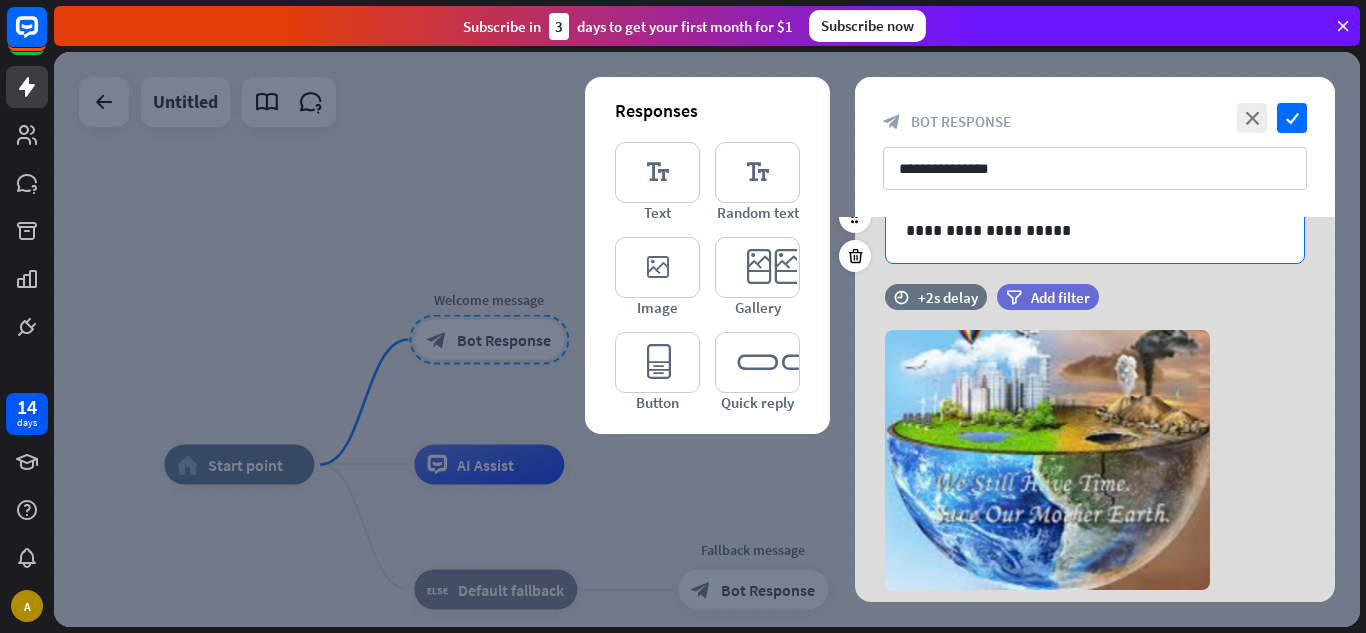 scroll, scrollTop: 358, scrollLeft: 0, axis: vertical 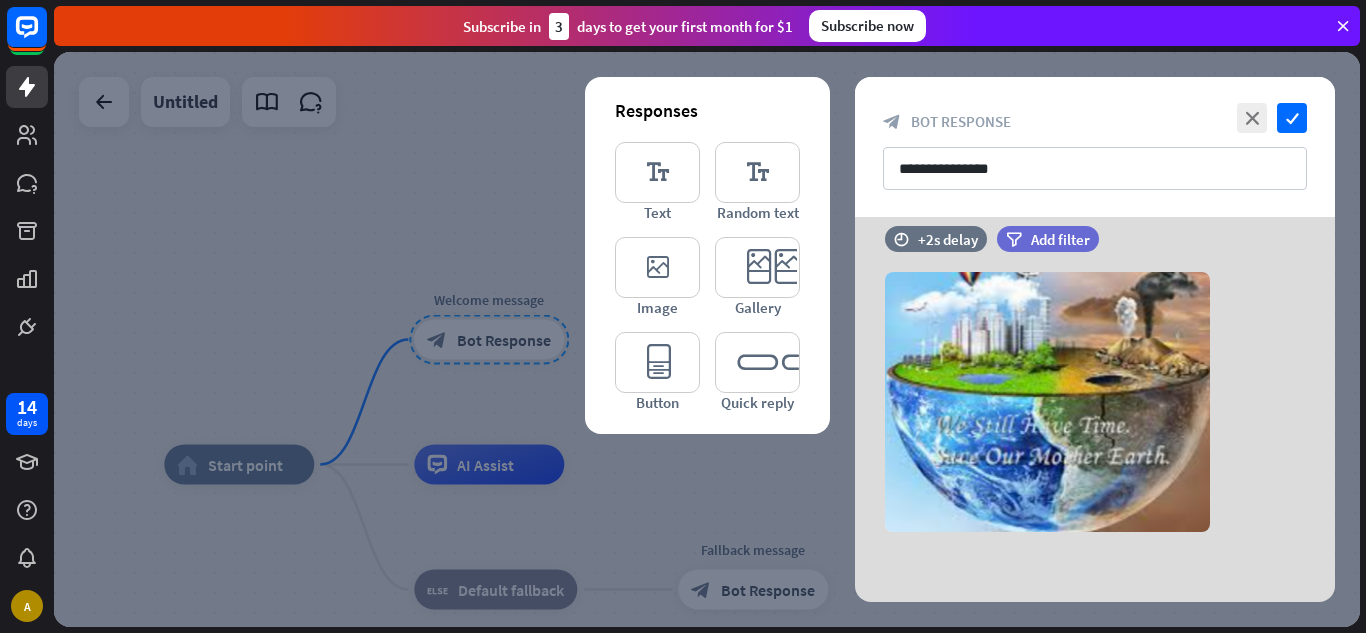 click at bounding box center (707, 339) 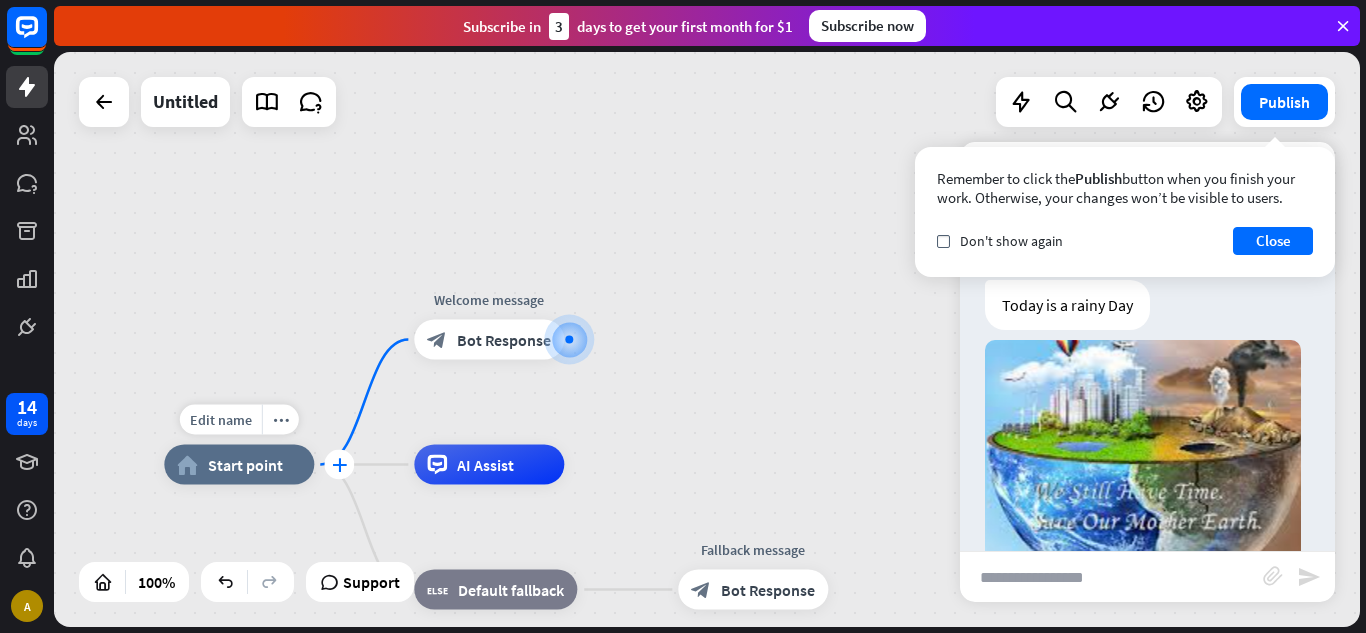 click on "plus" at bounding box center [339, 465] 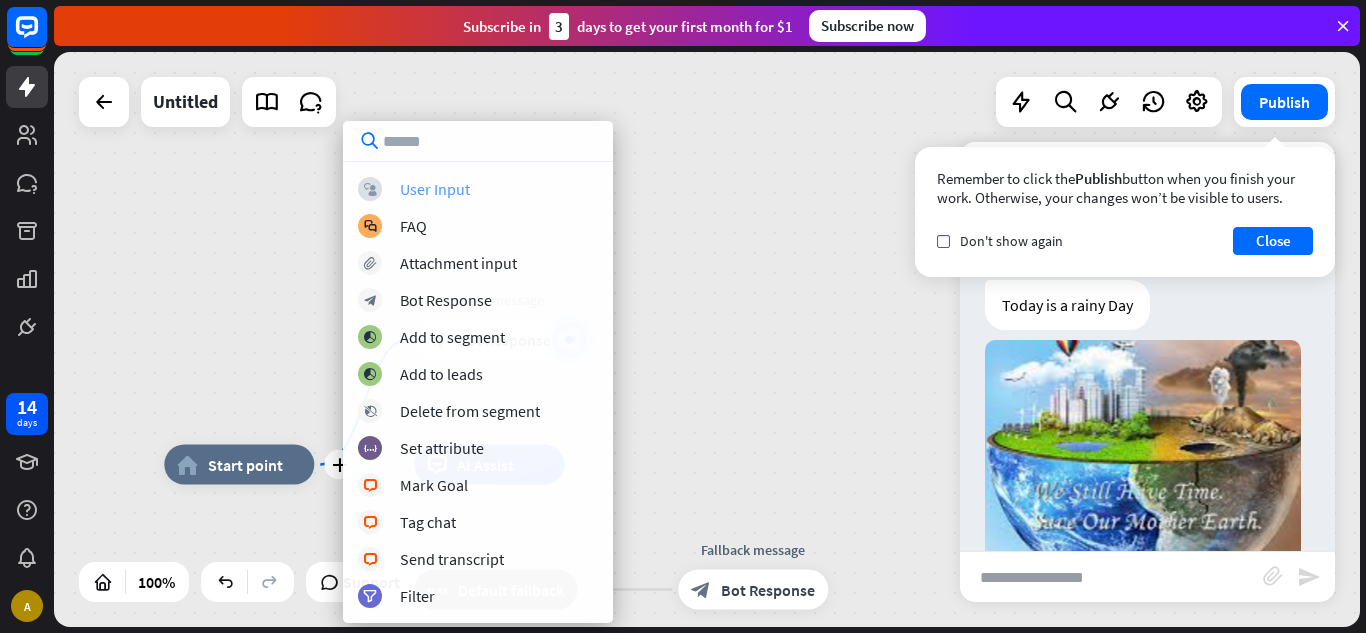 click on "User Input" at bounding box center [435, 189] 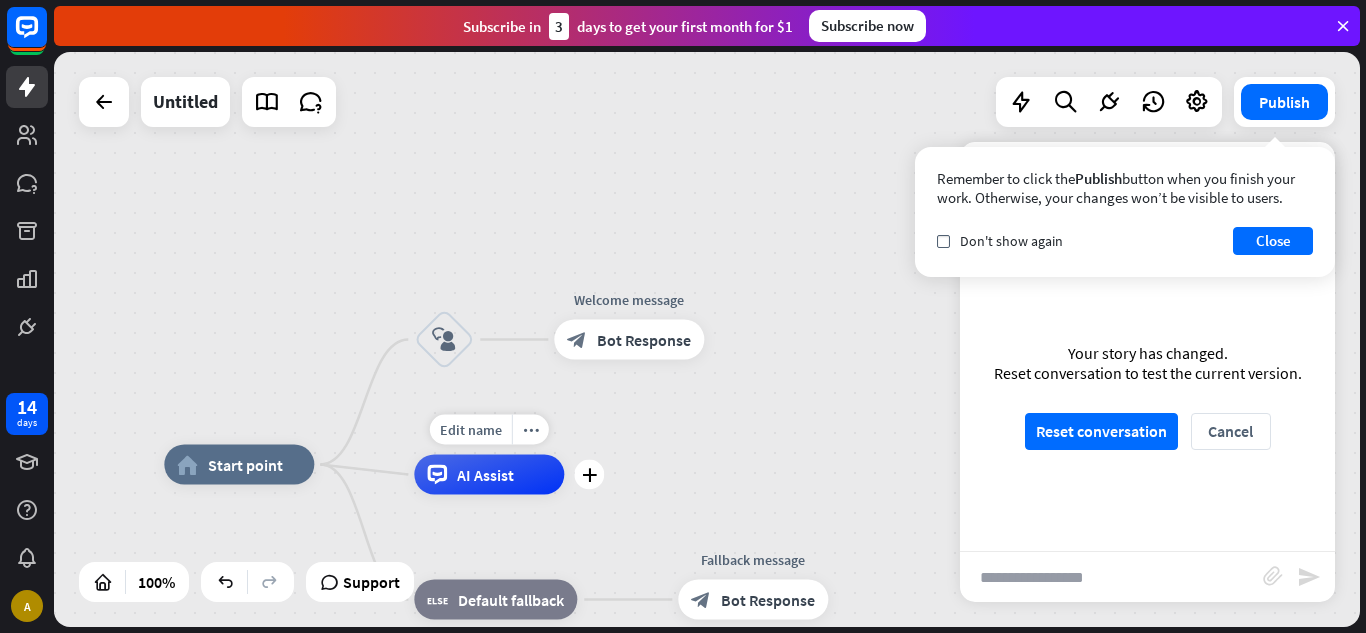 drag, startPoint x: 440, startPoint y: 344, endPoint x: 407, endPoint y: 469, distance: 129.28264 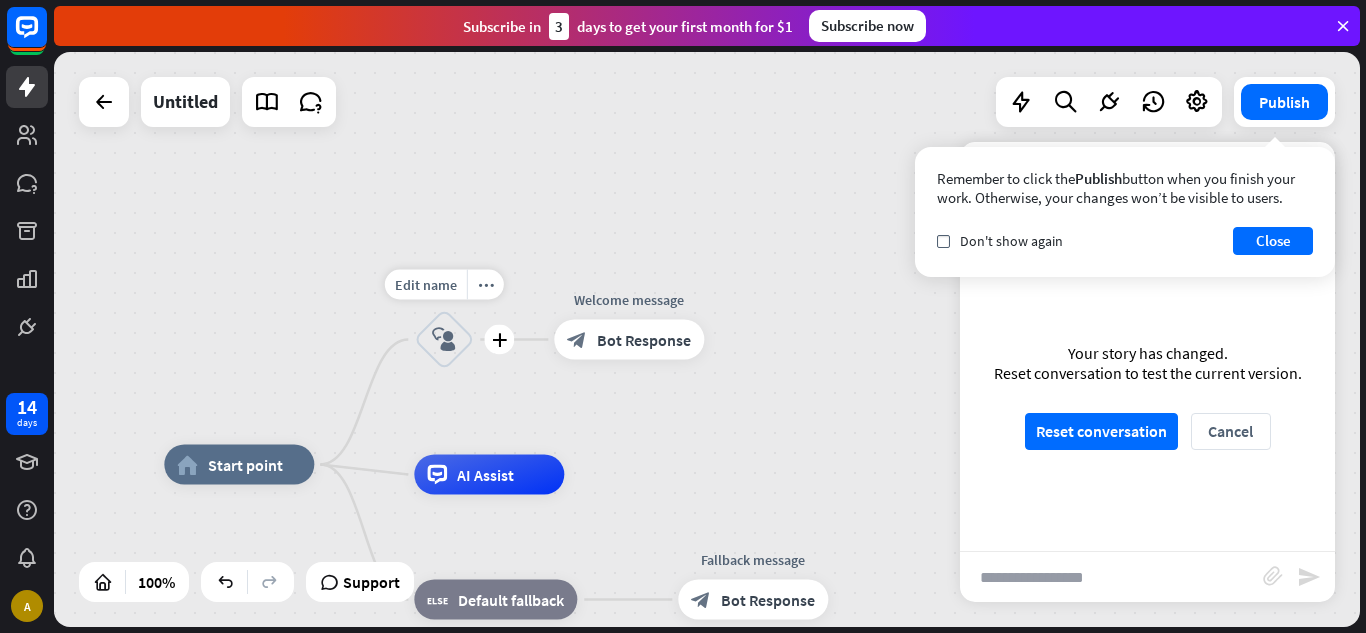 drag, startPoint x: 438, startPoint y: 340, endPoint x: 449, endPoint y: 402, distance: 62.968246 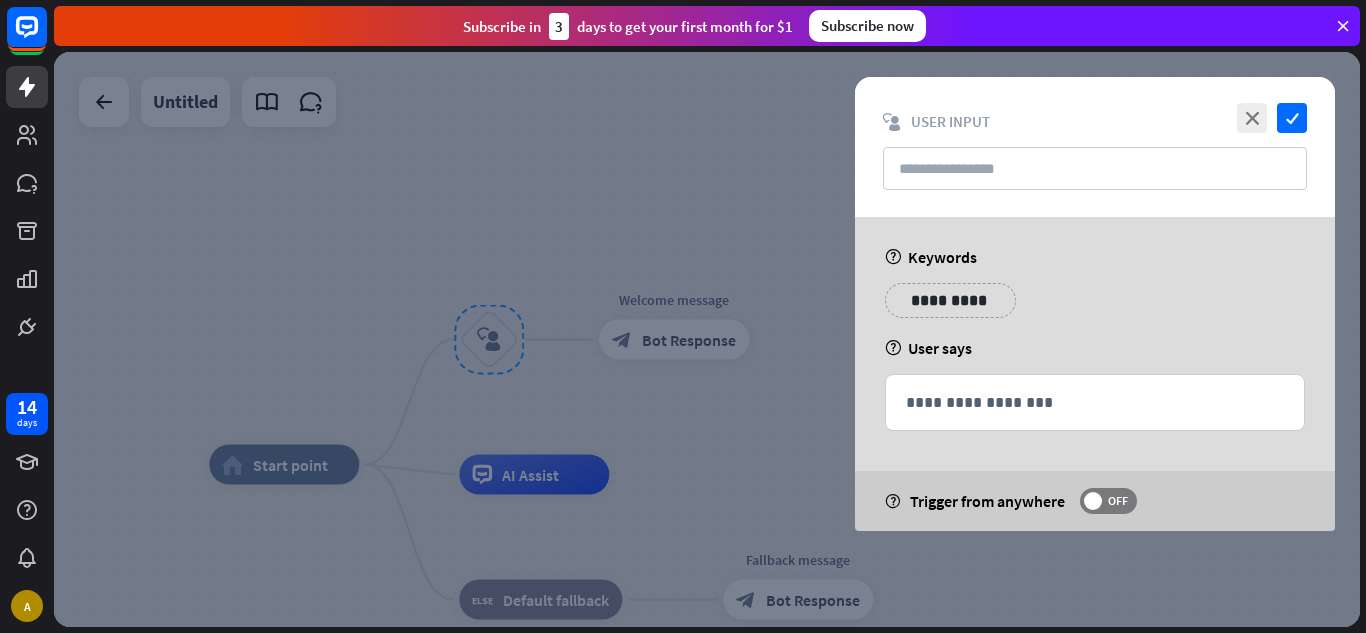 drag, startPoint x: 438, startPoint y: 343, endPoint x: 298, endPoint y: 312, distance: 143.39107 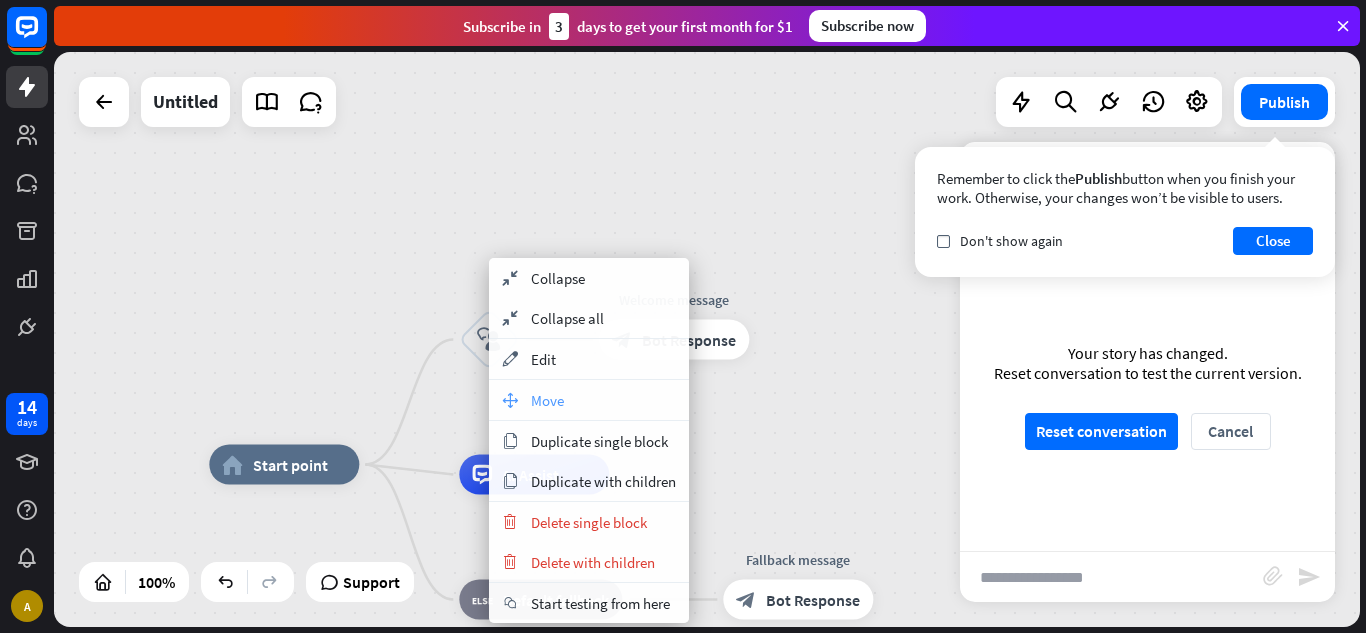 click on "Move" at bounding box center (547, 400) 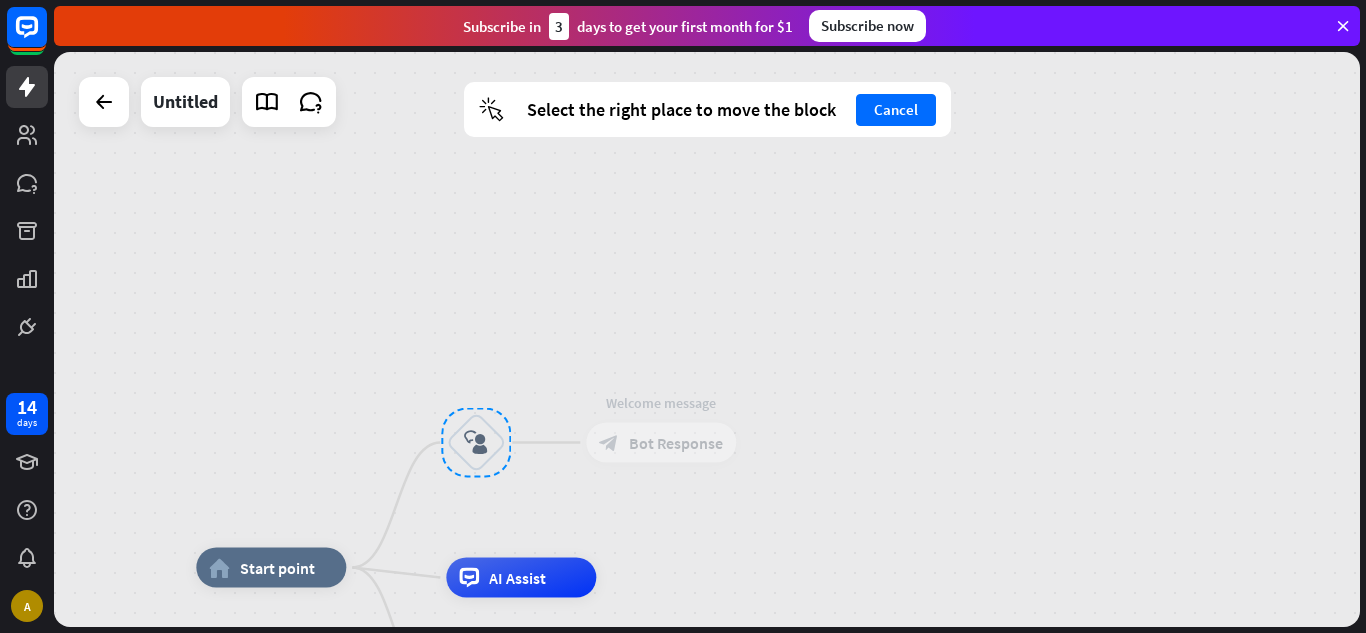 drag, startPoint x: 491, startPoint y: 338, endPoint x: 478, endPoint y: 441, distance: 103.81715 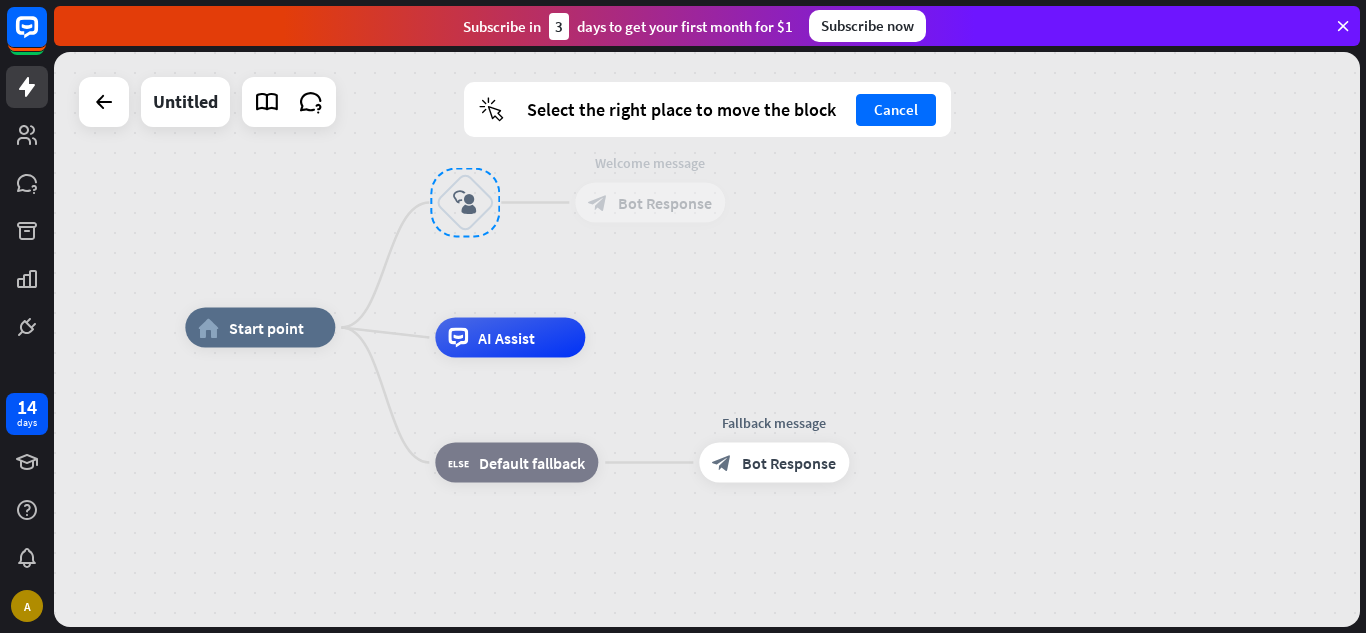 drag, startPoint x: 478, startPoint y: 441, endPoint x: 467, endPoint y: 201, distance: 240.25195 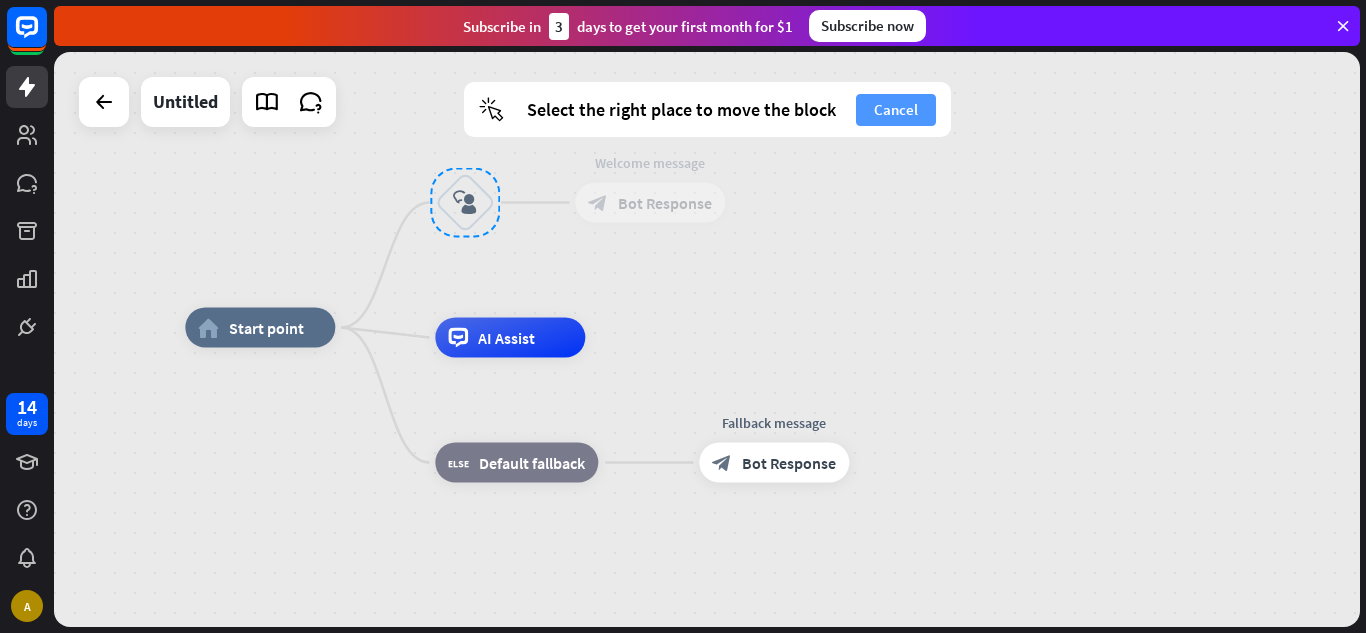 click on "Cancel" at bounding box center (896, 110) 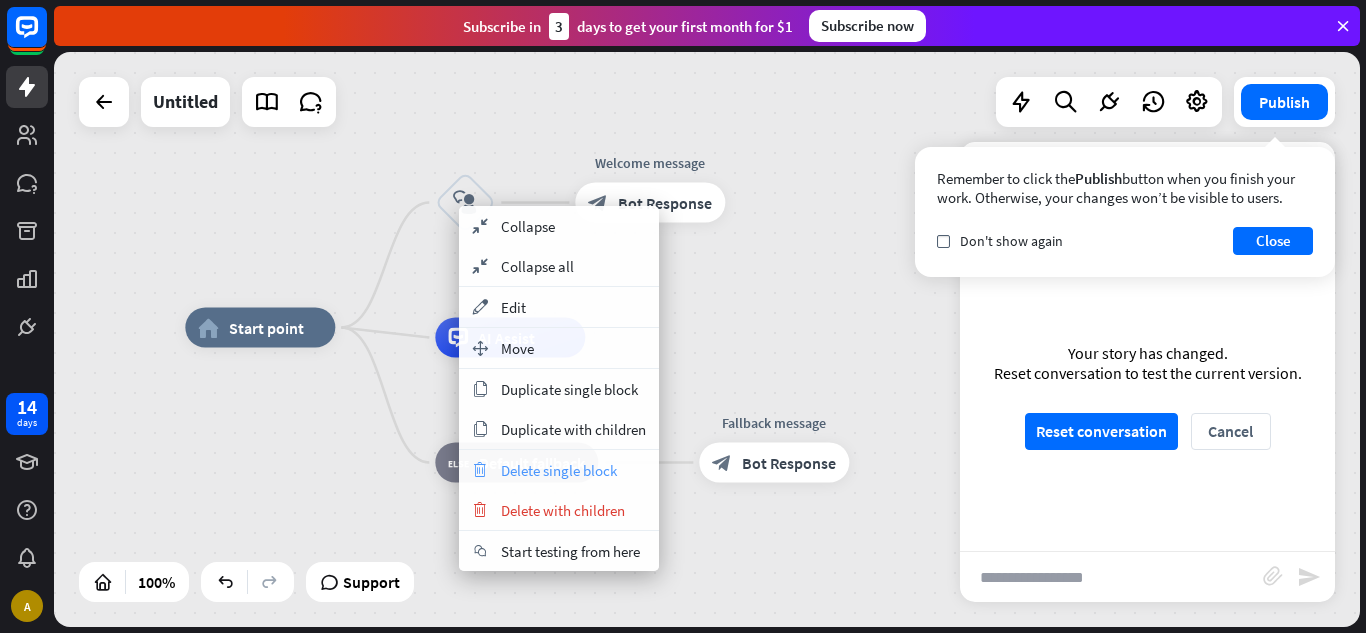 click on "trash   Delete single block" at bounding box center [559, 470] 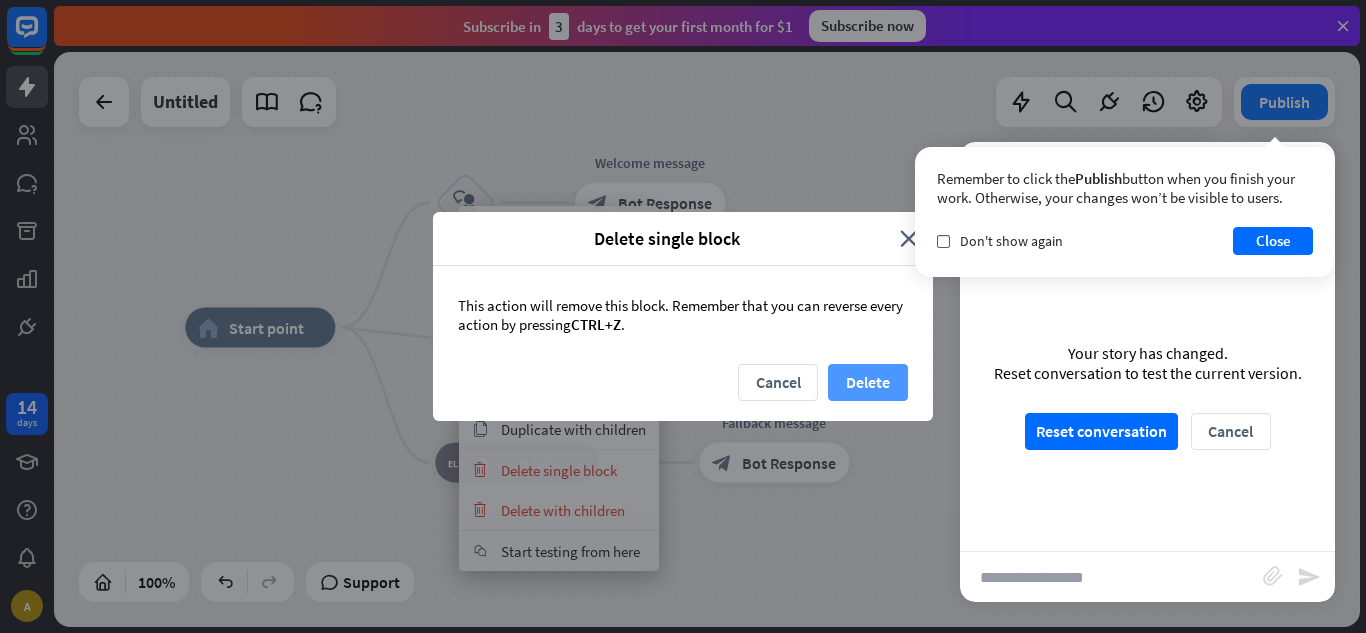 click on "Delete" at bounding box center (868, 382) 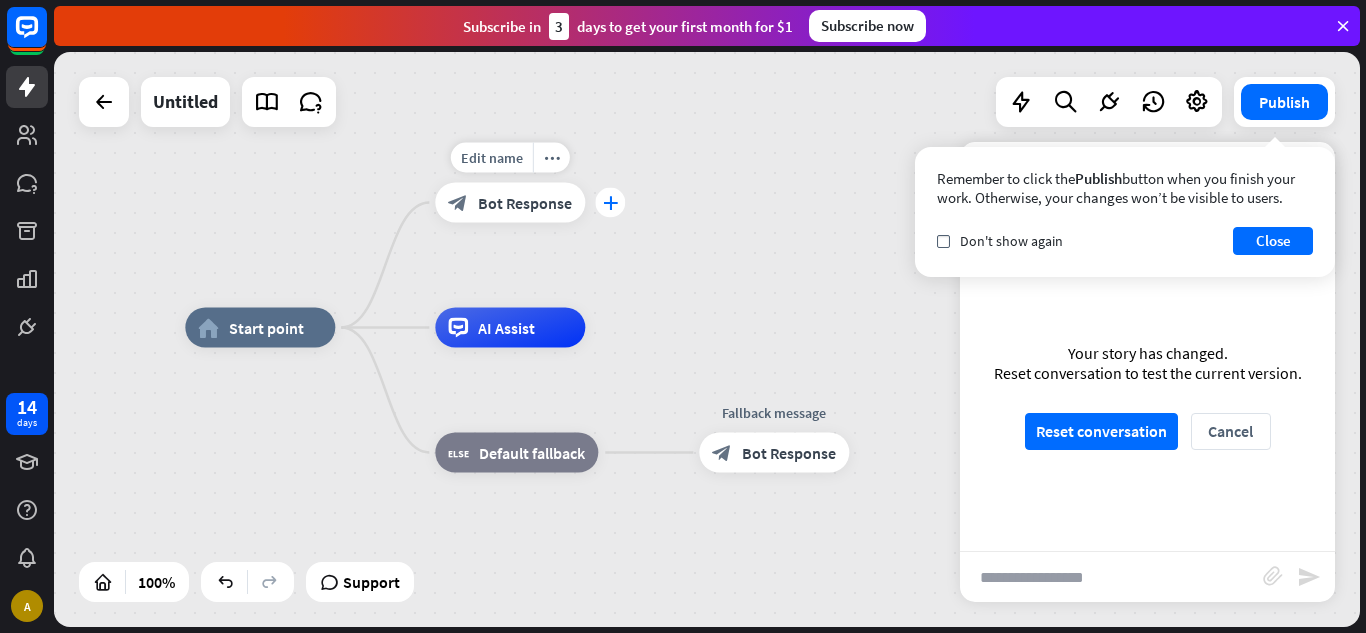 click on "plus" at bounding box center [610, 203] 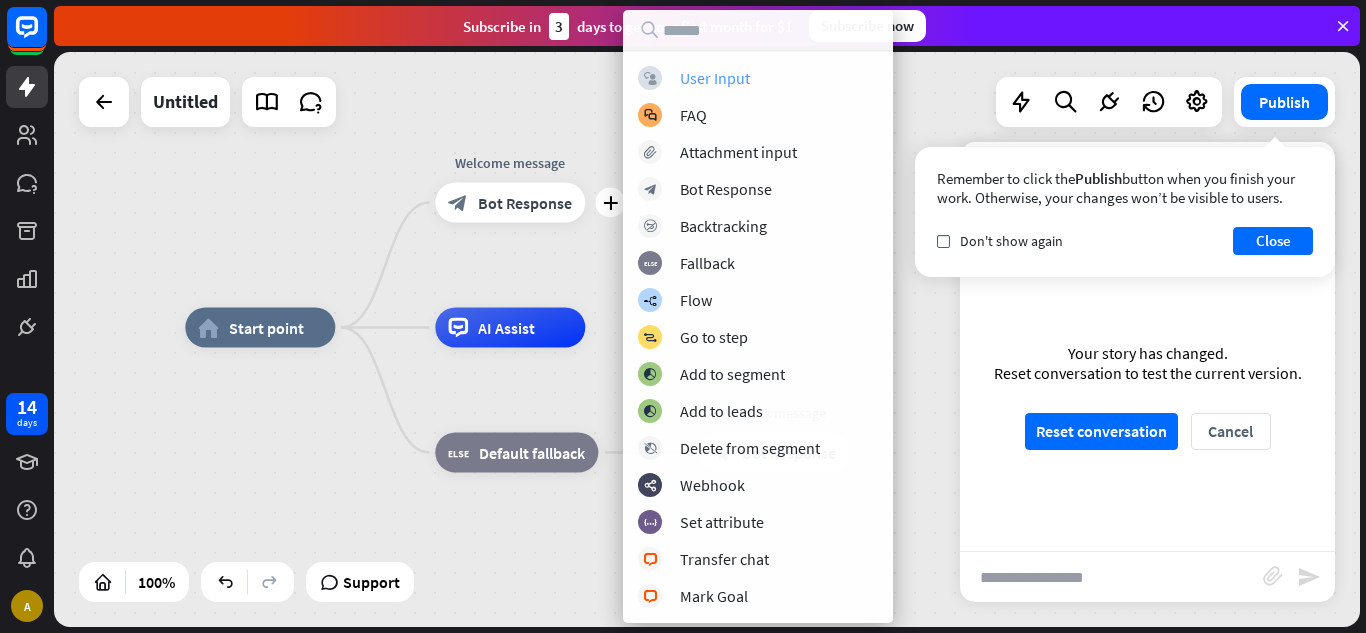 click on "User Input" at bounding box center (715, 78) 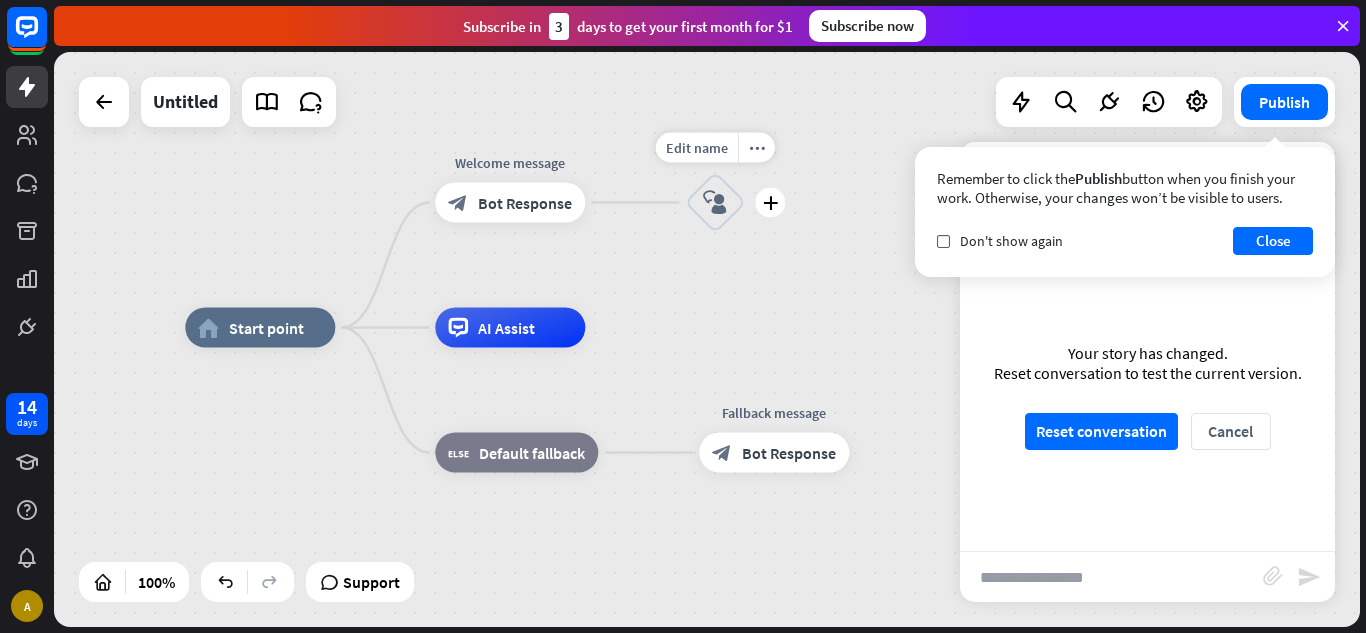 click on "block_user_input" at bounding box center (715, 203) 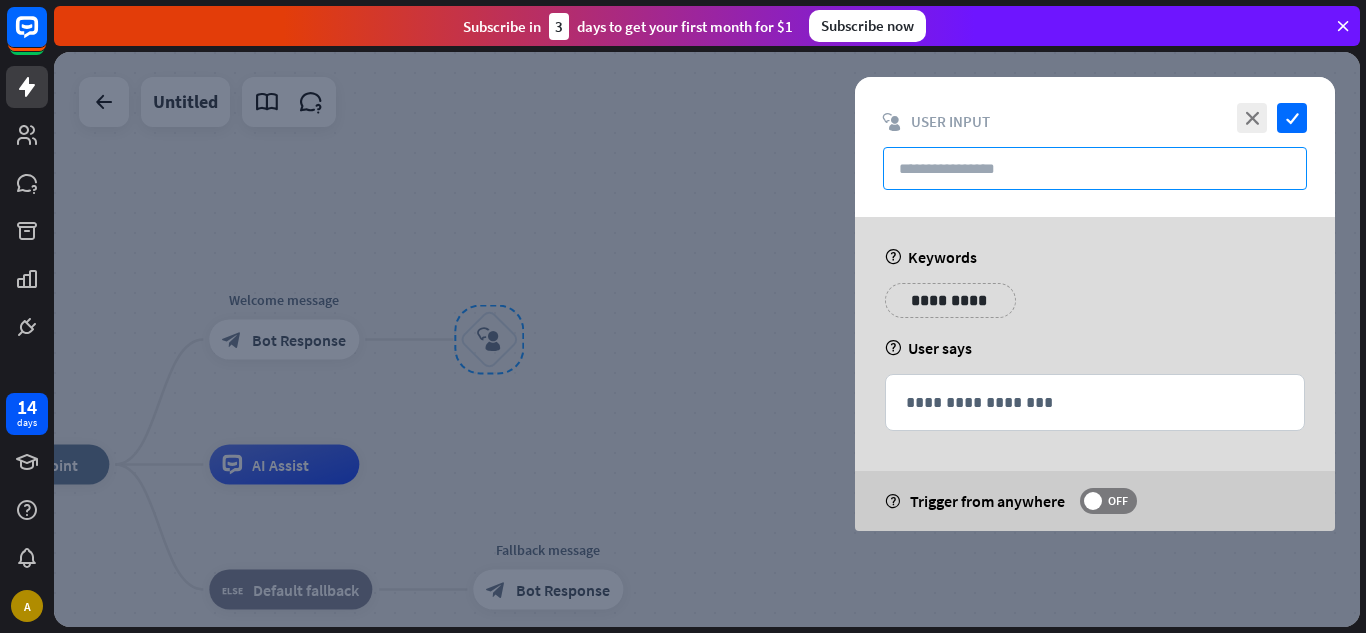 click at bounding box center [1095, 168] 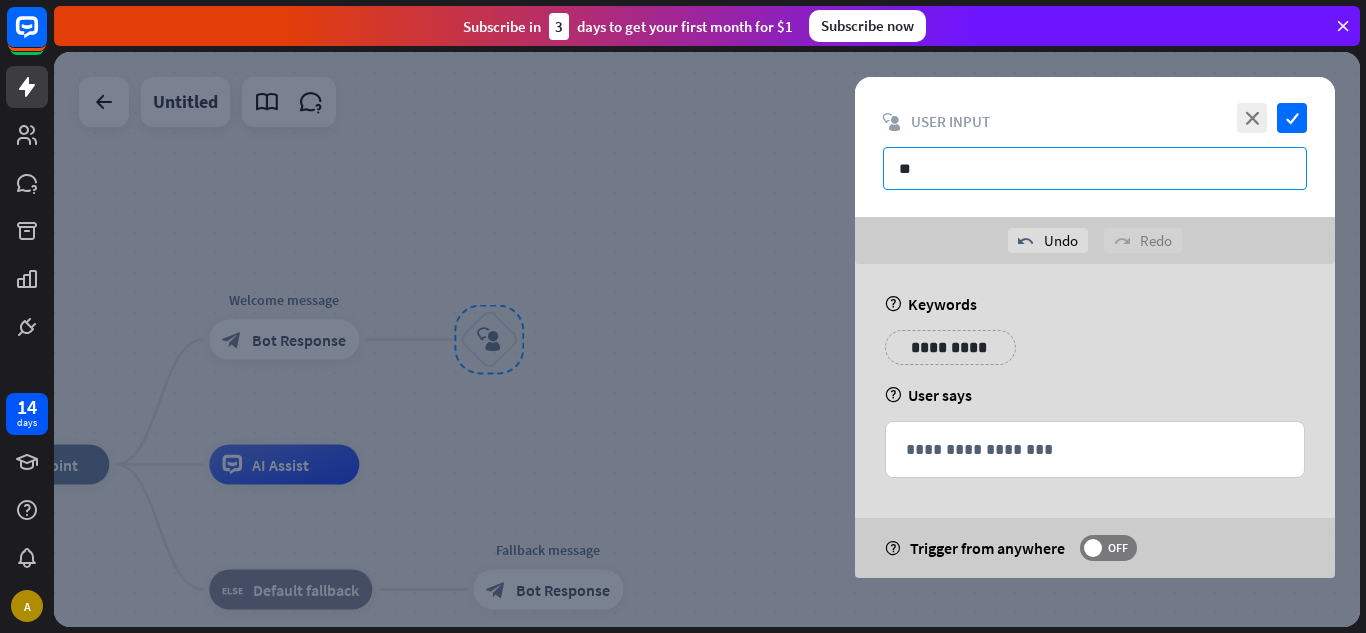 type on "*" 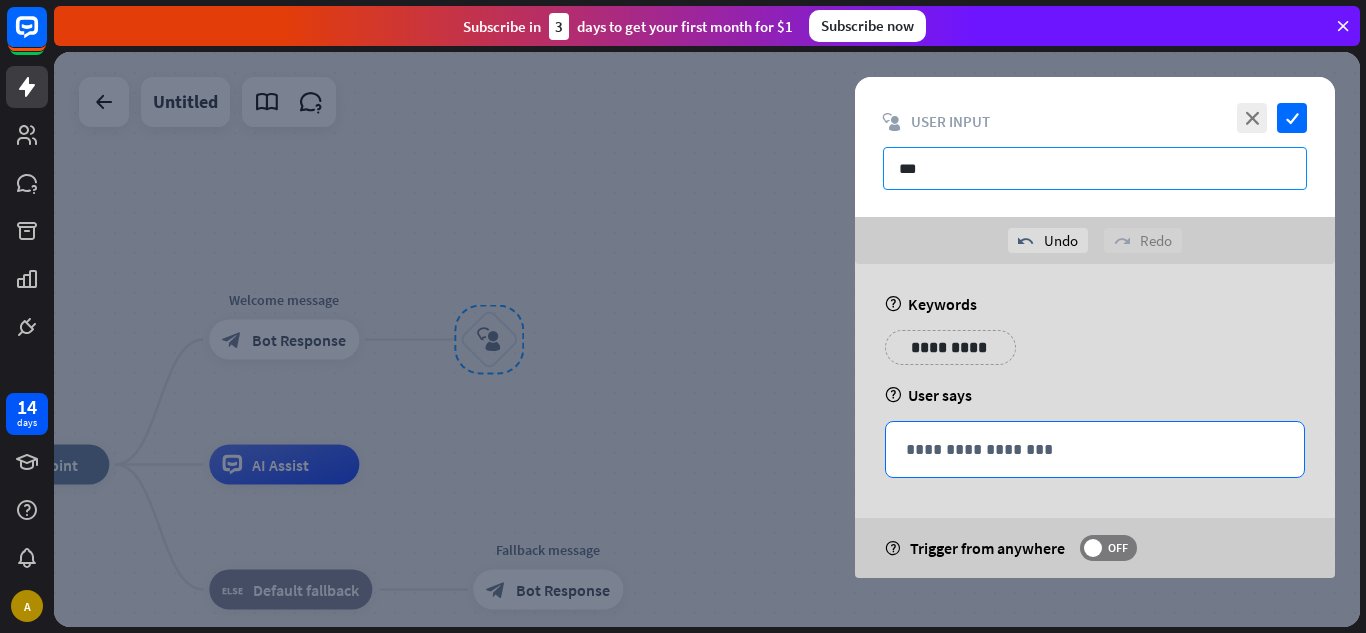 type on "***" 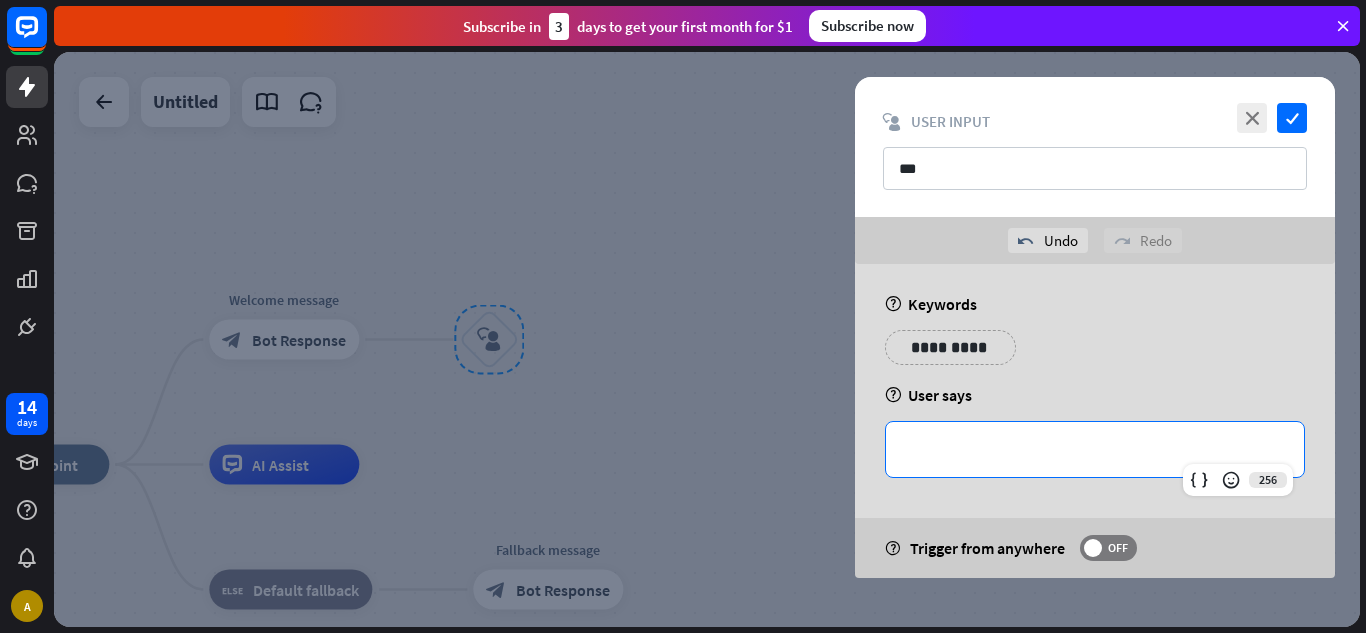 click on "**********" at bounding box center (1095, 449) 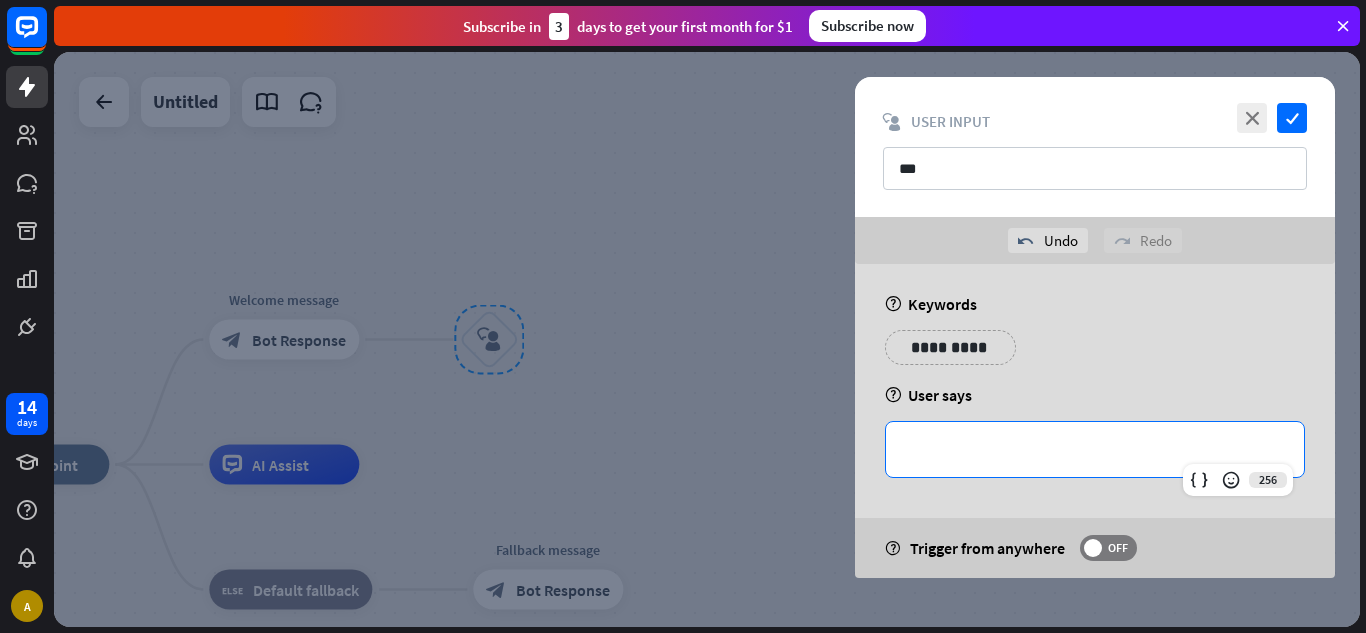 type 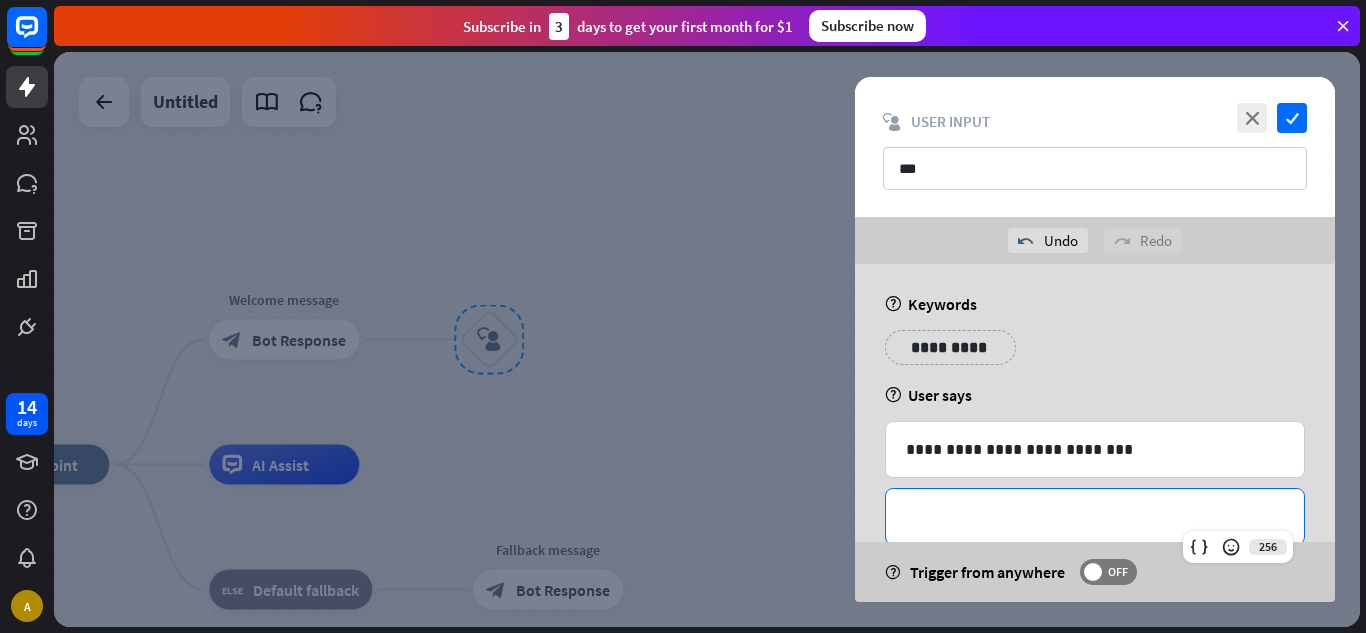 click on "**********" at bounding box center [1095, 516] 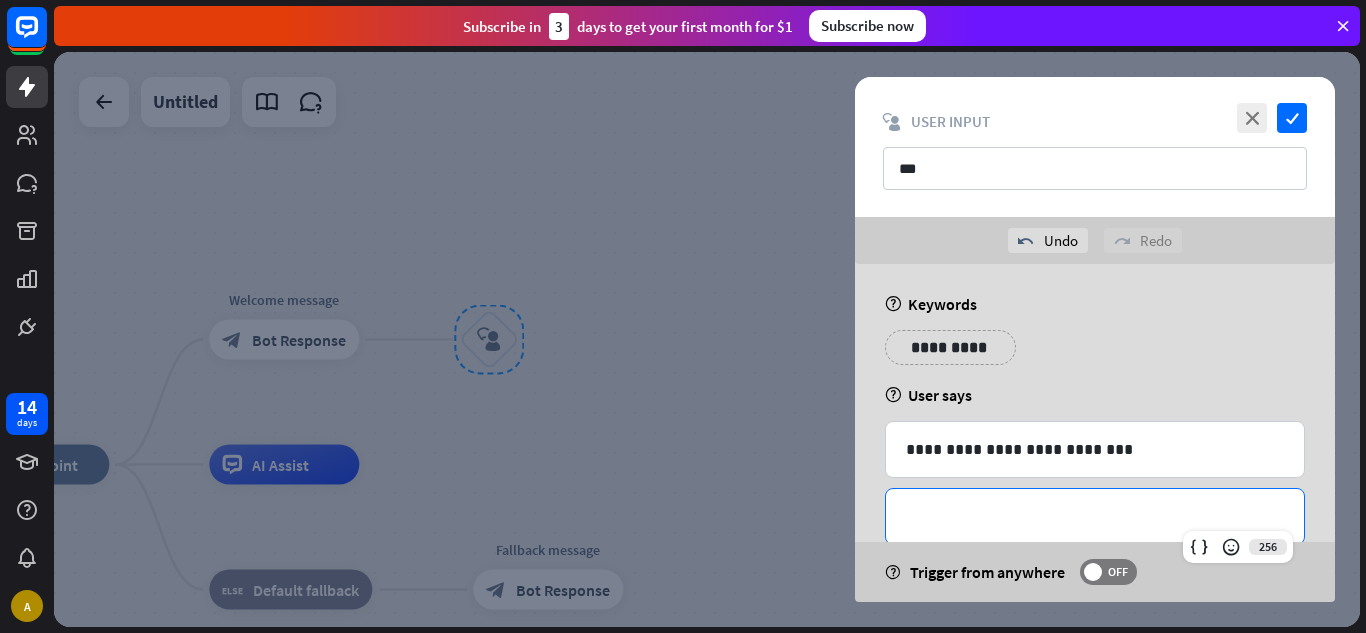 type 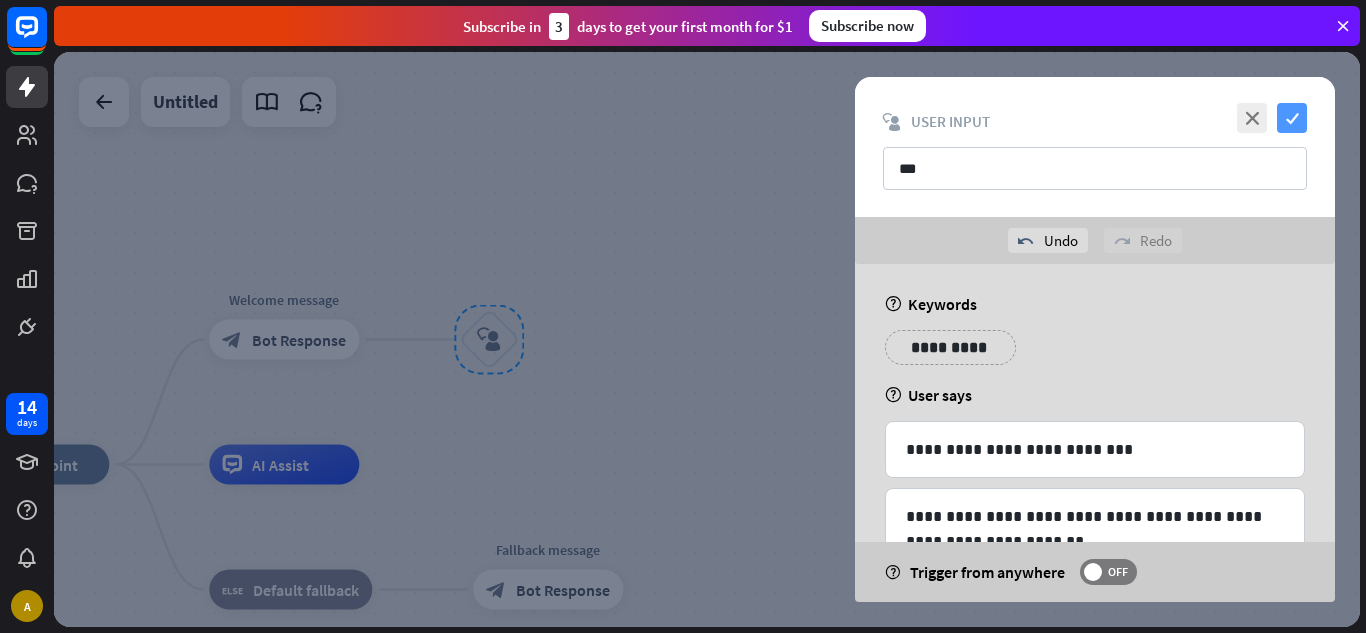 click on "check" at bounding box center (1292, 118) 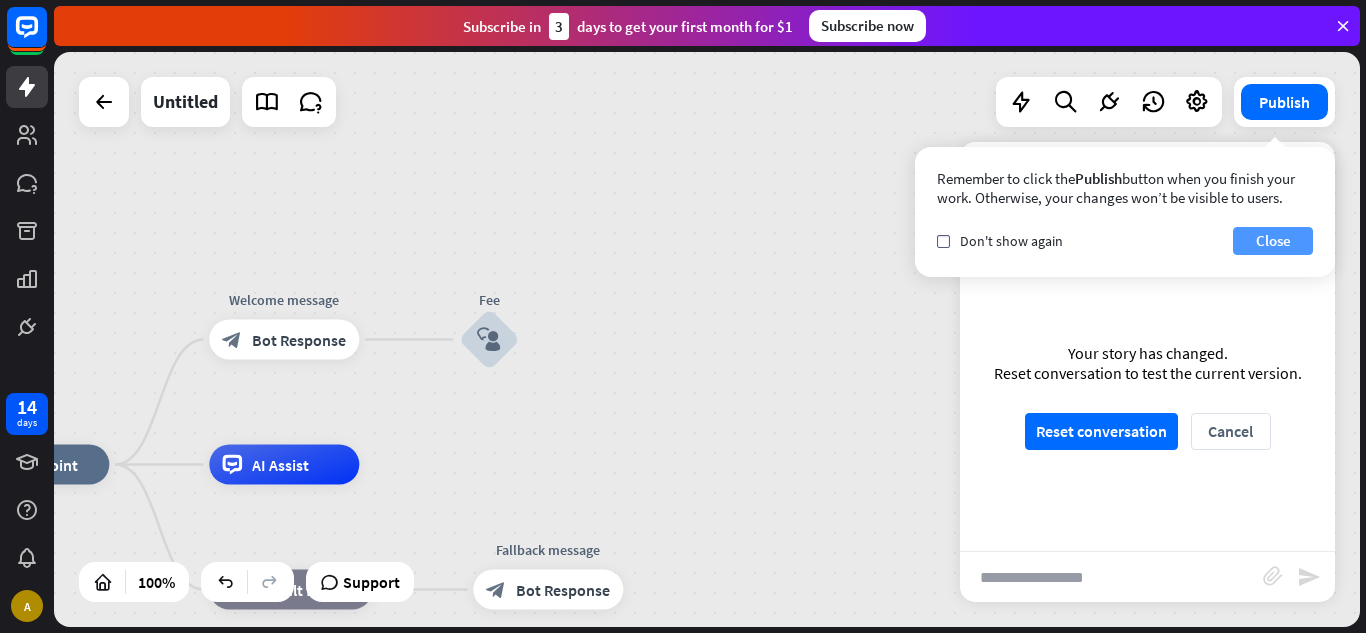 click on "Close" at bounding box center (1273, 241) 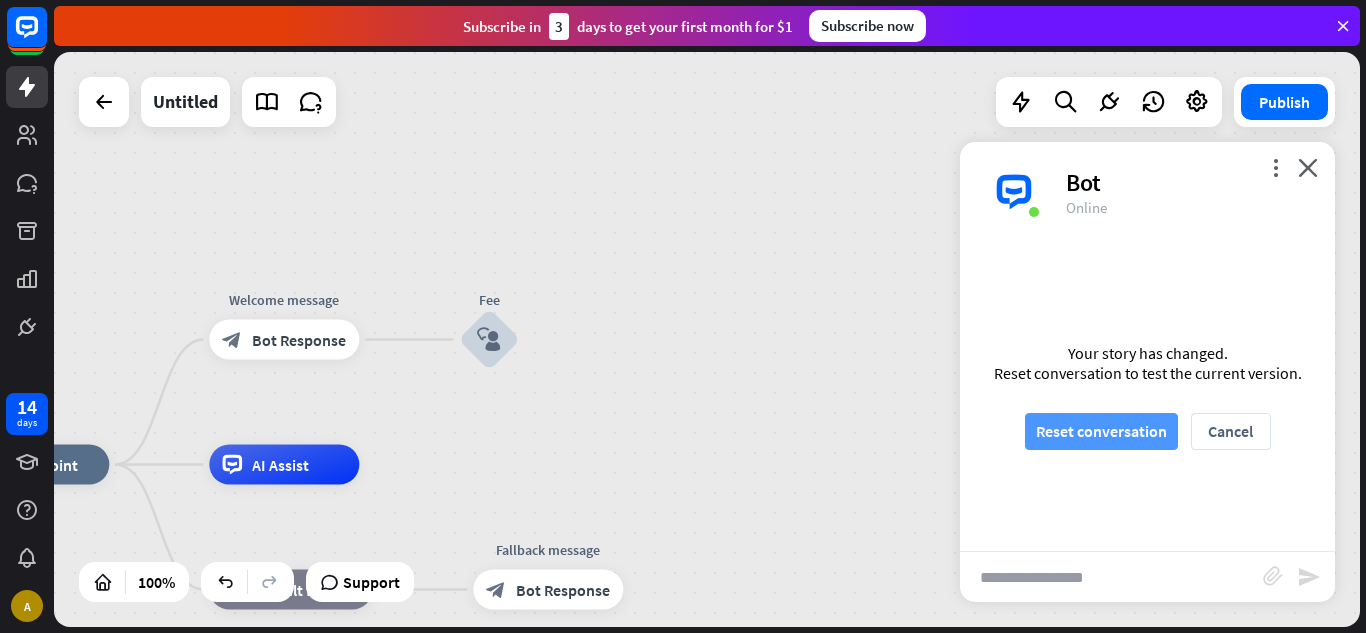 click on "Reset conversation" at bounding box center (1101, 431) 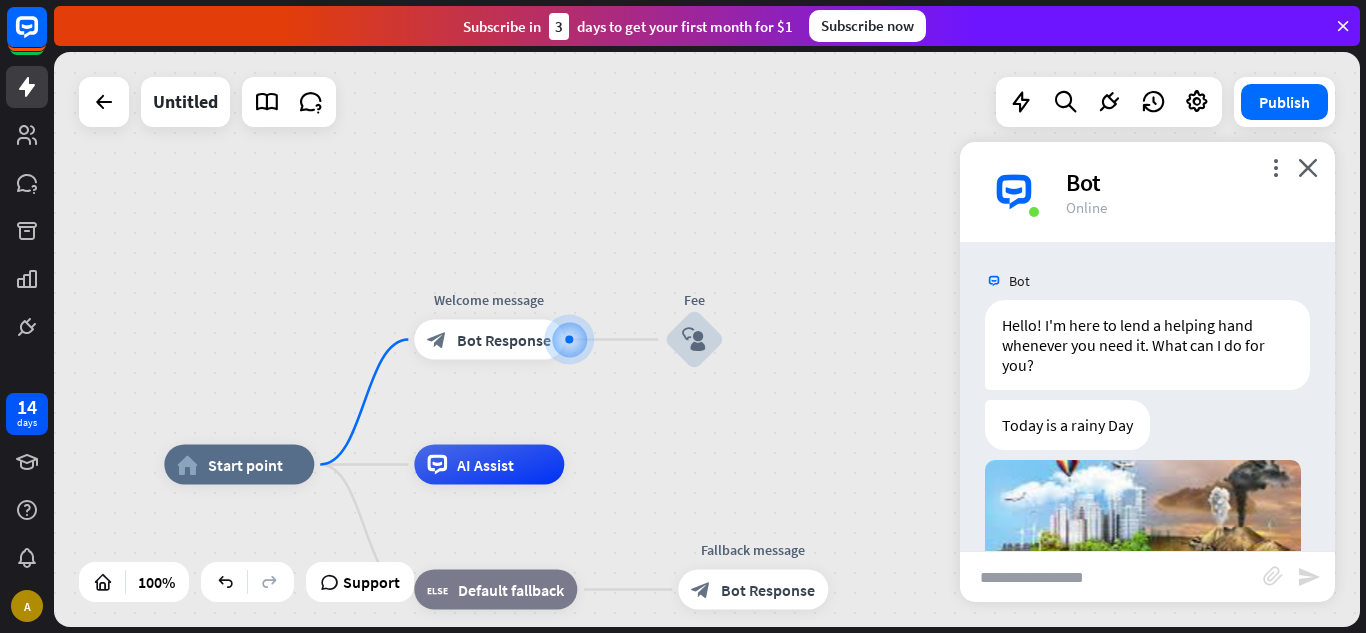 scroll, scrollTop: 192, scrollLeft: 0, axis: vertical 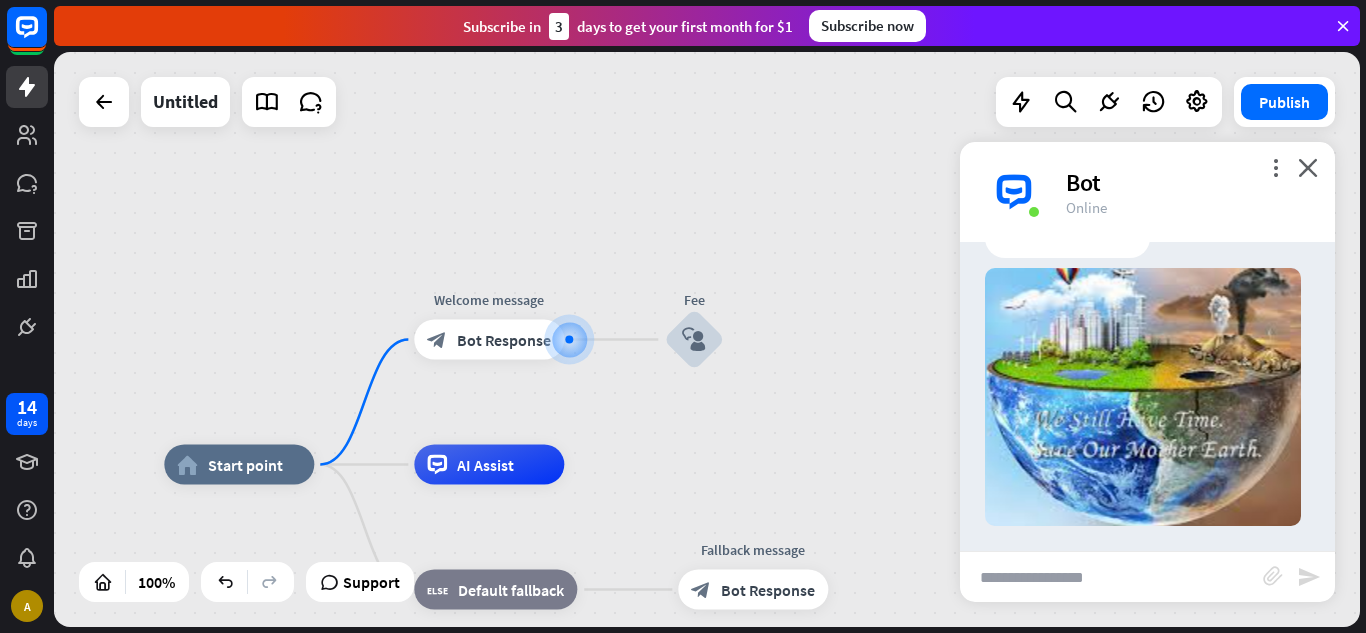 drag, startPoint x: 1133, startPoint y: 581, endPoint x: 1207, endPoint y: 588, distance: 74.330345 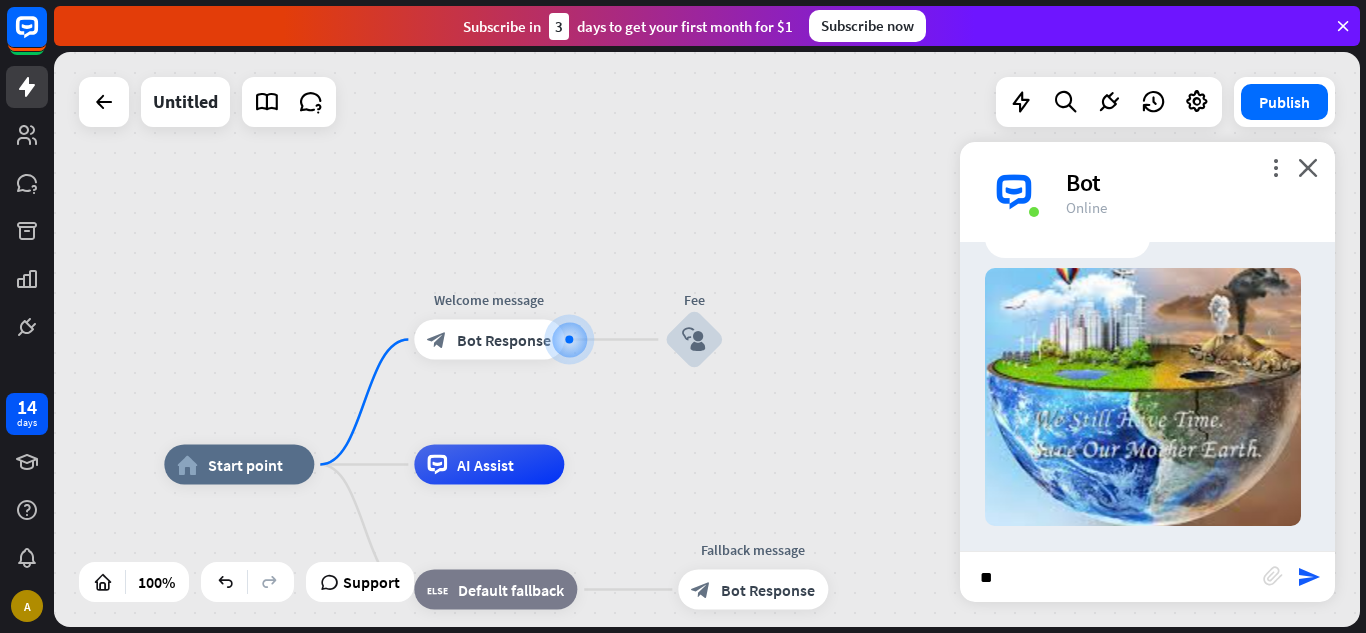 type on "***" 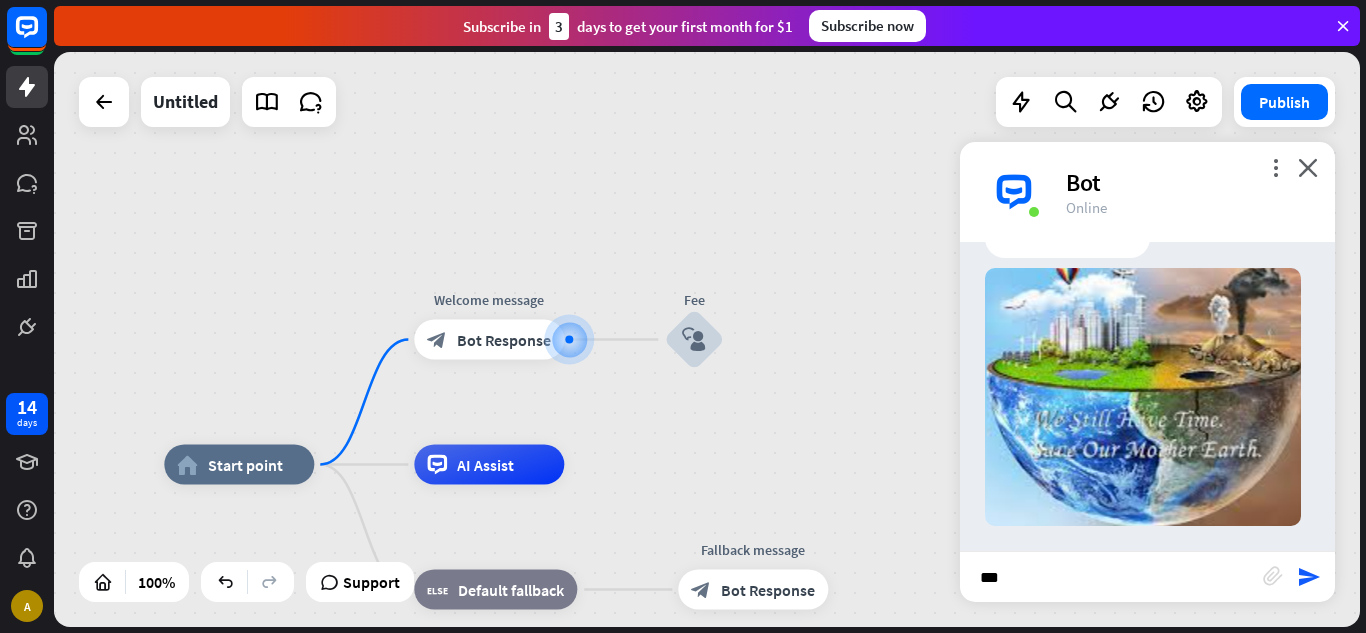 type 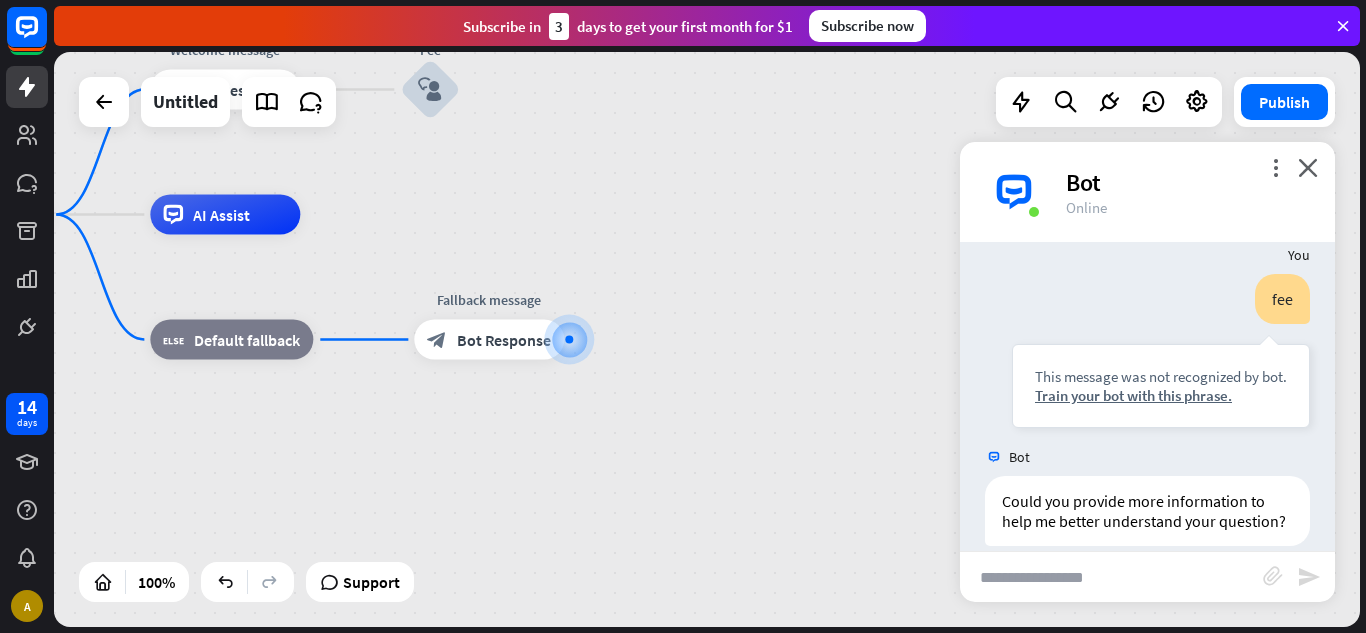 scroll, scrollTop: 532, scrollLeft: 0, axis: vertical 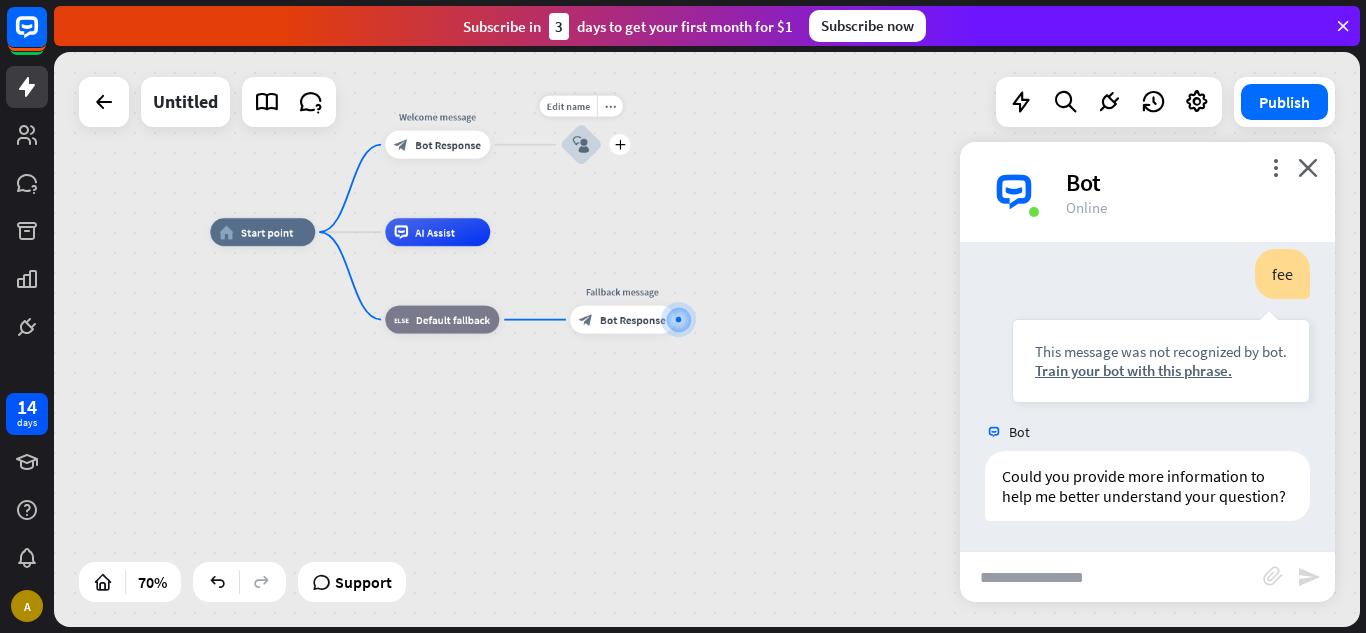 click on "block_user_input" at bounding box center (581, 144) 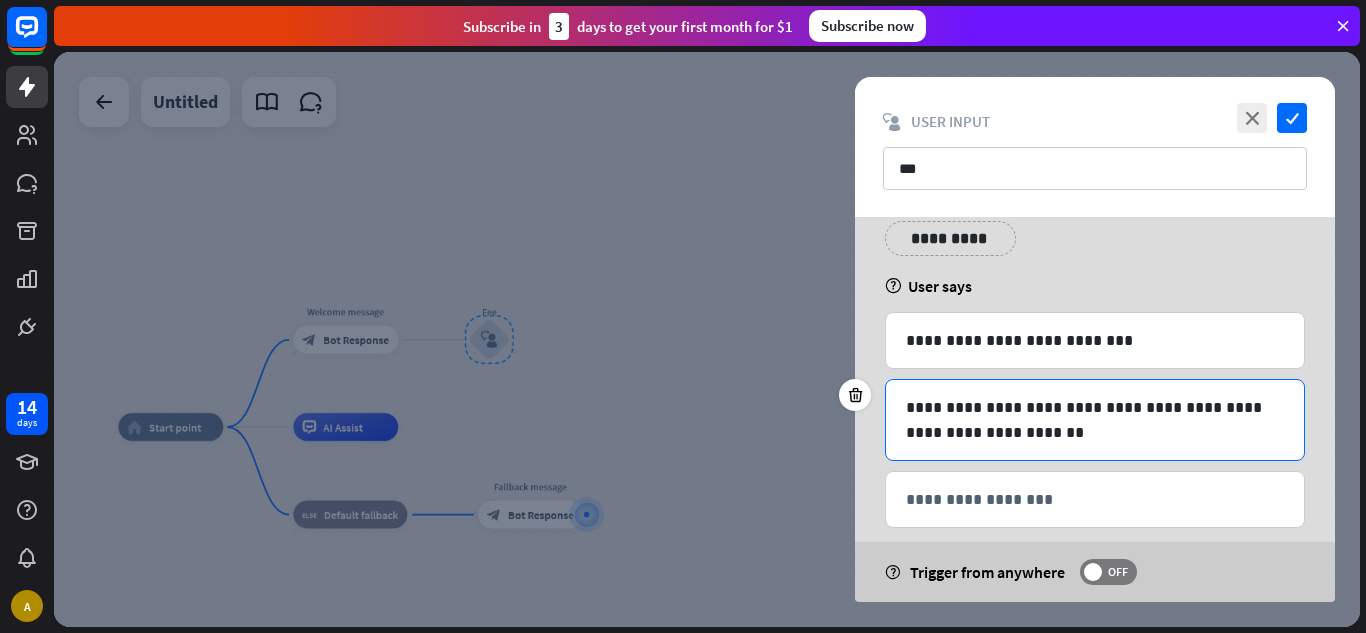 scroll, scrollTop: 88, scrollLeft: 0, axis: vertical 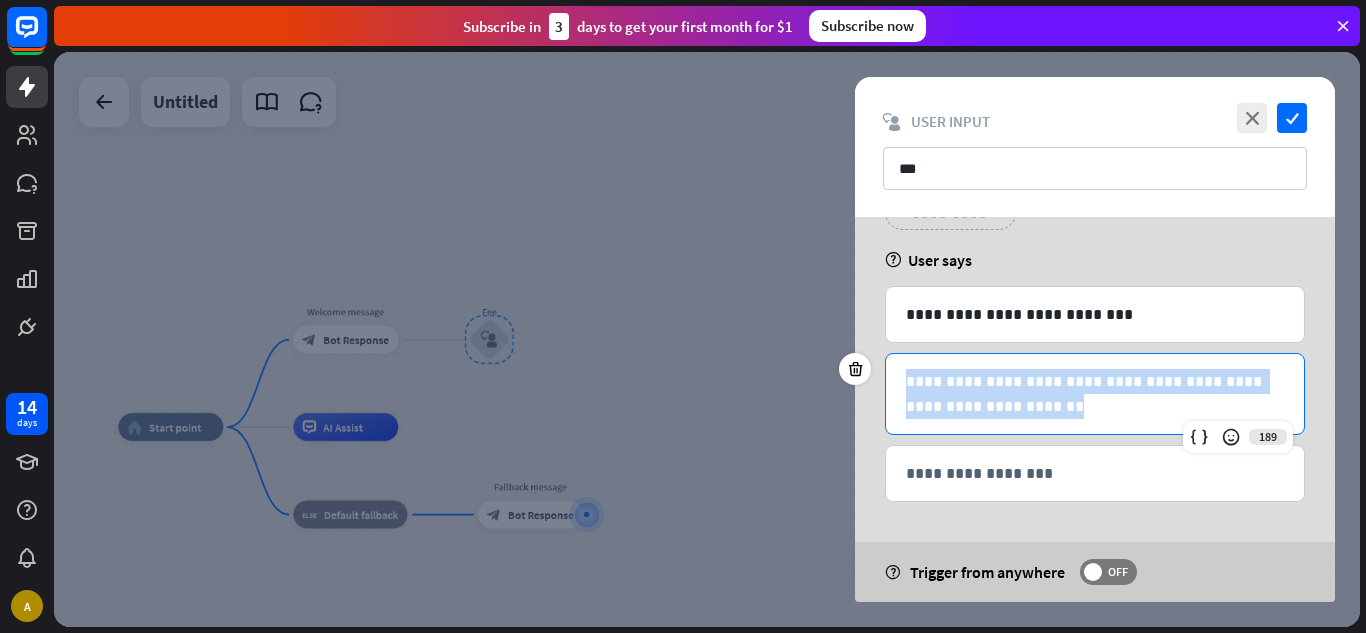 drag, startPoint x: 1059, startPoint y: 410, endPoint x: 899, endPoint y: 384, distance: 162.09874 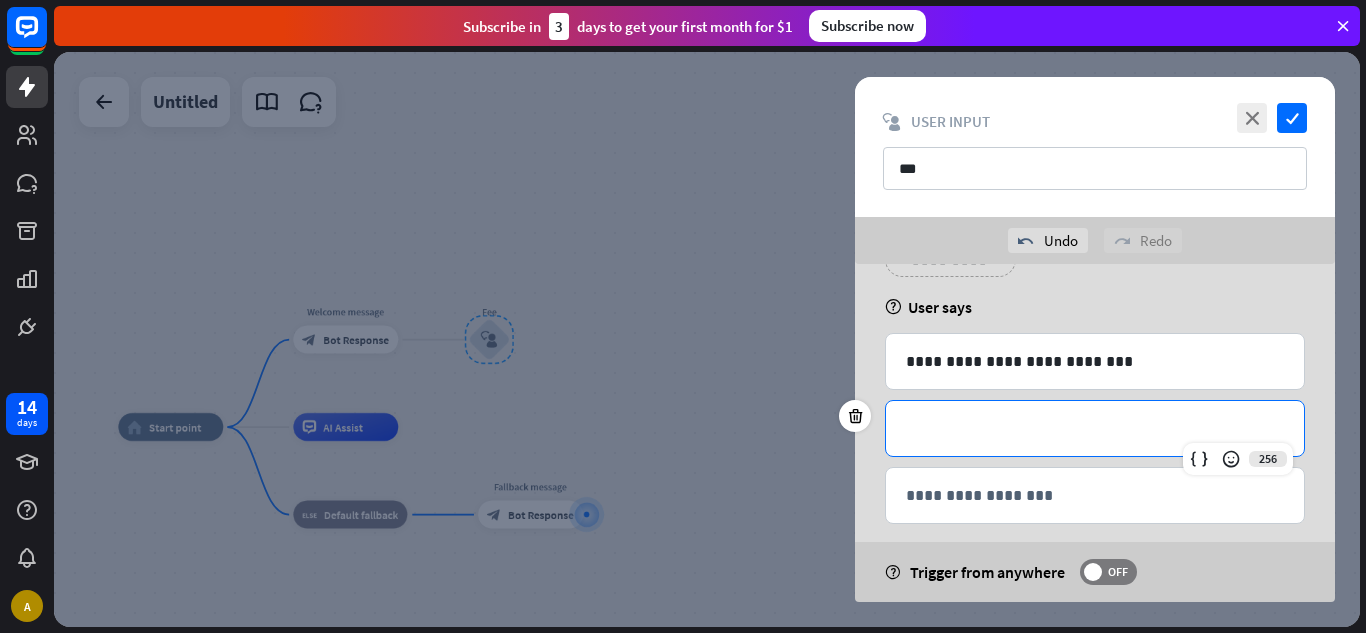 scroll, scrollTop: 0, scrollLeft: 0, axis: both 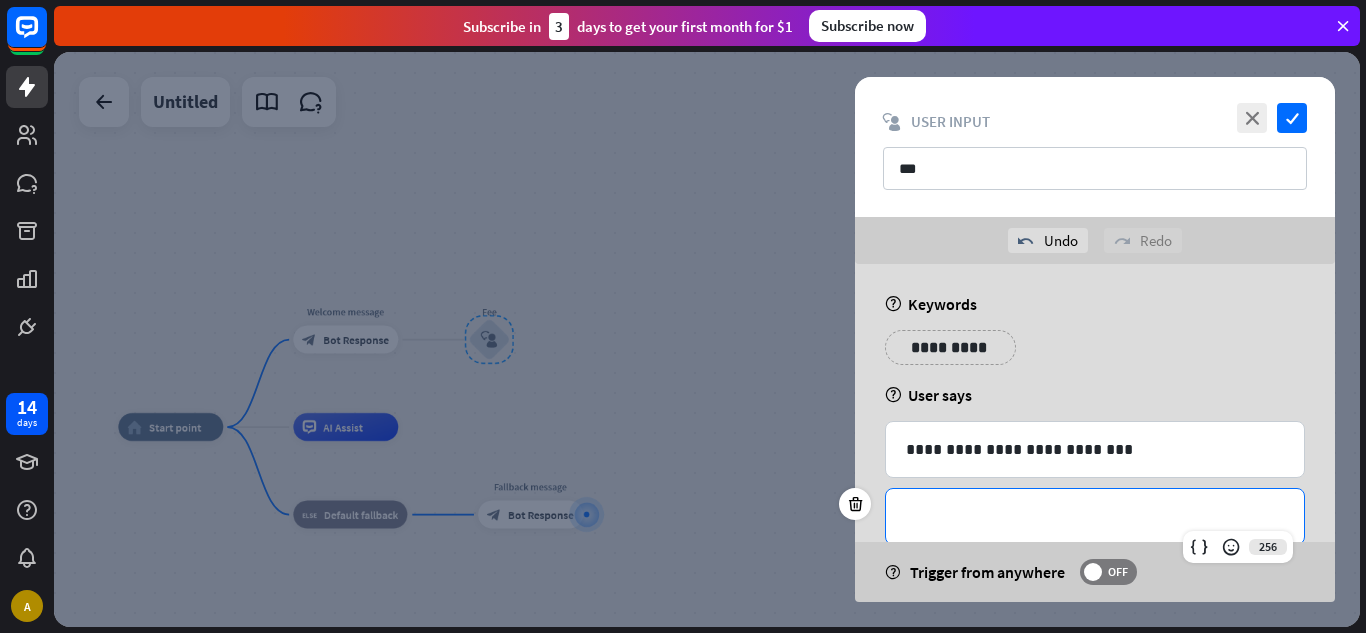 click at bounding box center [707, 339] 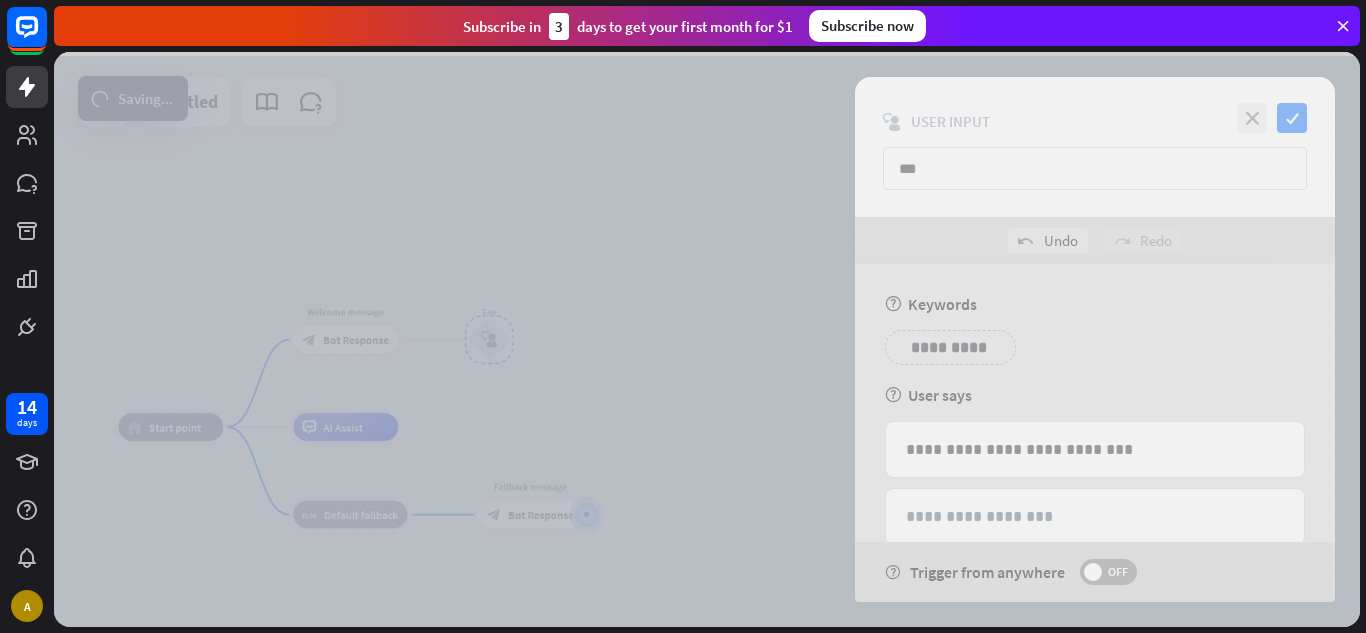 scroll, scrollTop: 527, scrollLeft: 0, axis: vertical 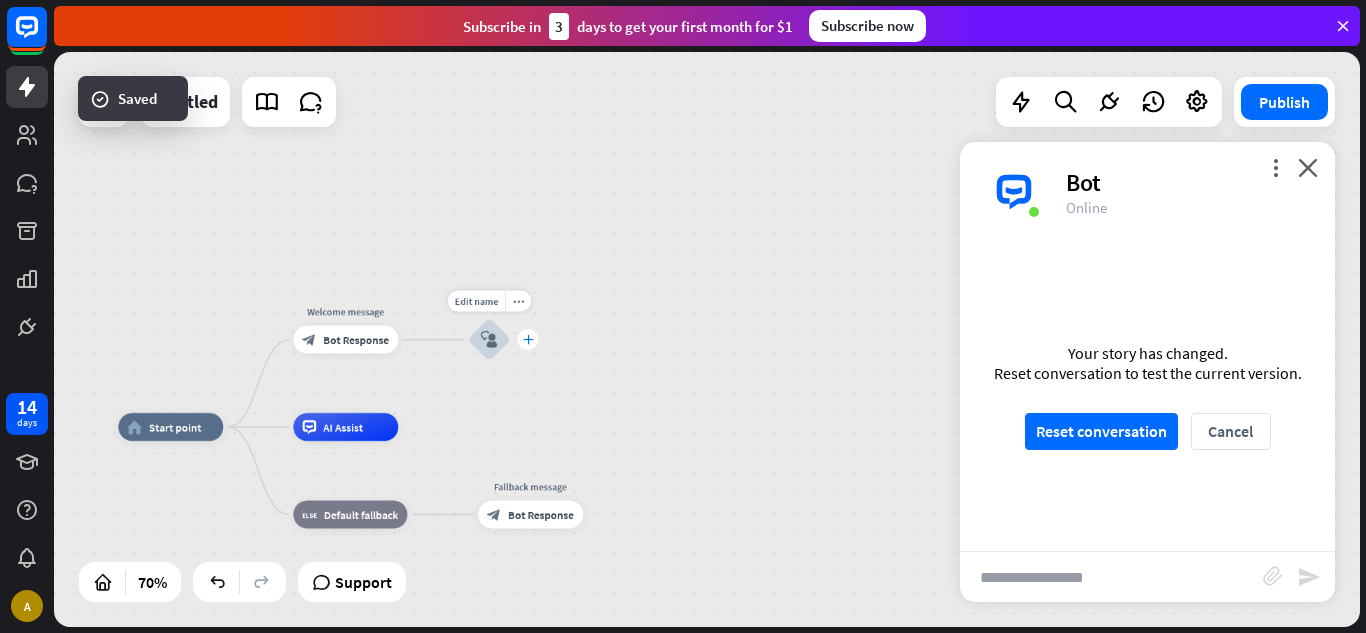 click on "plus" at bounding box center (528, 340) 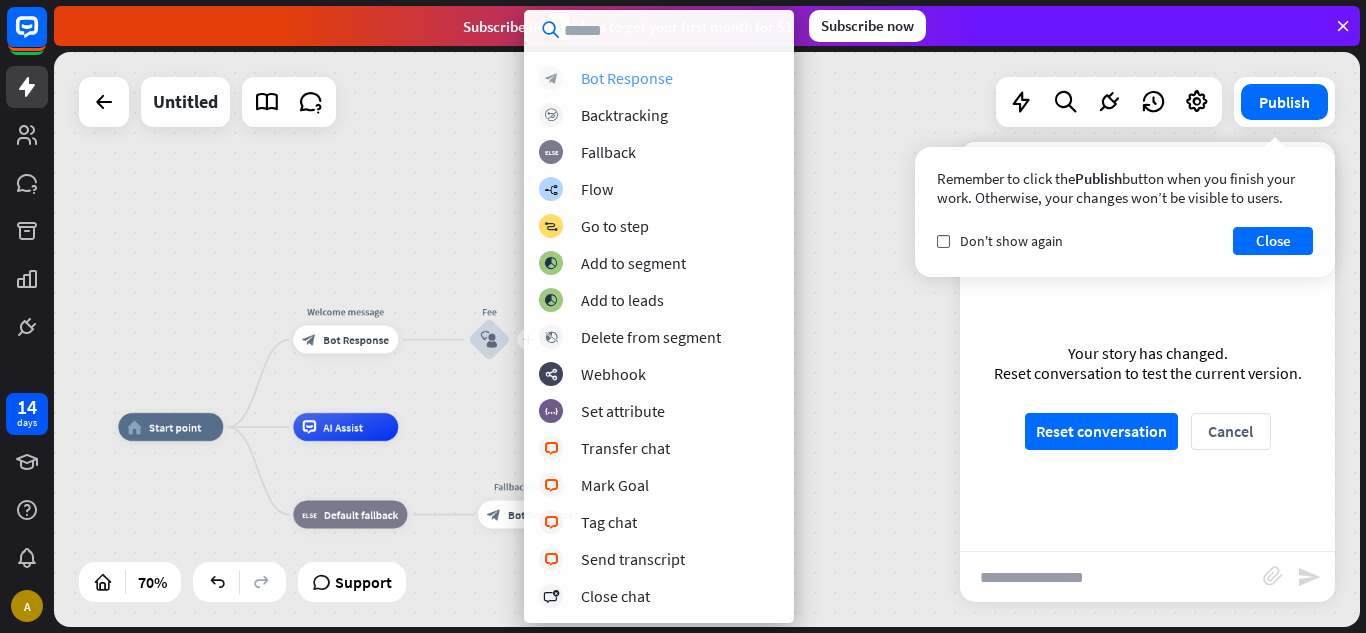 click on "Bot Response" at bounding box center [627, 78] 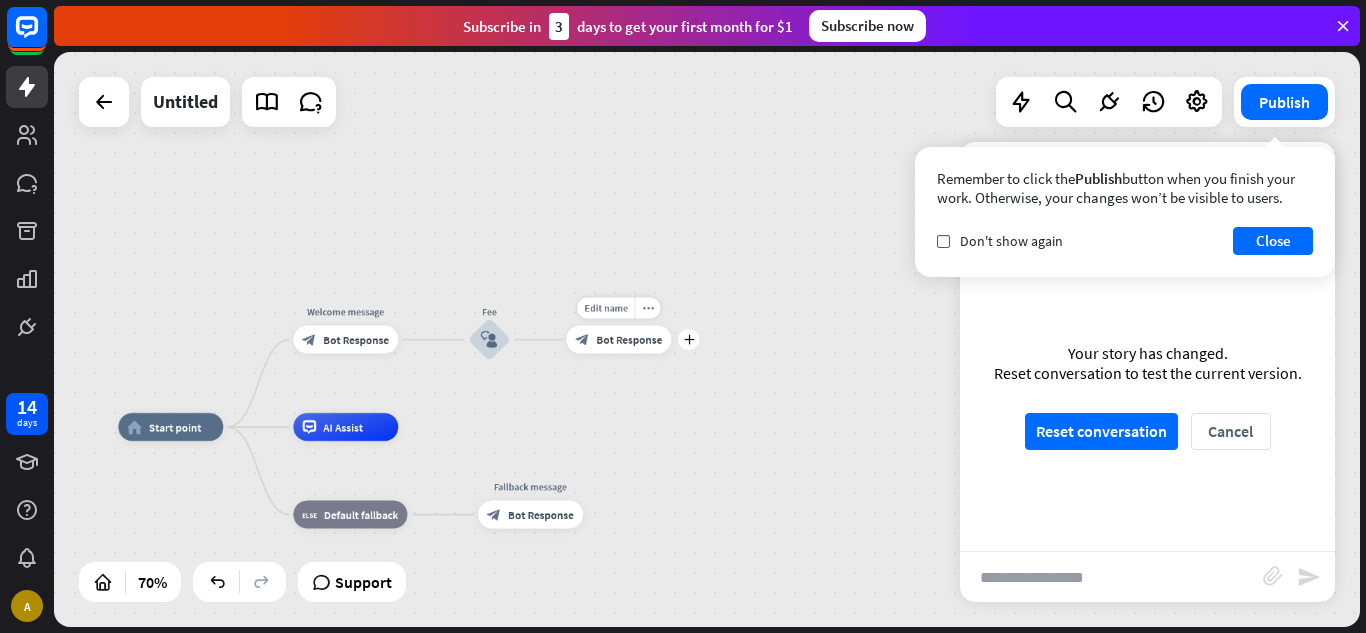 click on "Bot Response" at bounding box center [629, 340] 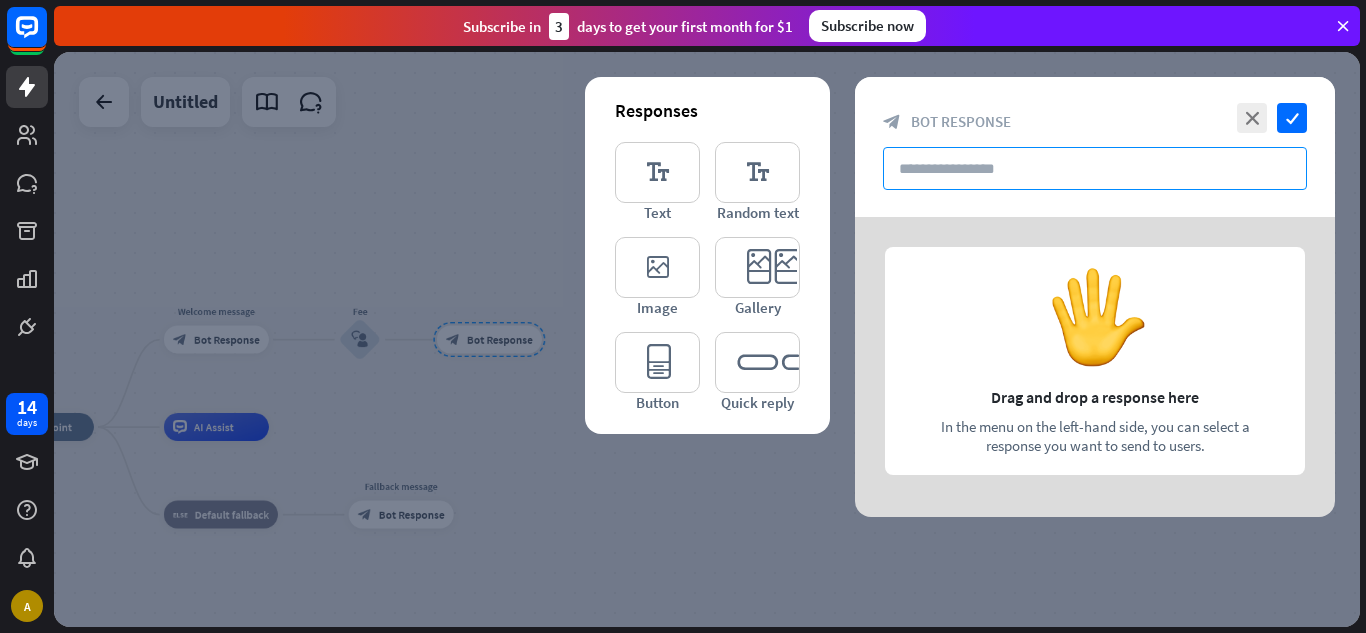 click at bounding box center (1095, 168) 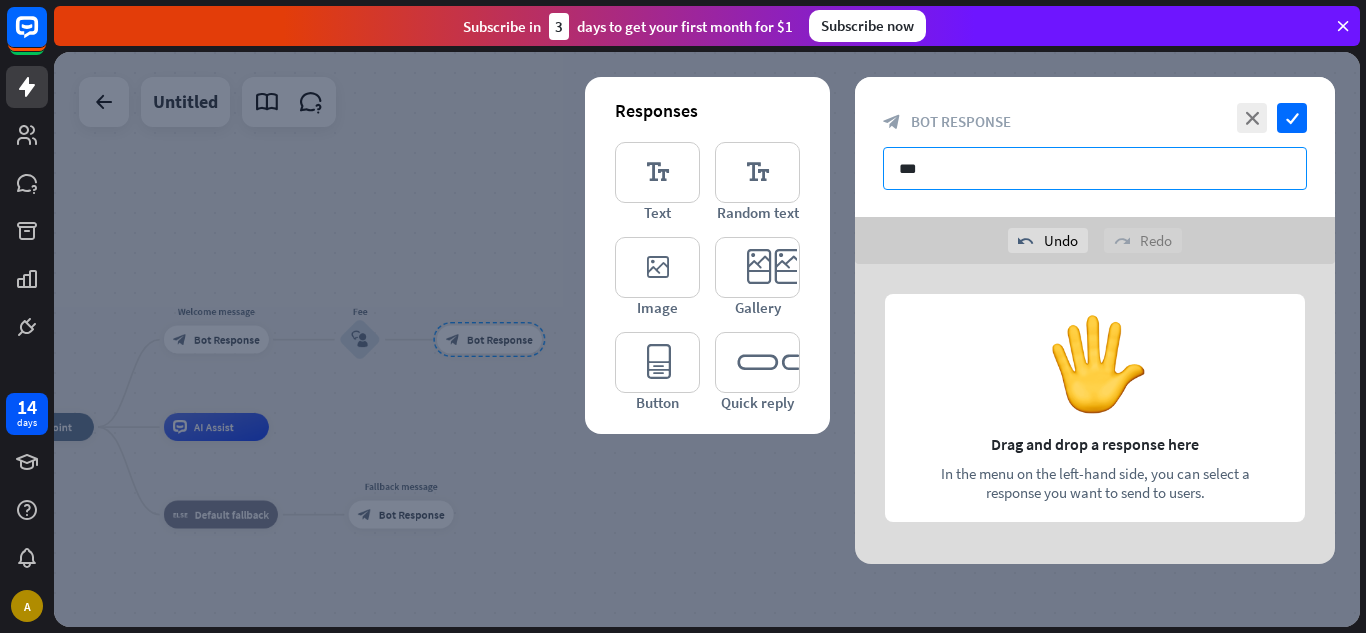 type on "***" 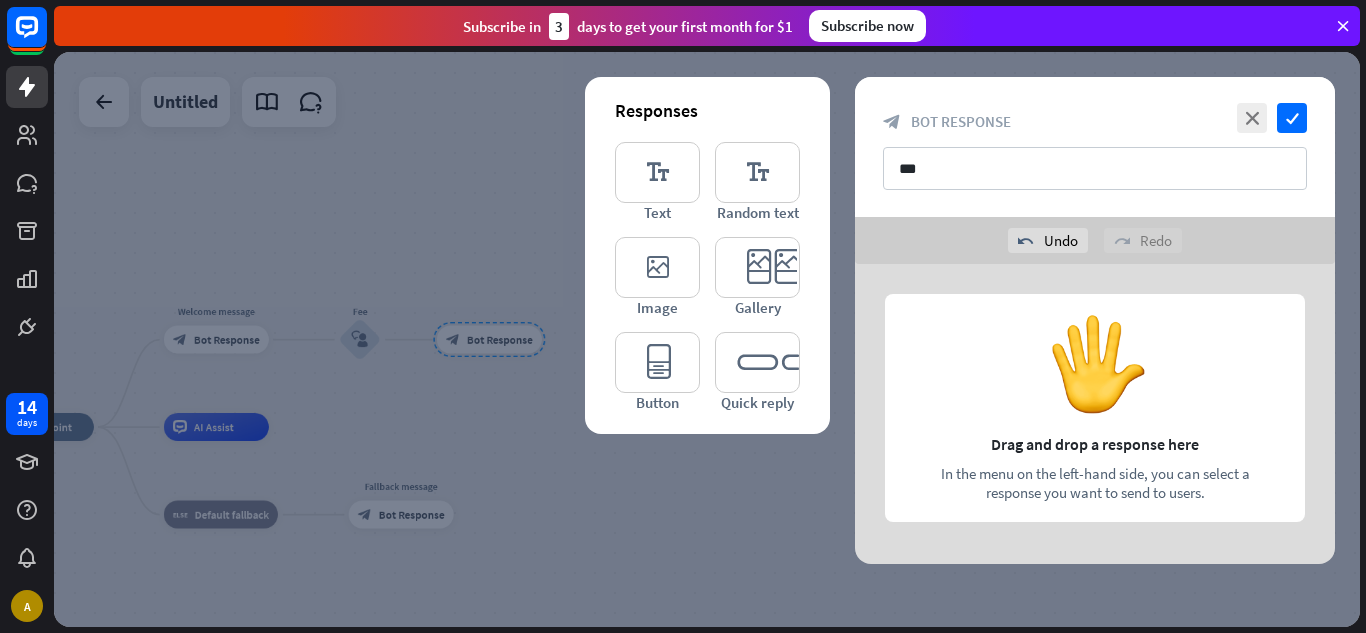 click at bounding box center (1095, 414) 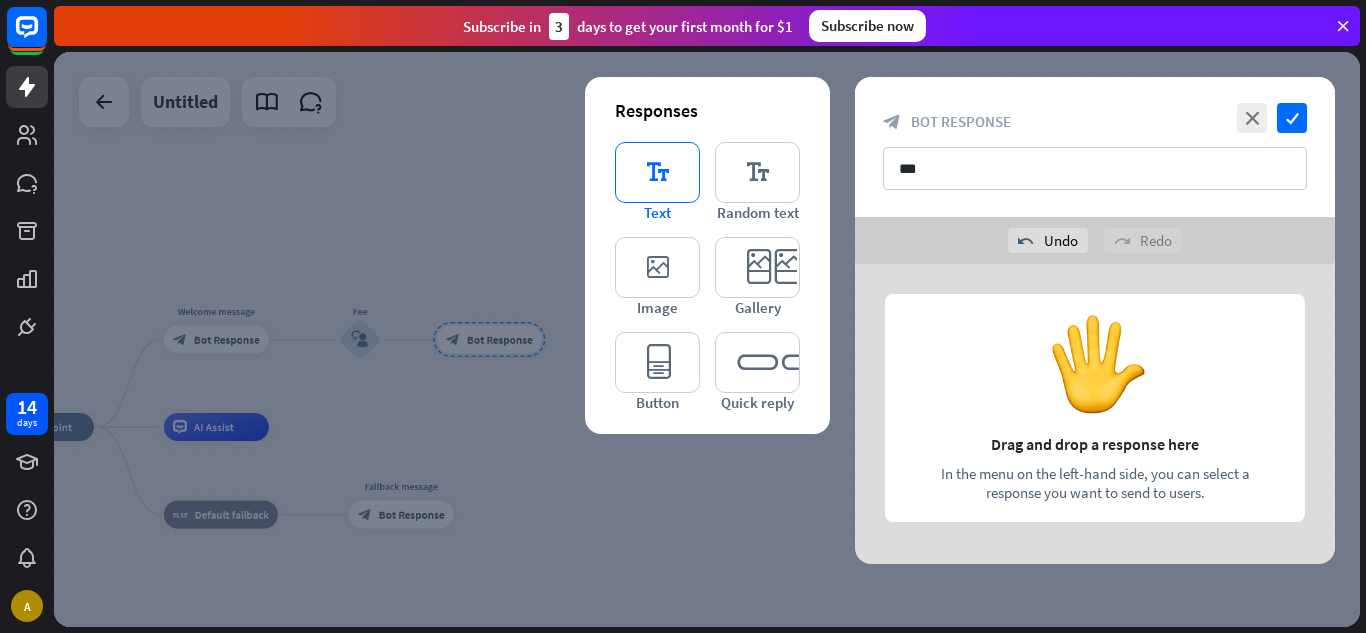 click on "editor_text" at bounding box center [657, 172] 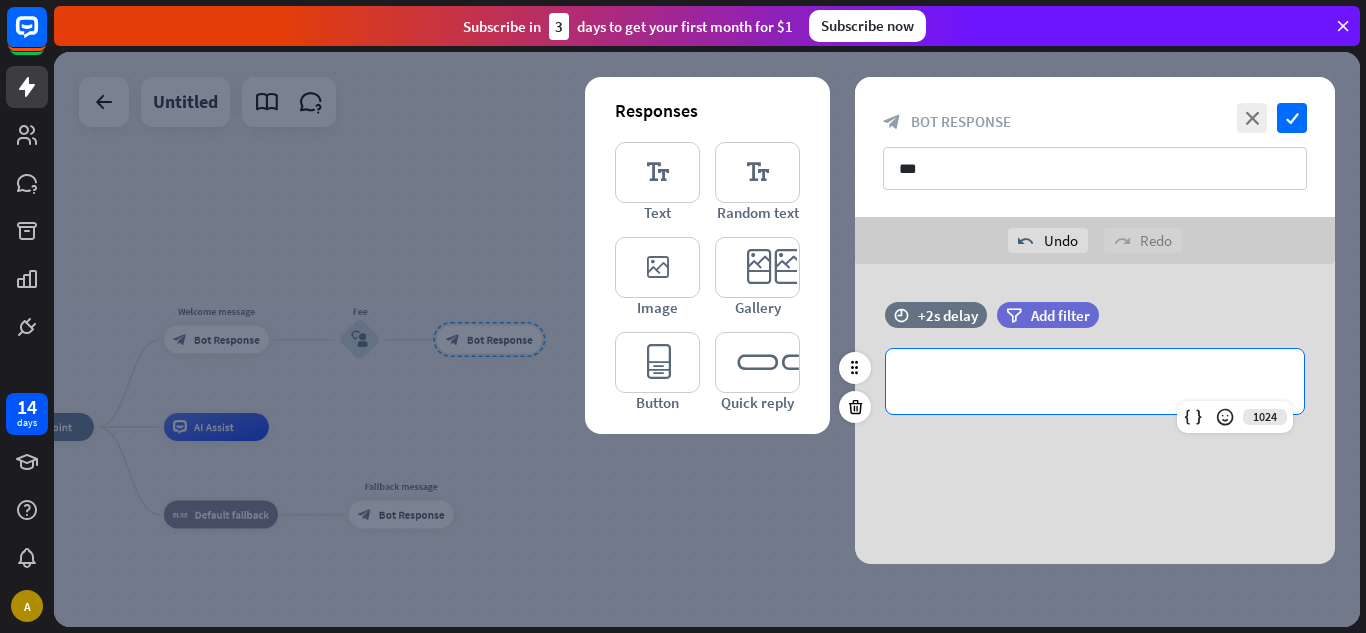 click on "**********" at bounding box center (1095, 381) 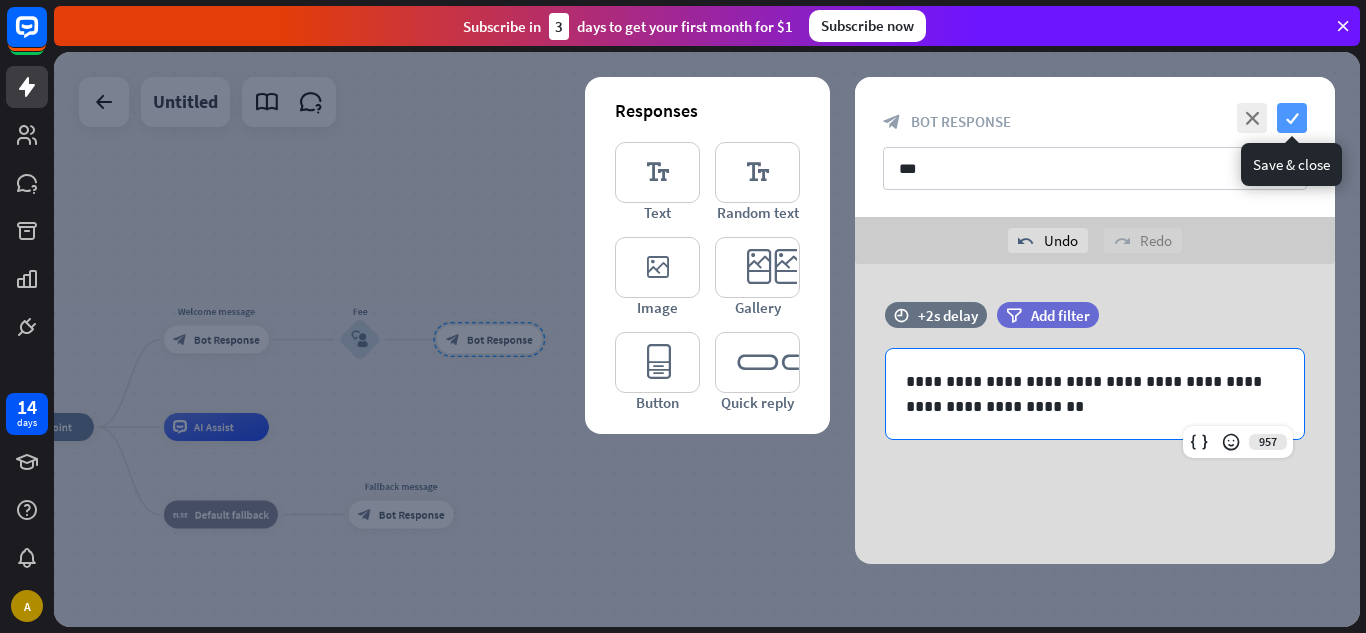 click on "check" at bounding box center [1292, 118] 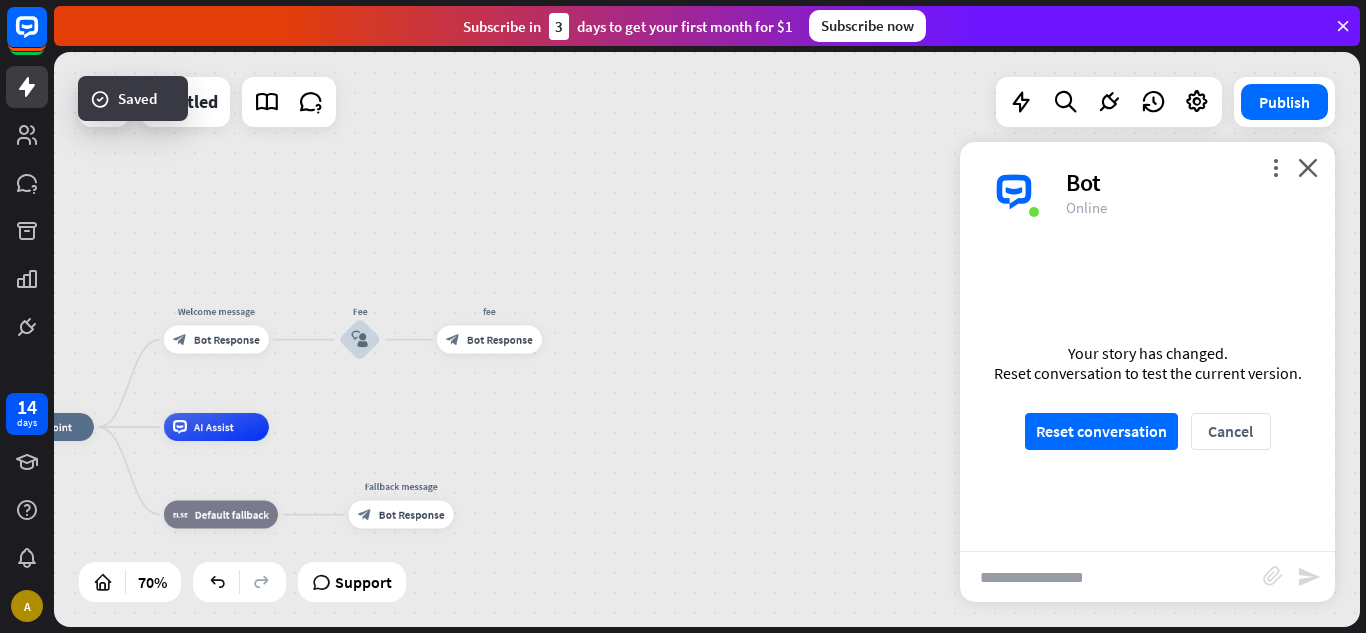 scroll, scrollTop: 522, scrollLeft: 0, axis: vertical 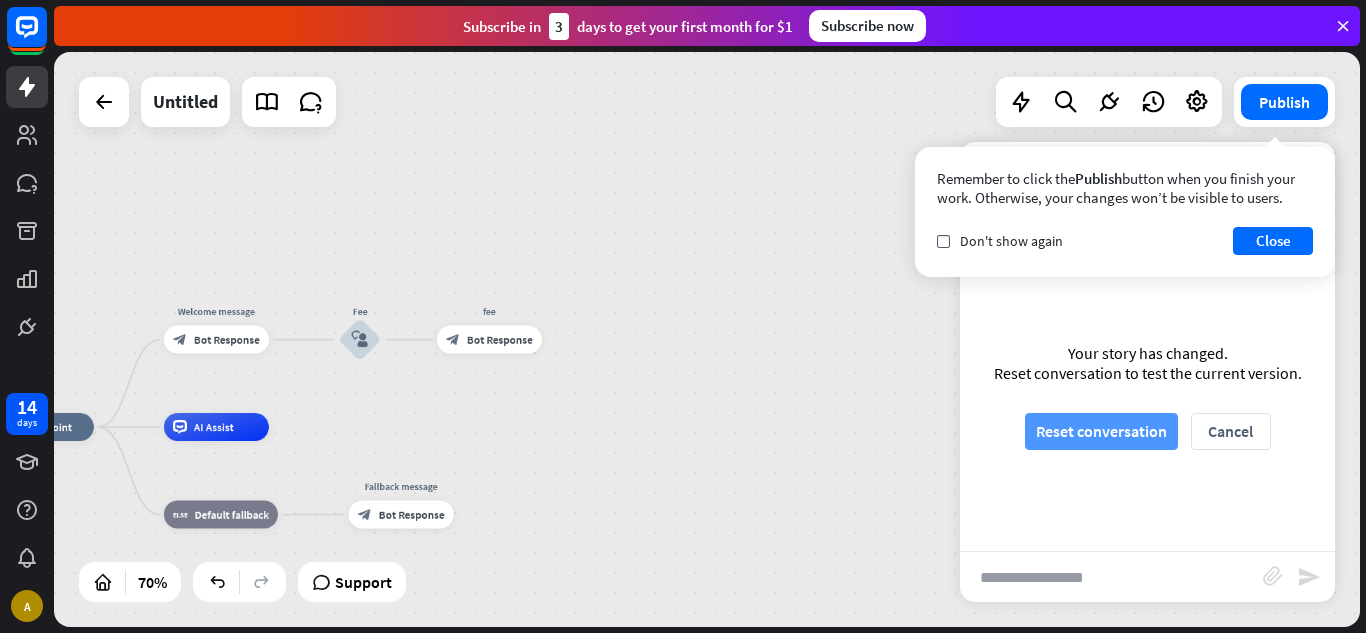 click on "Reset conversation" at bounding box center [1101, 431] 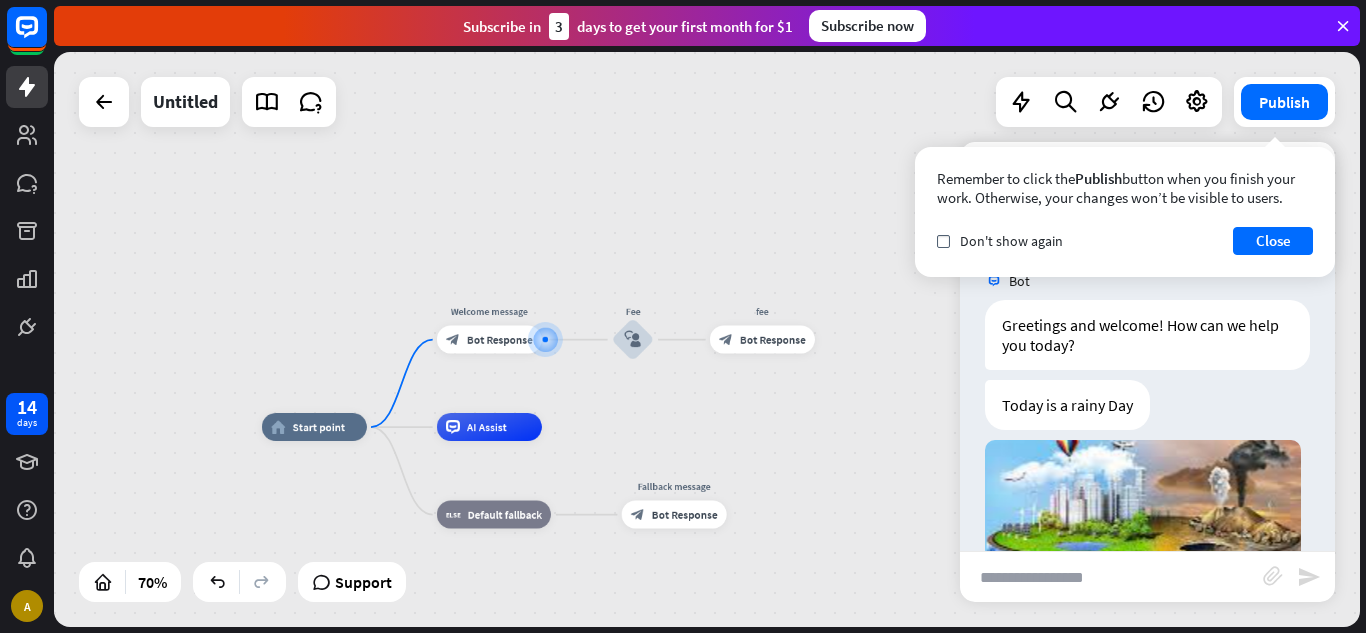 scroll, scrollTop: 172, scrollLeft: 0, axis: vertical 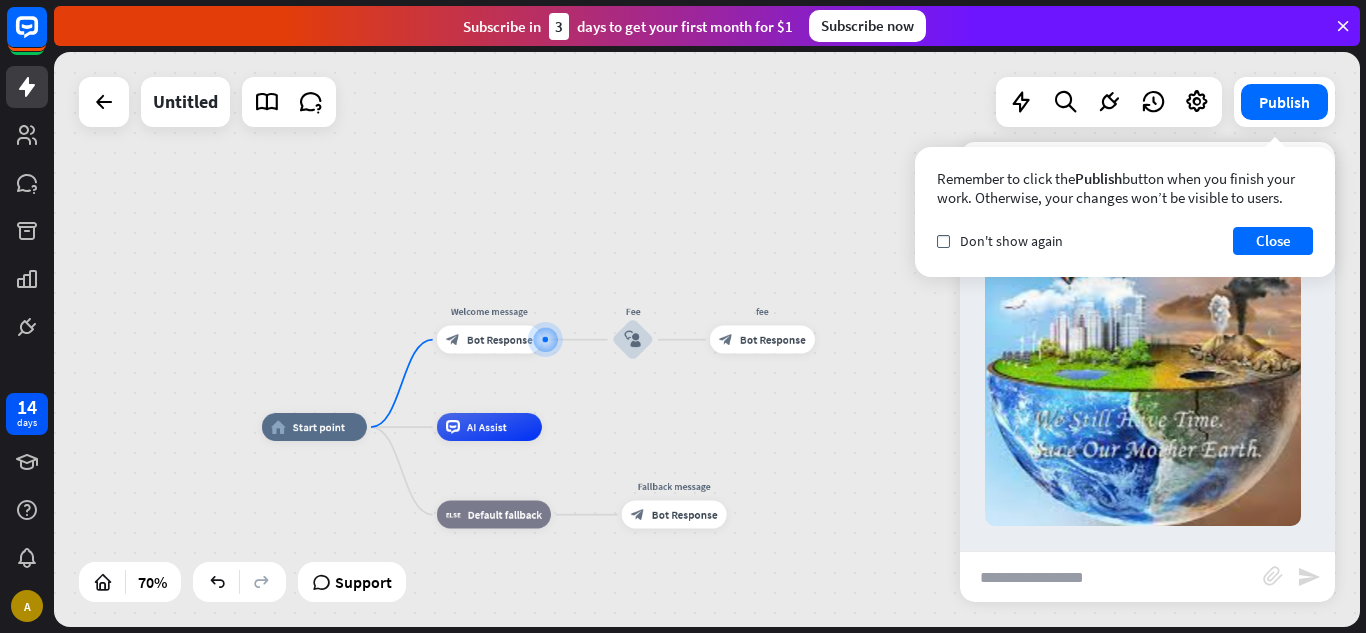 click at bounding box center [1111, 577] 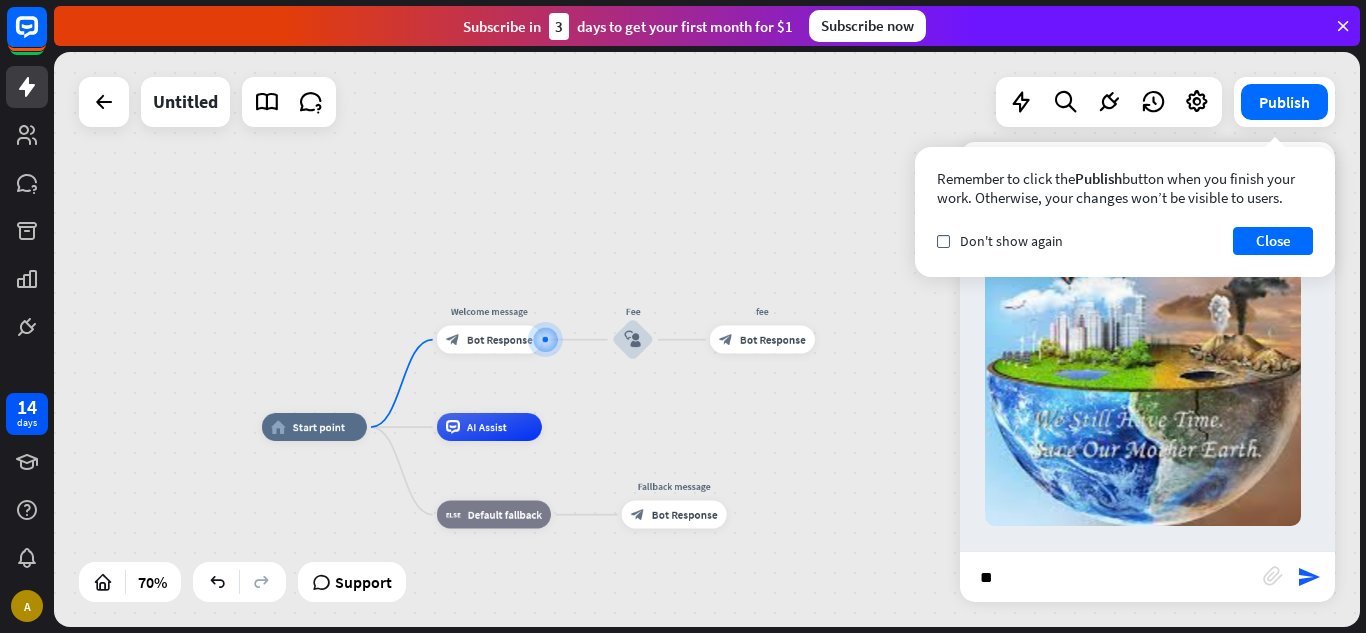 type on "***" 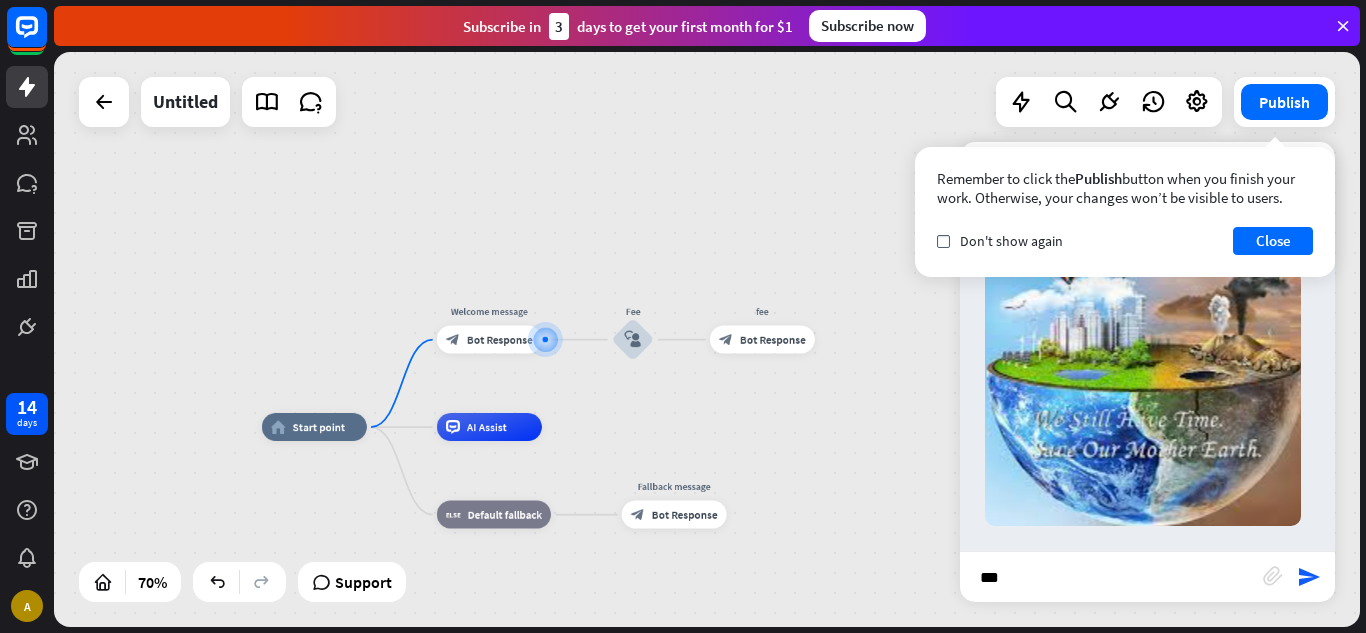 type 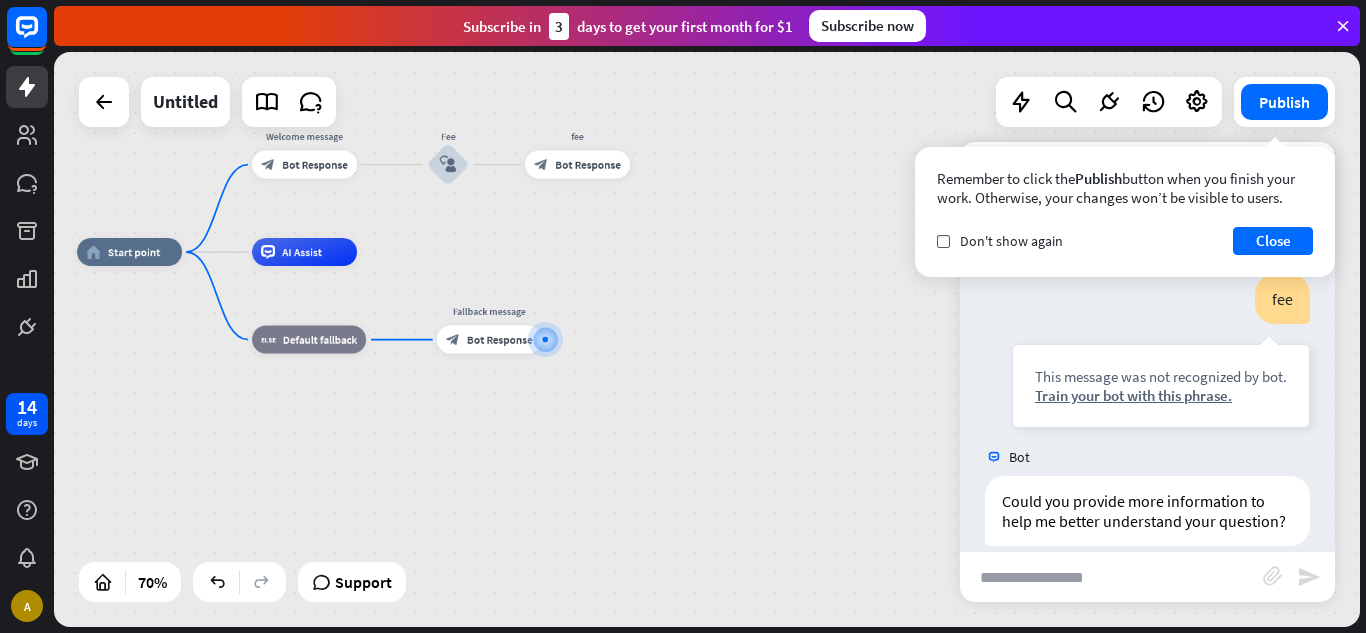 scroll, scrollTop: 512, scrollLeft: 0, axis: vertical 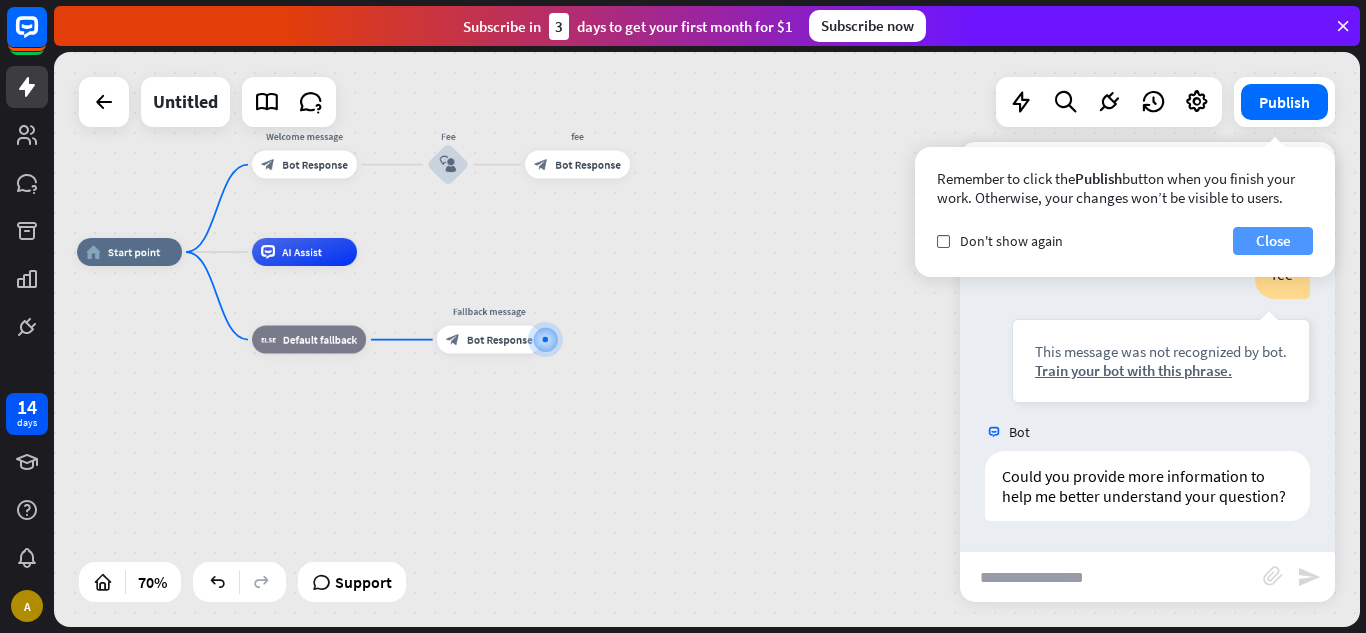 click on "Close" at bounding box center [1273, 241] 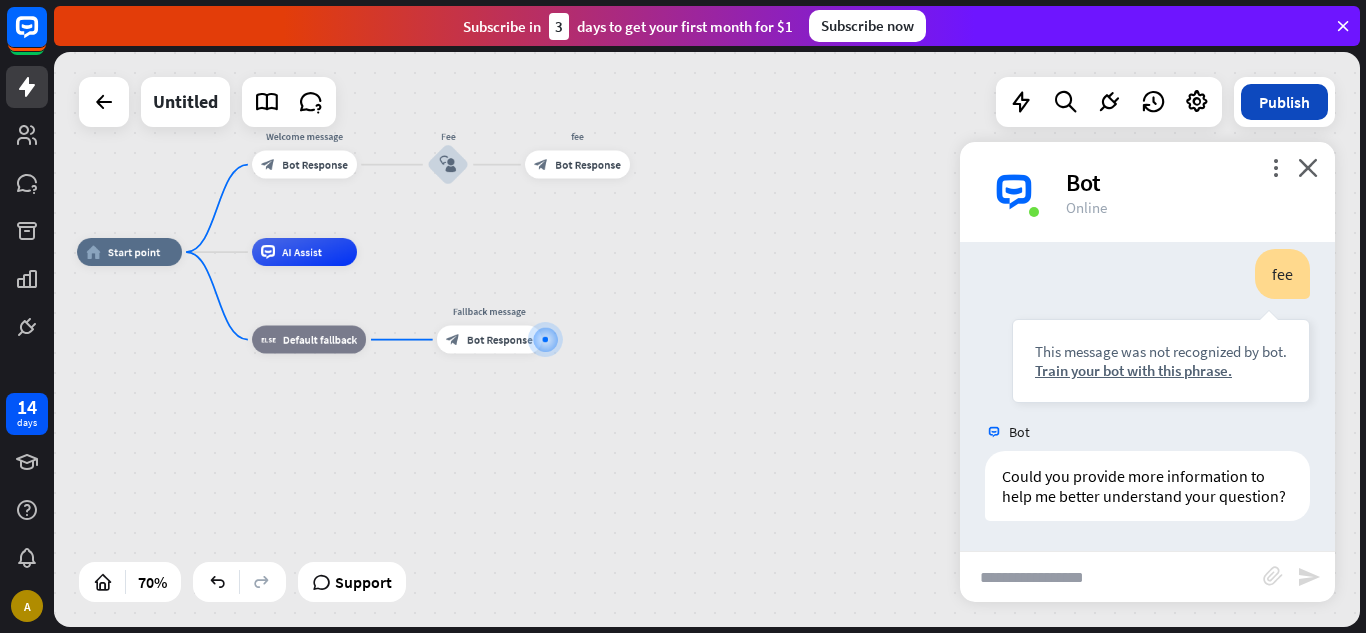click on "Publish" at bounding box center [1284, 102] 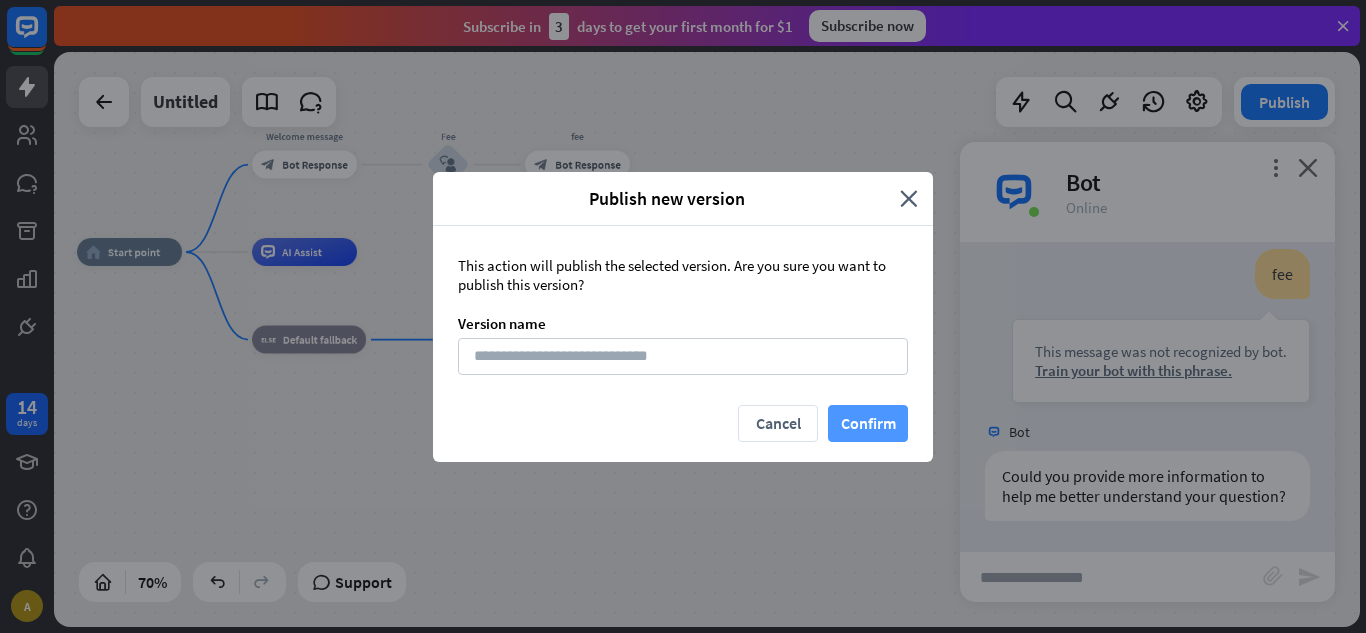 click on "Confirm" at bounding box center (868, 423) 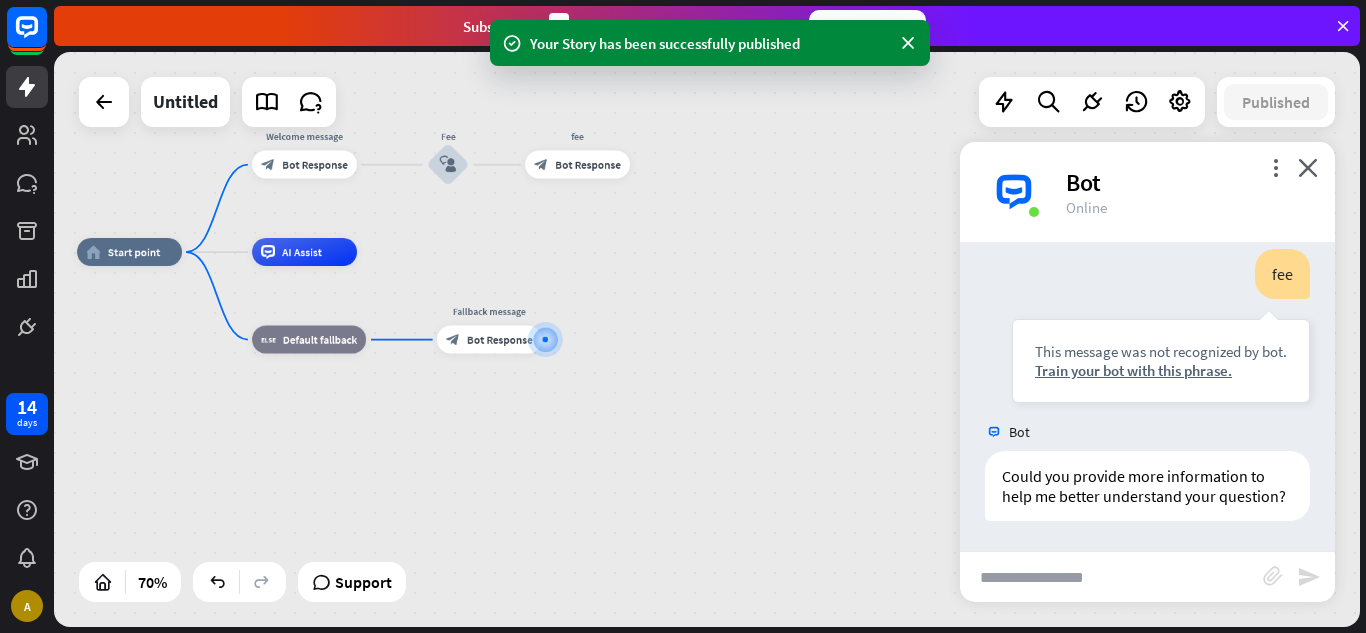 click on "home_2   Start point                 Welcome message   block_bot_response   Bot Response                 Fee   block_user_input                 fee   block_bot_response   Bot Response                     AI Assist                   block_fallback   Default fallback                 Fallback message   block_bot_response   Bot Response" at bounding box center [534, 453] 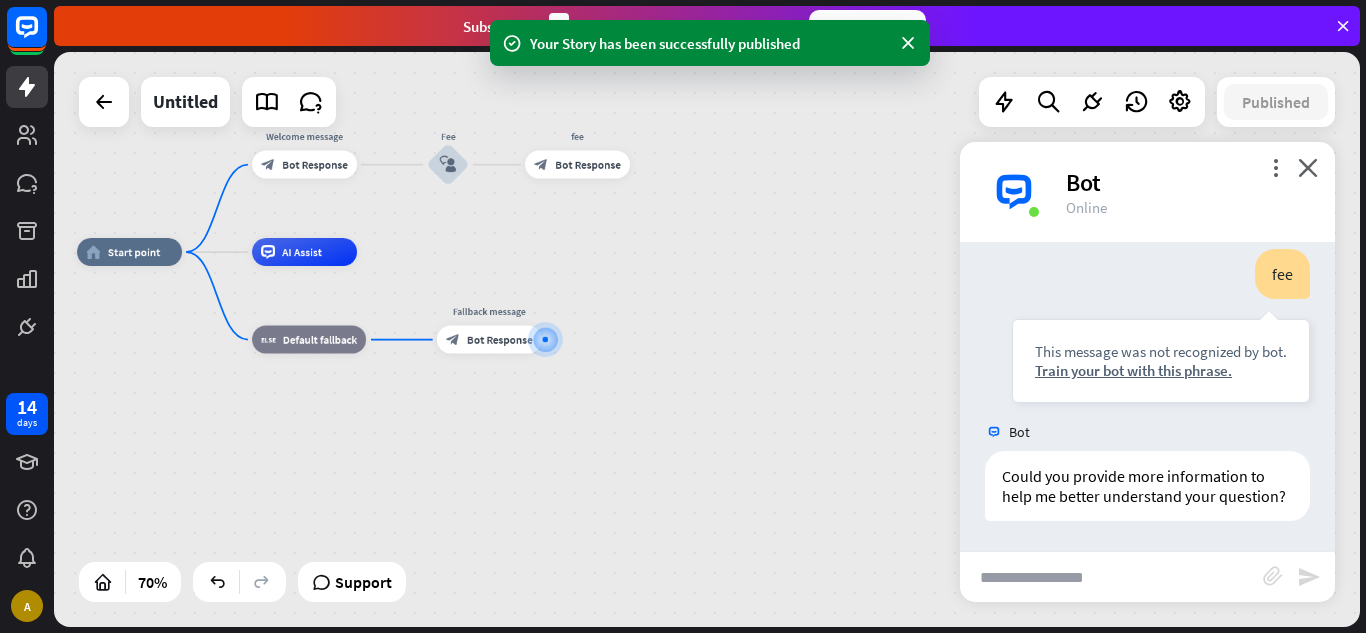 click on "home_2   Start point                 Welcome message   block_bot_response   Bot Response                 Fee   block_user_input                 fee   block_bot_response   Bot Response                     AI Assist                   block_fallback   Default fallback                 Fallback message   block_bot_response   Bot Response" at bounding box center [534, 453] 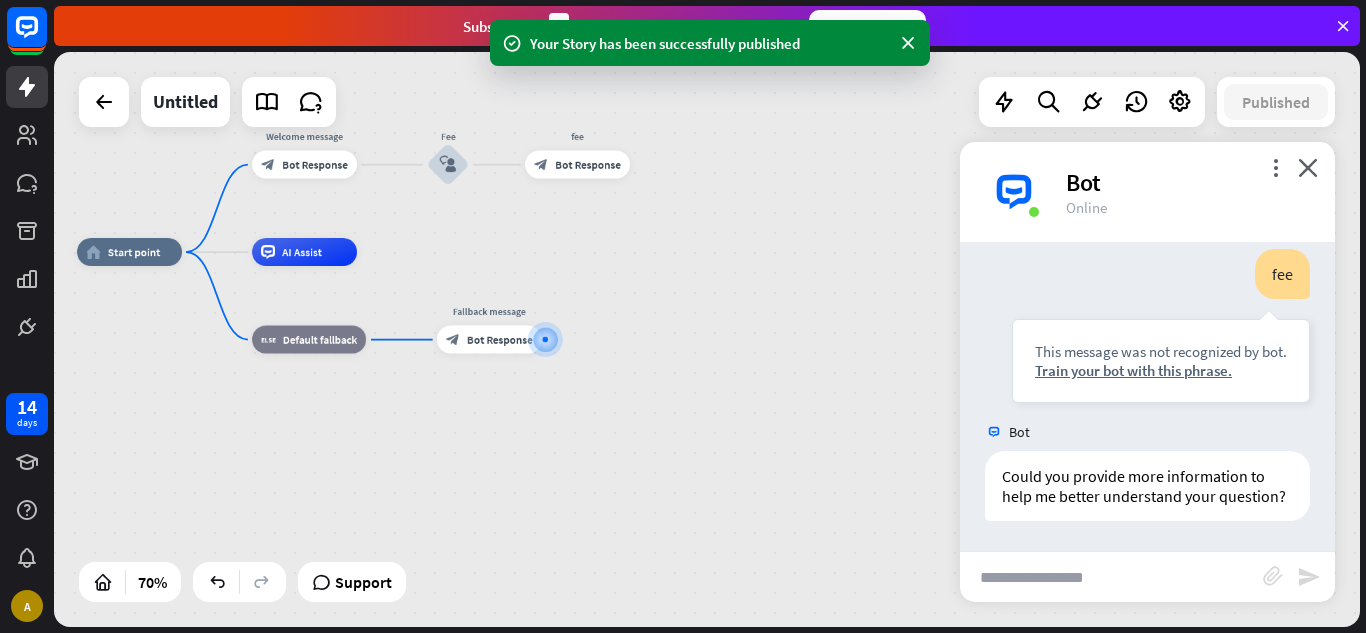 scroll, scrollTop: 512, scrollLeft: 0, axis: vertical 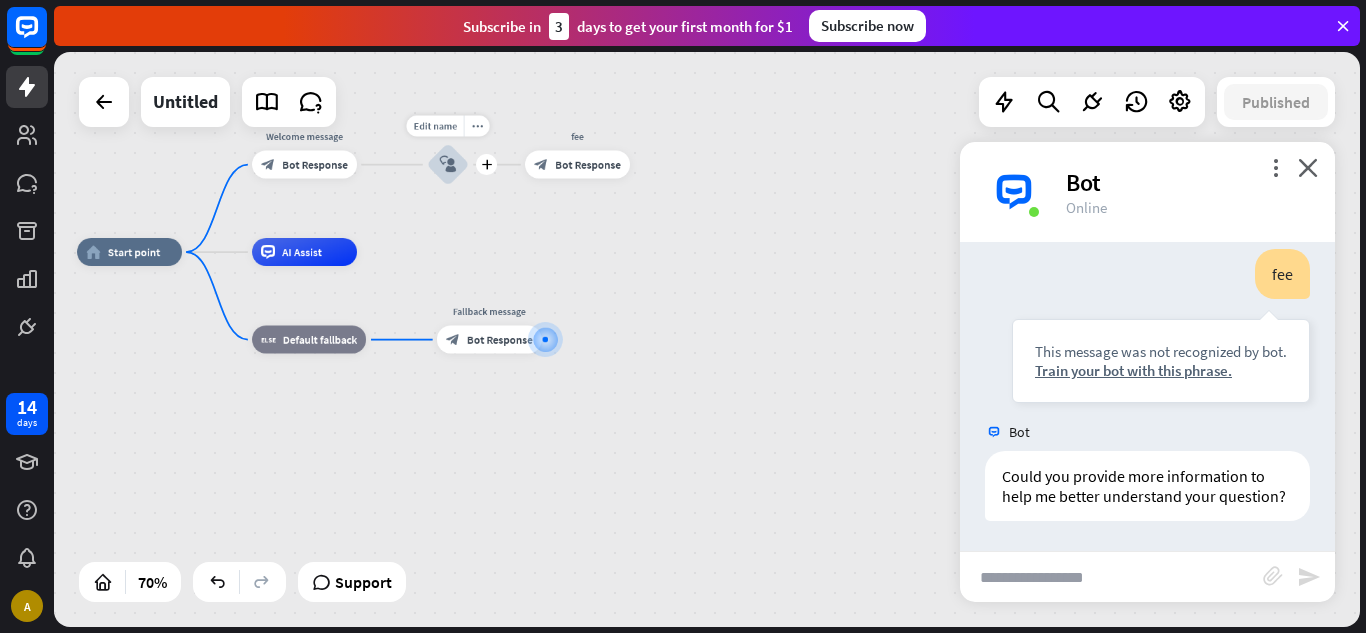 click on "block_user_input" at bounding box center [448, 164] 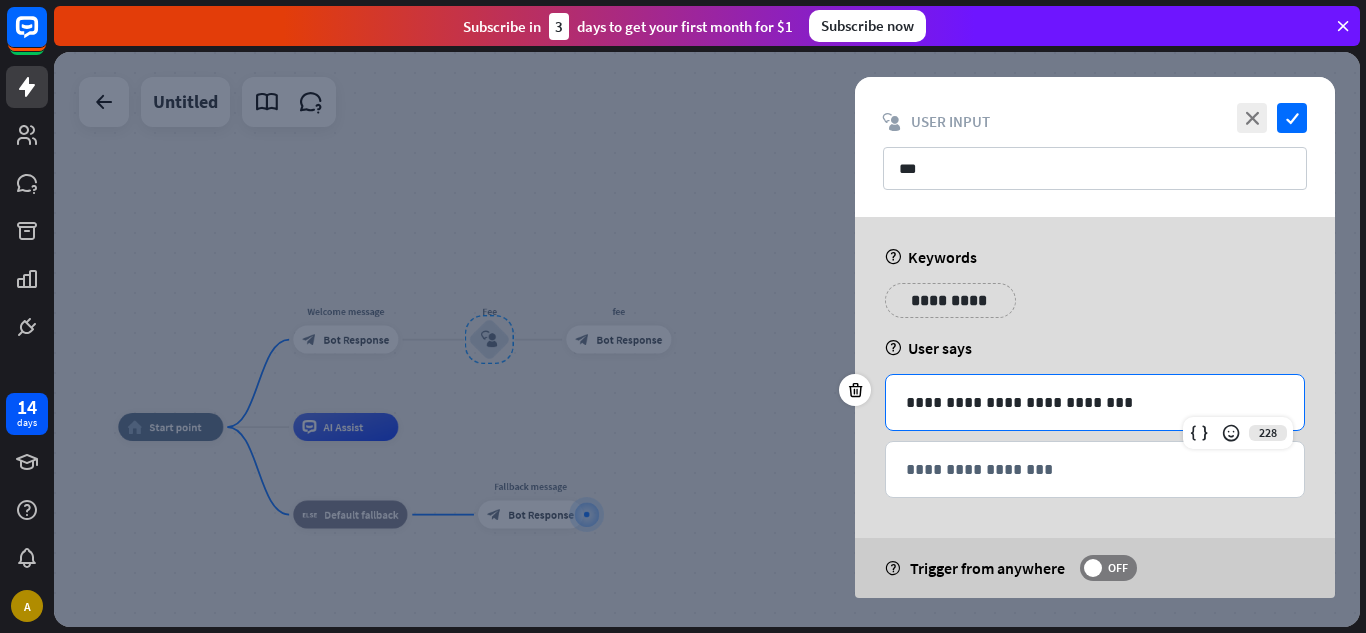 drag, startPoint x: 445, startPoint y: 171, endPoint x: 931, endPoint y: 403, distance: 538.53503 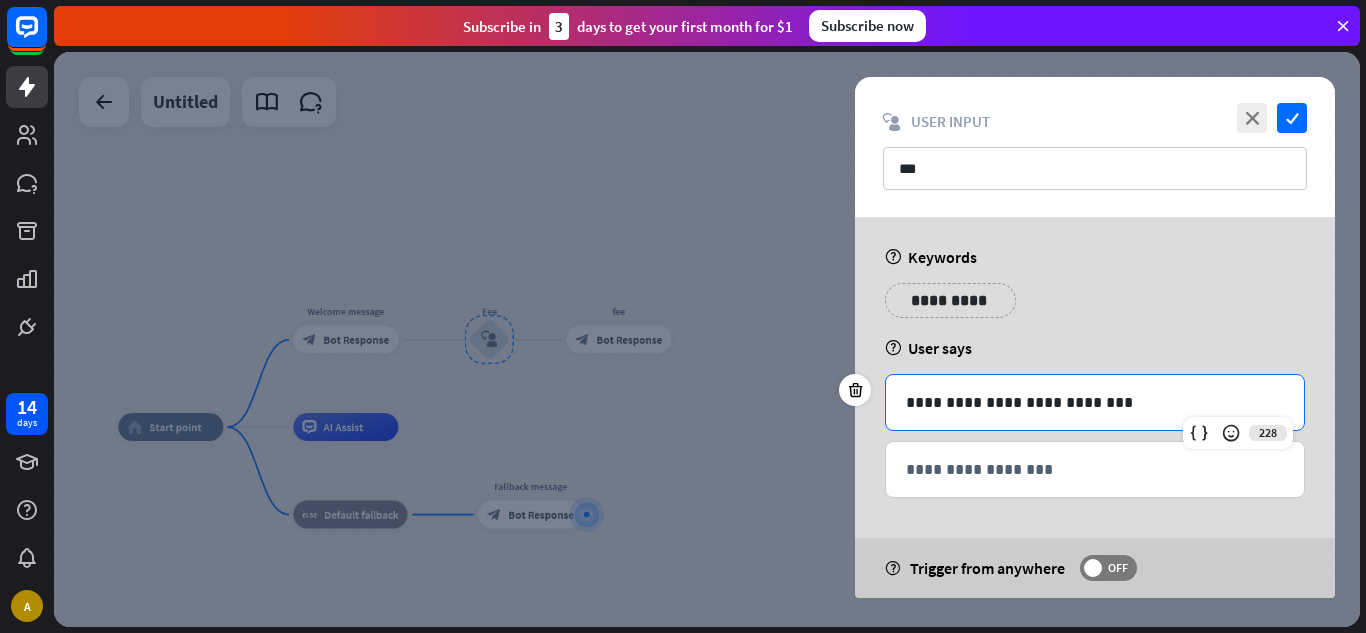 click on "**********" at bounding box center (1095, 402) 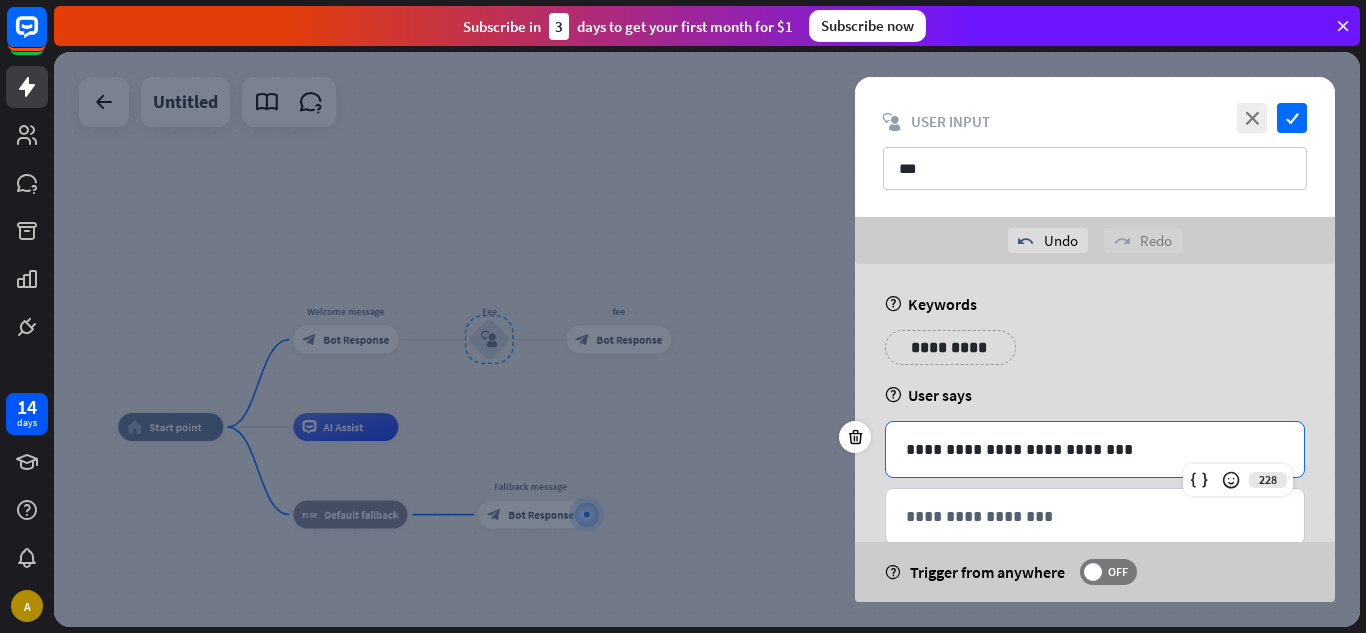 click on "**********" at bounding box center (1095, 449) 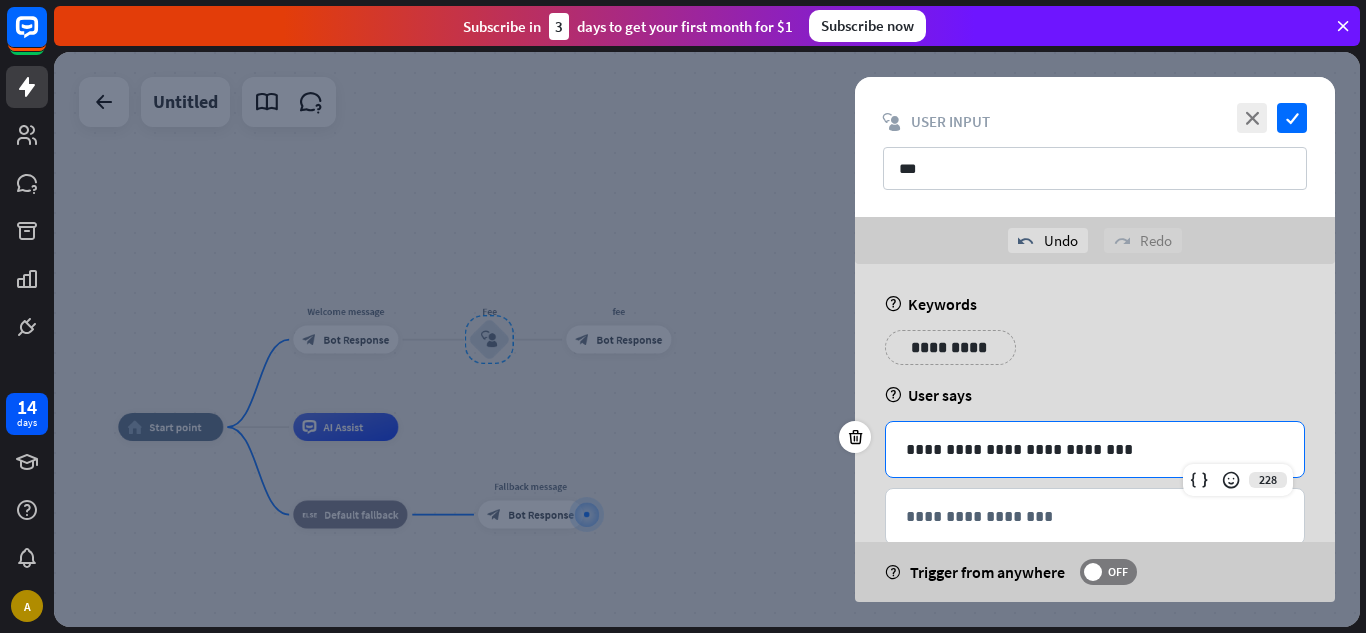 click on "**********" at bounding box center (1095, 449) 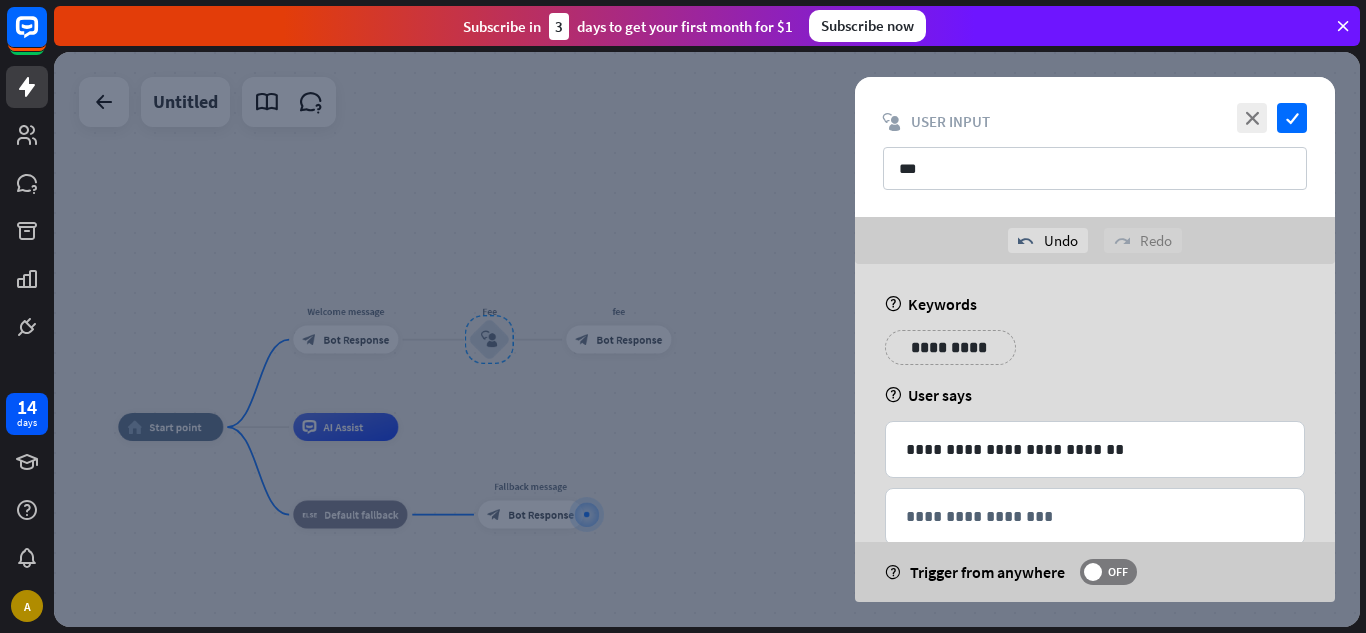 click on "close
check
block_user_input   User Input     ***" at bounding box center [1095, 147] 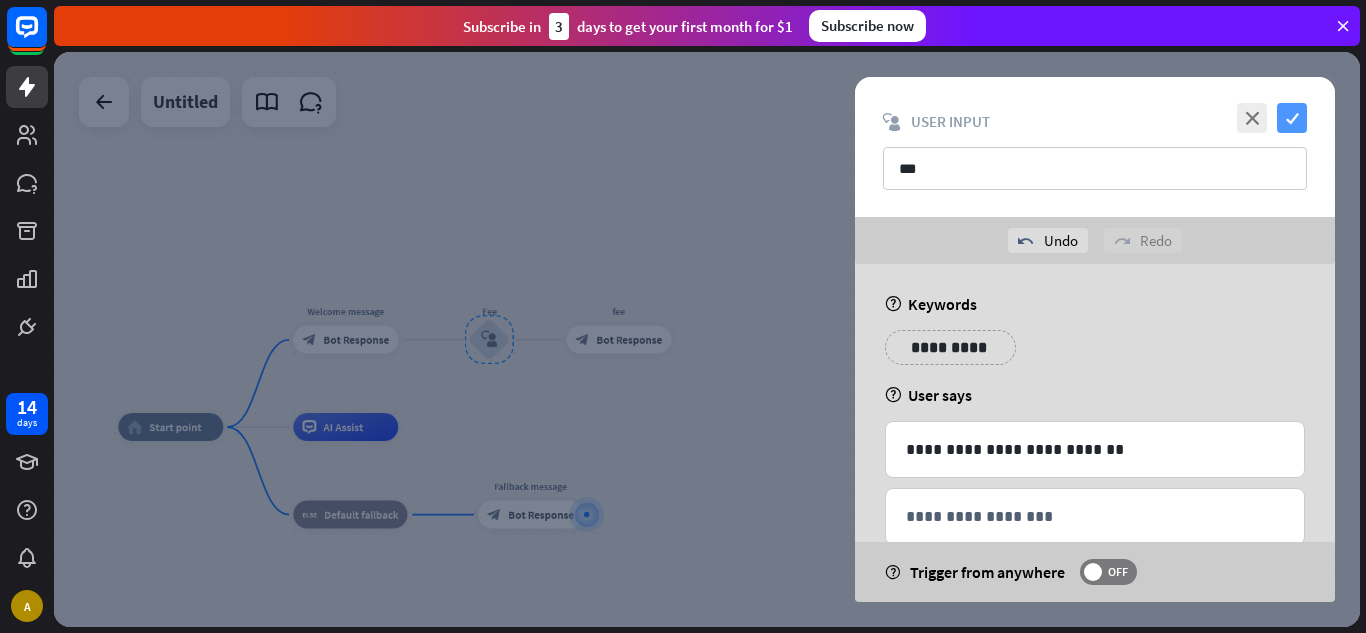 click on "check" at bounding box center [1292, 118] 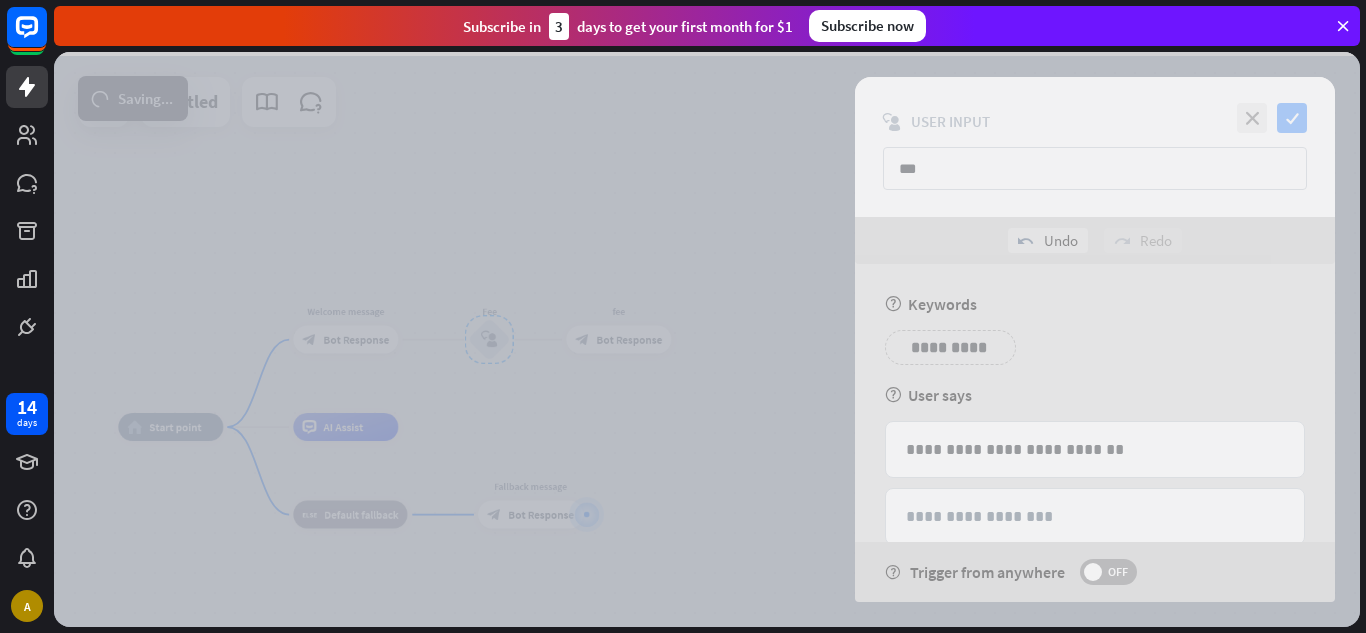scroll, scrollTop: 507, scrollLeft: 0, axis: vertical 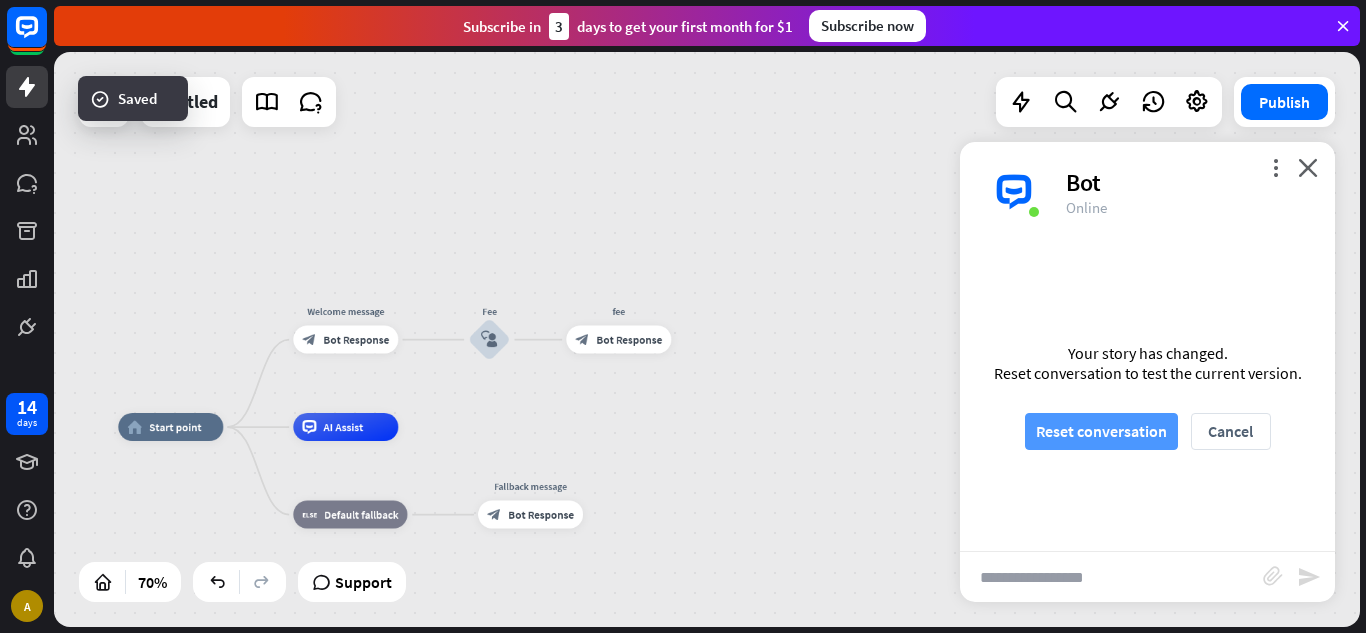 click on "Reset conversation" at bounding box center [1101, 431] 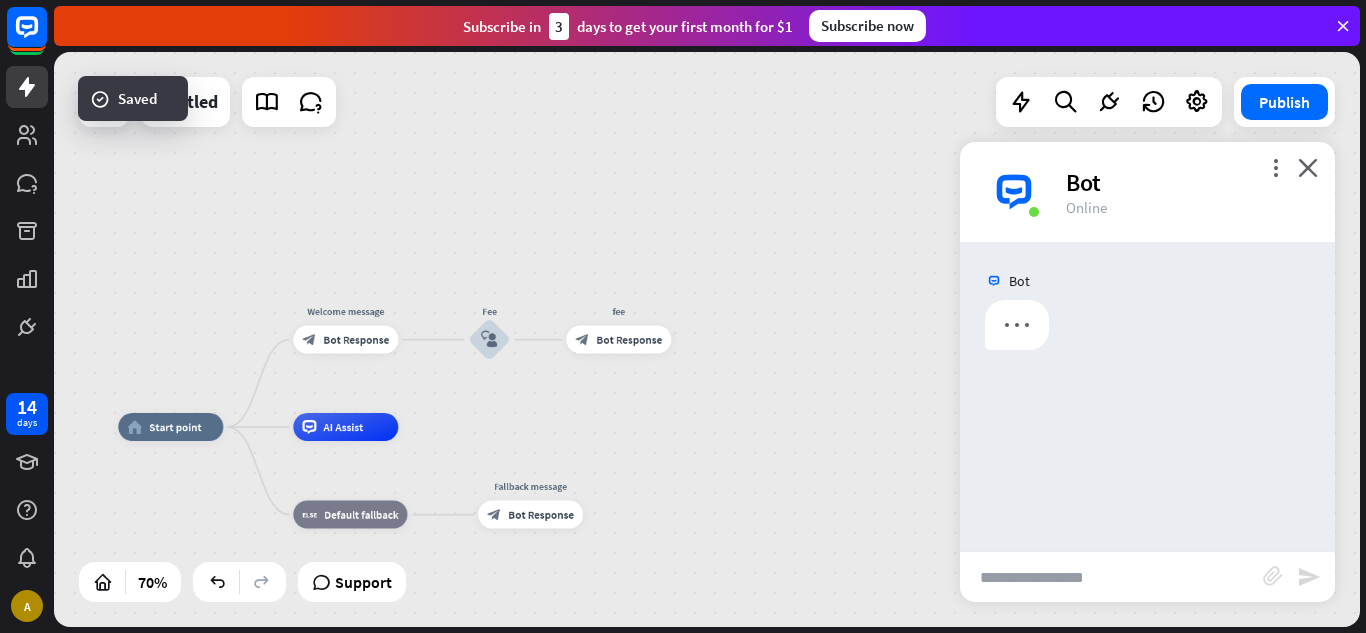 scroll, scrollTop: 0, scrollLeft: 0, axis: both 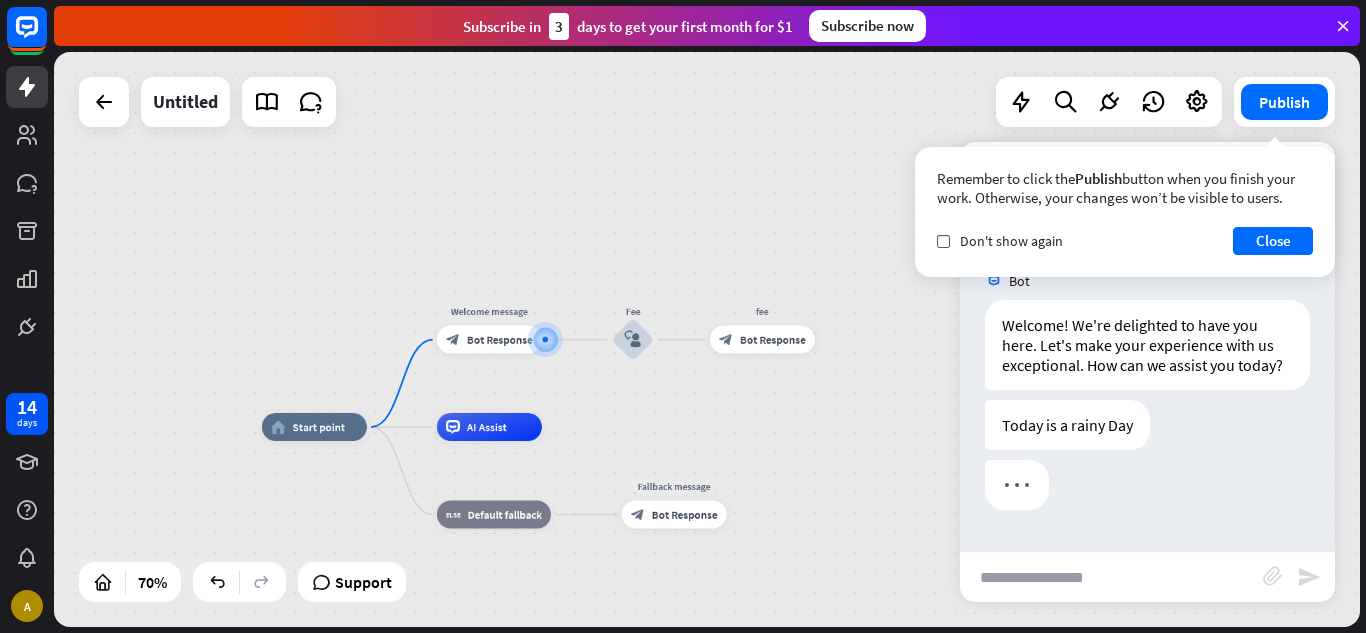 drag, startPoint x: 1088, startPoint y: 574, endPoint x: 1028, endPoint y: 574, distance: 60 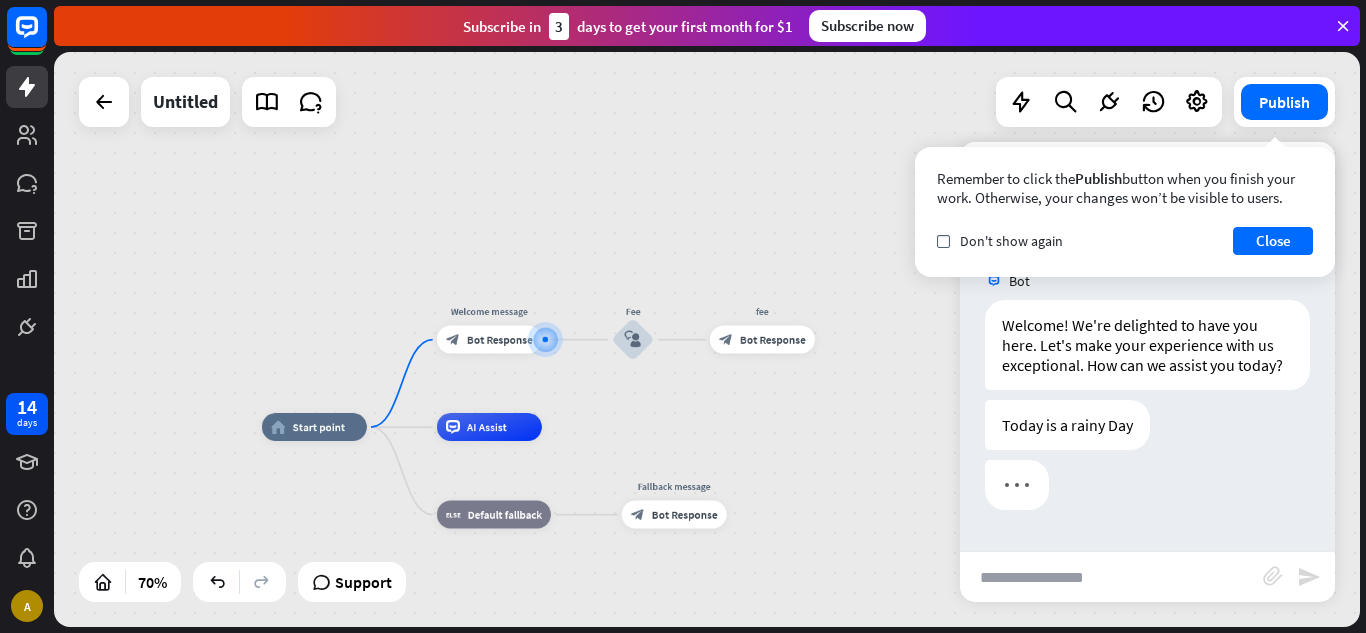 click at bounding box center [1111, 577] 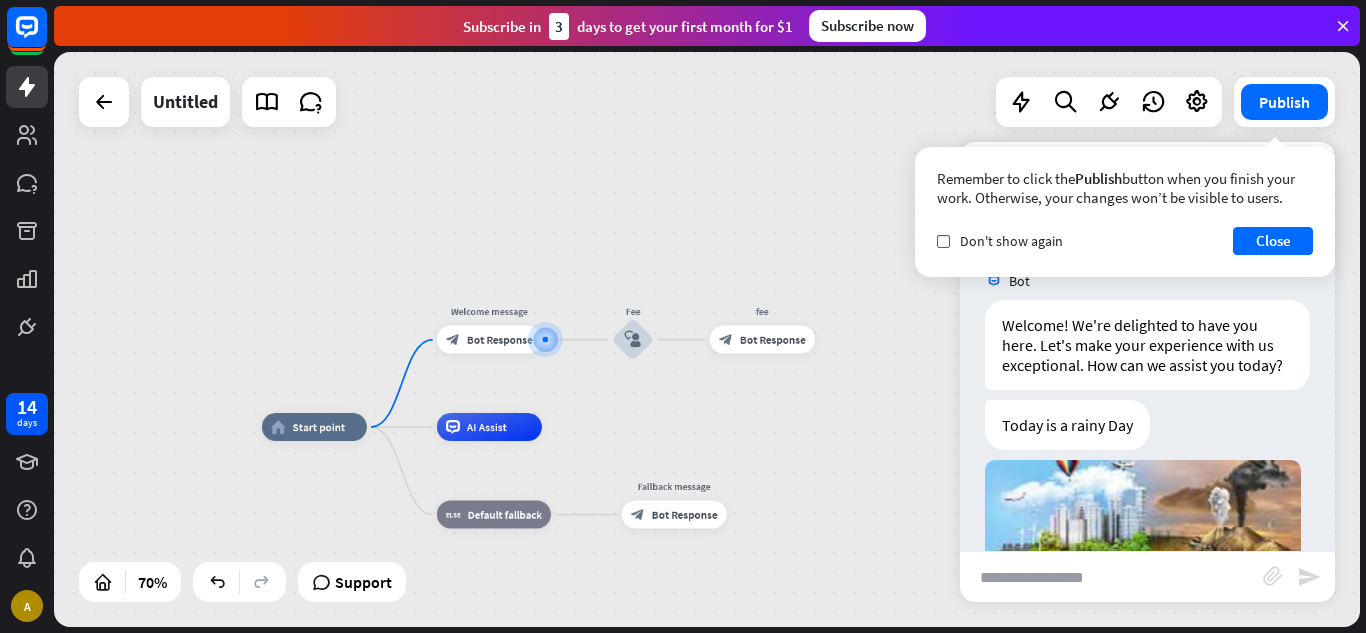 scroll, scrollTop: 212, scrollLeft: 0, axis: vertical 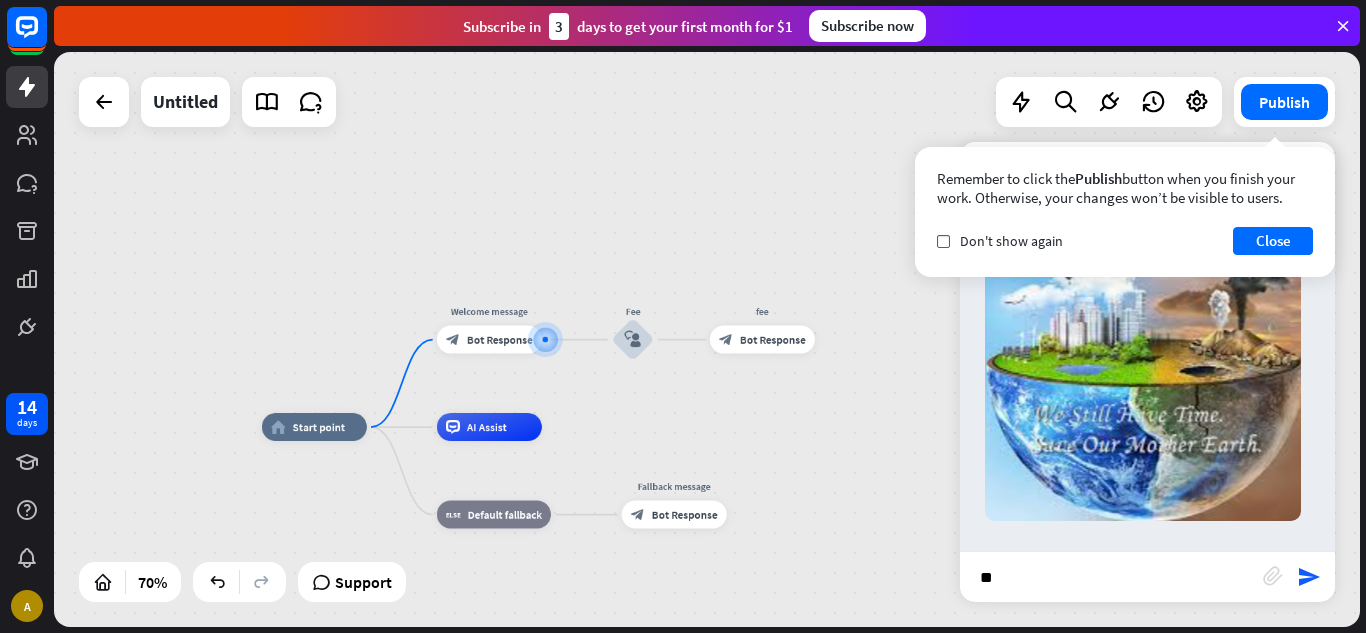 type on "***" 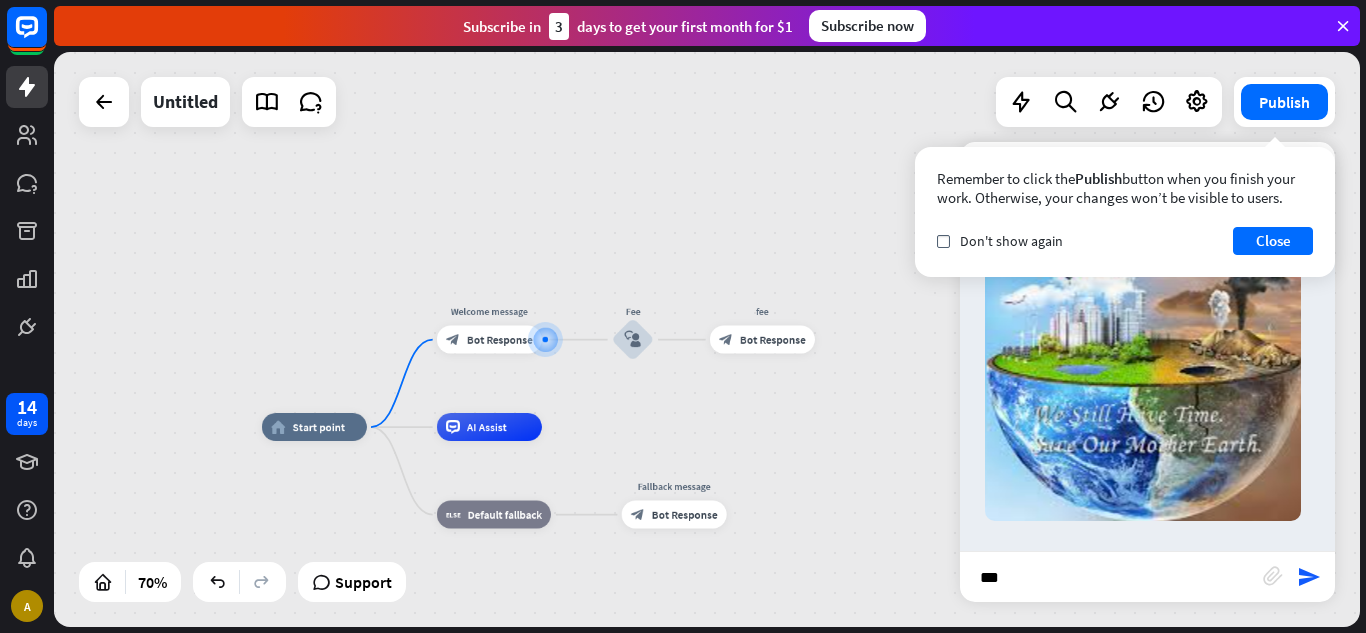 type 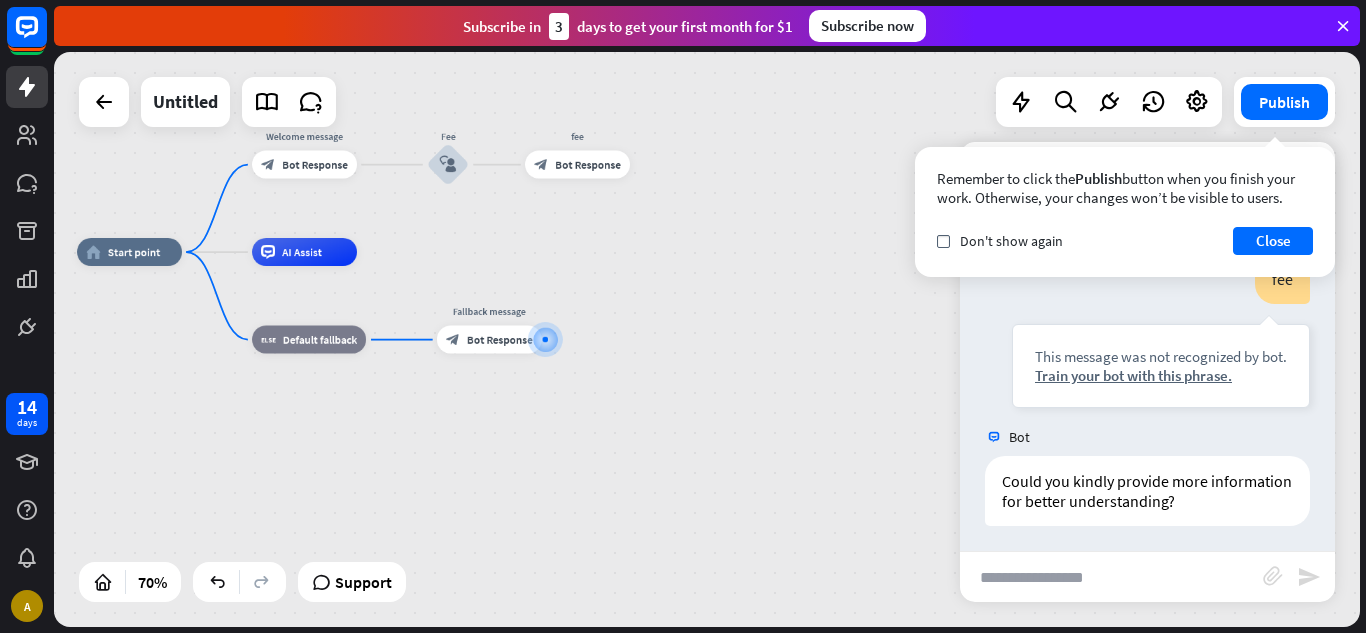 scroll, scrollTop: 532, scrollLeft: 0, axis: vertical 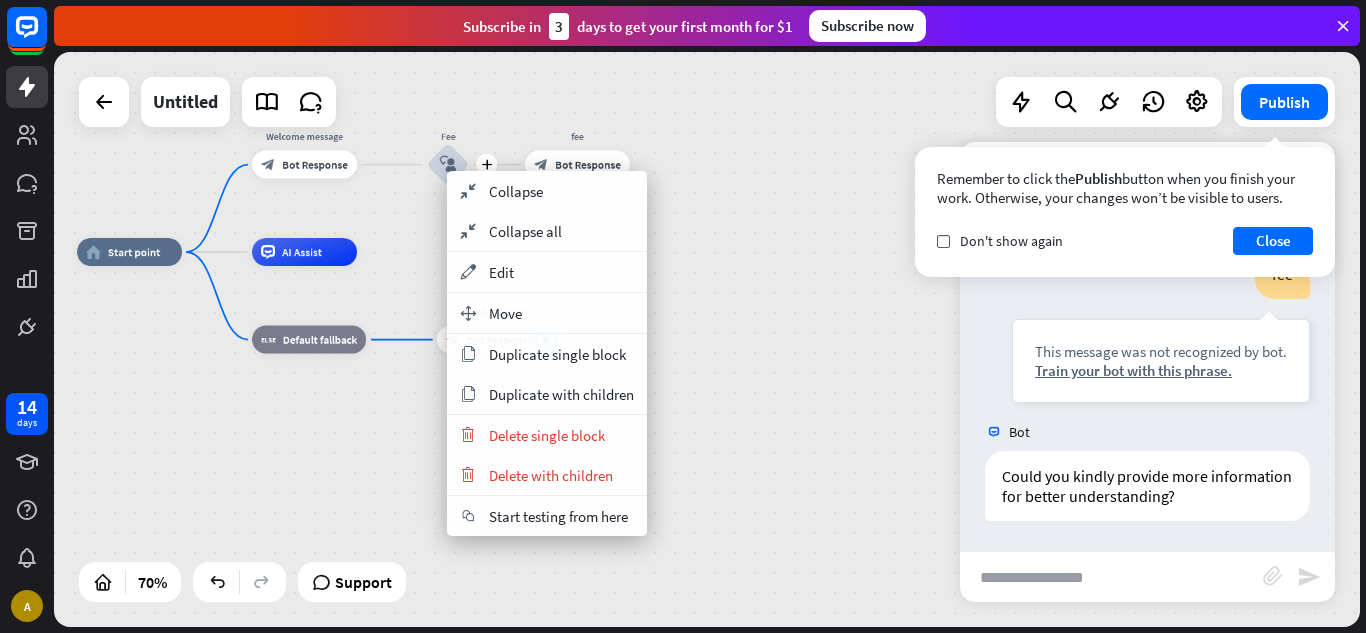 click on "block_user_input" at bounding box center (448, 164) 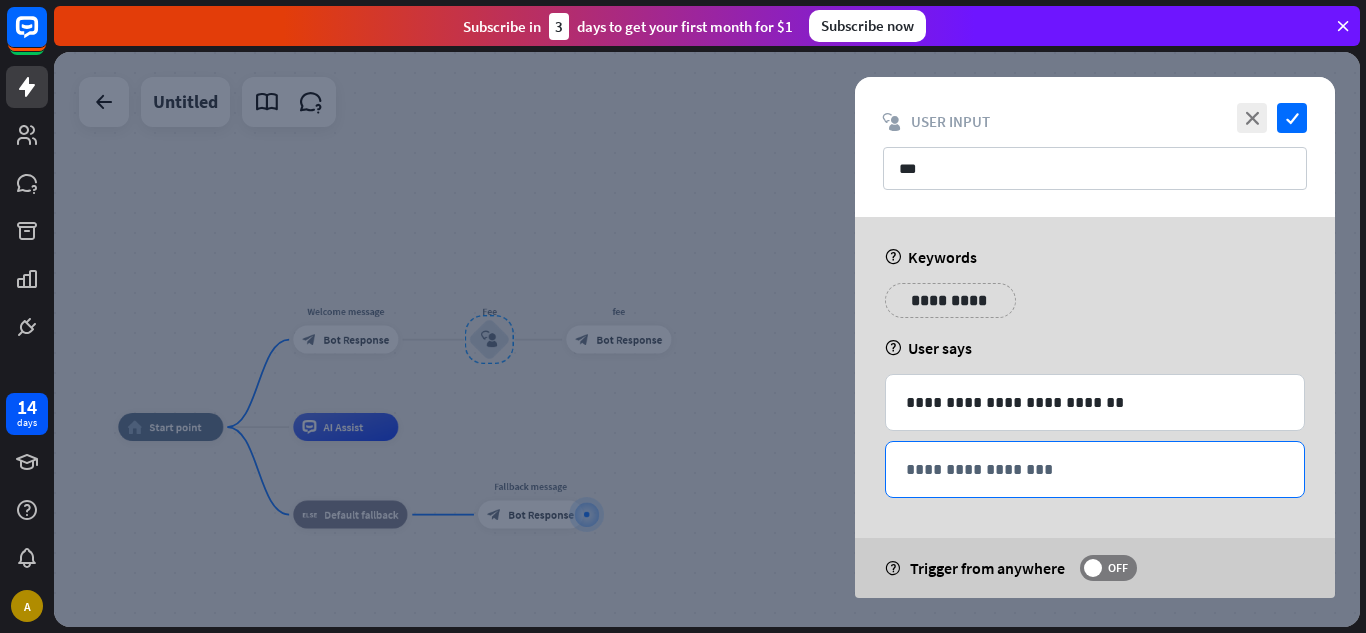 drag, startPoint x: 450, startPoint y: 165, endPoint x: 945, endPoint y: 471, distance: 581.94586 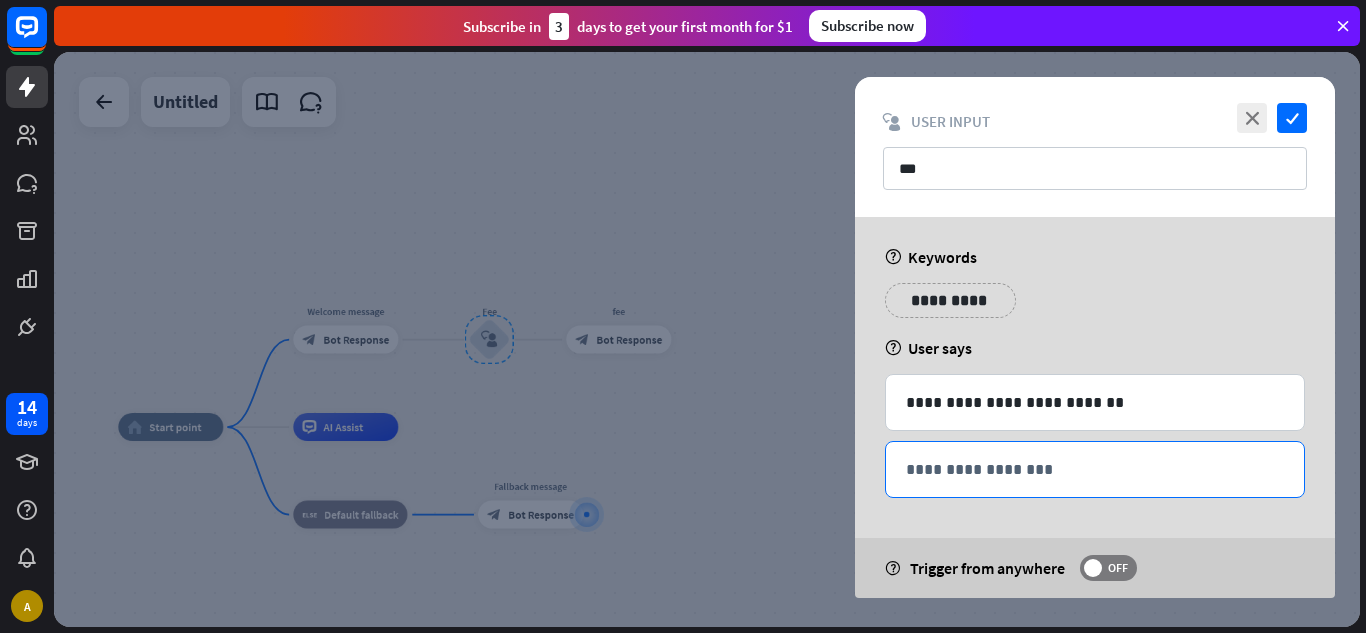 click on "**********" at bounding box center [1095, 469] 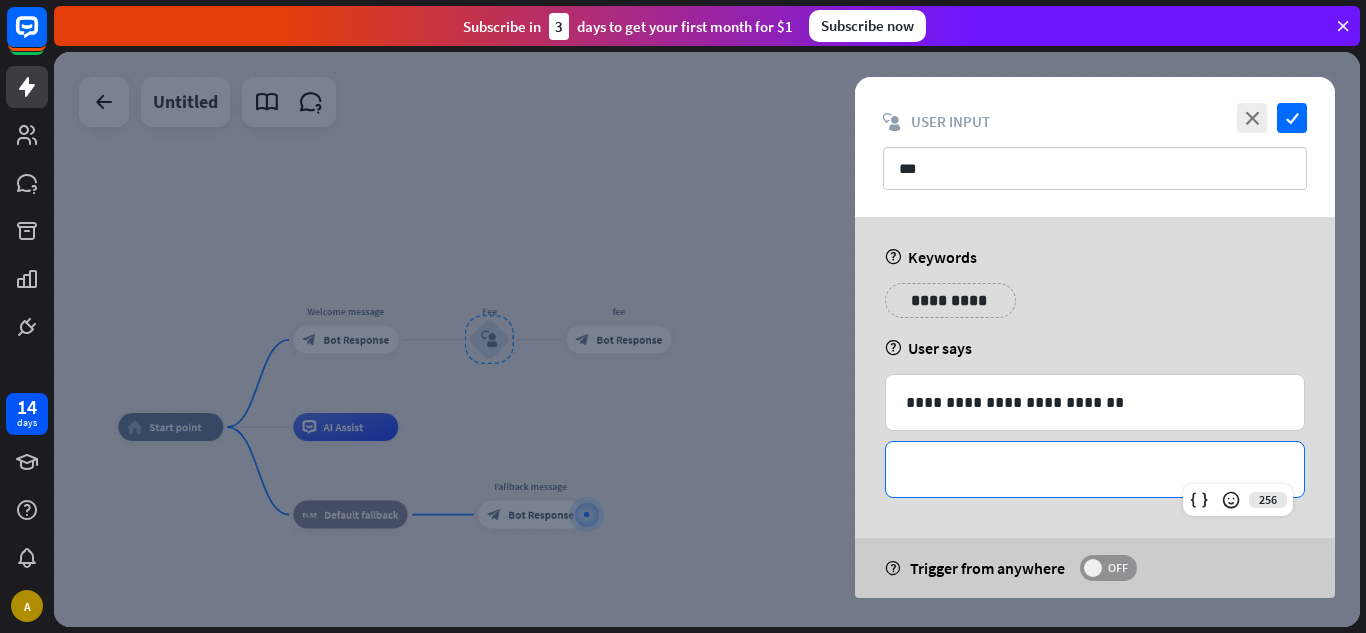 click on "OFF" at bounding box center (1117, 568) 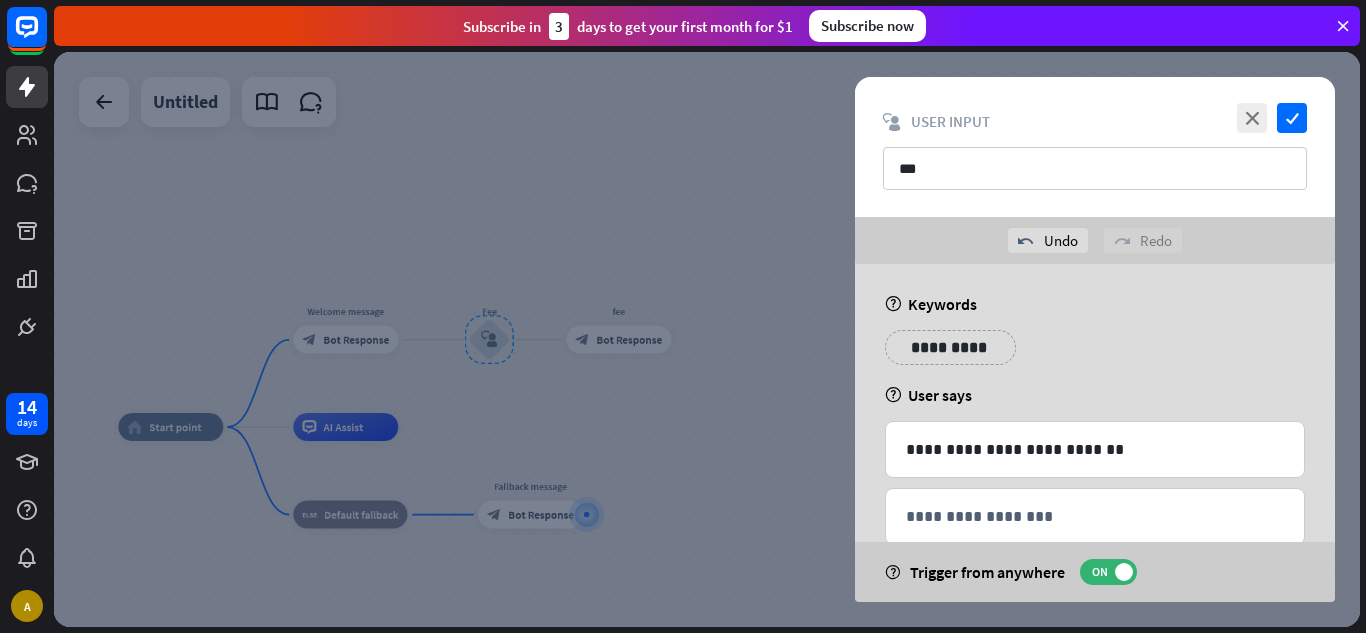 click on "**********" at bounding box center (950, 347) 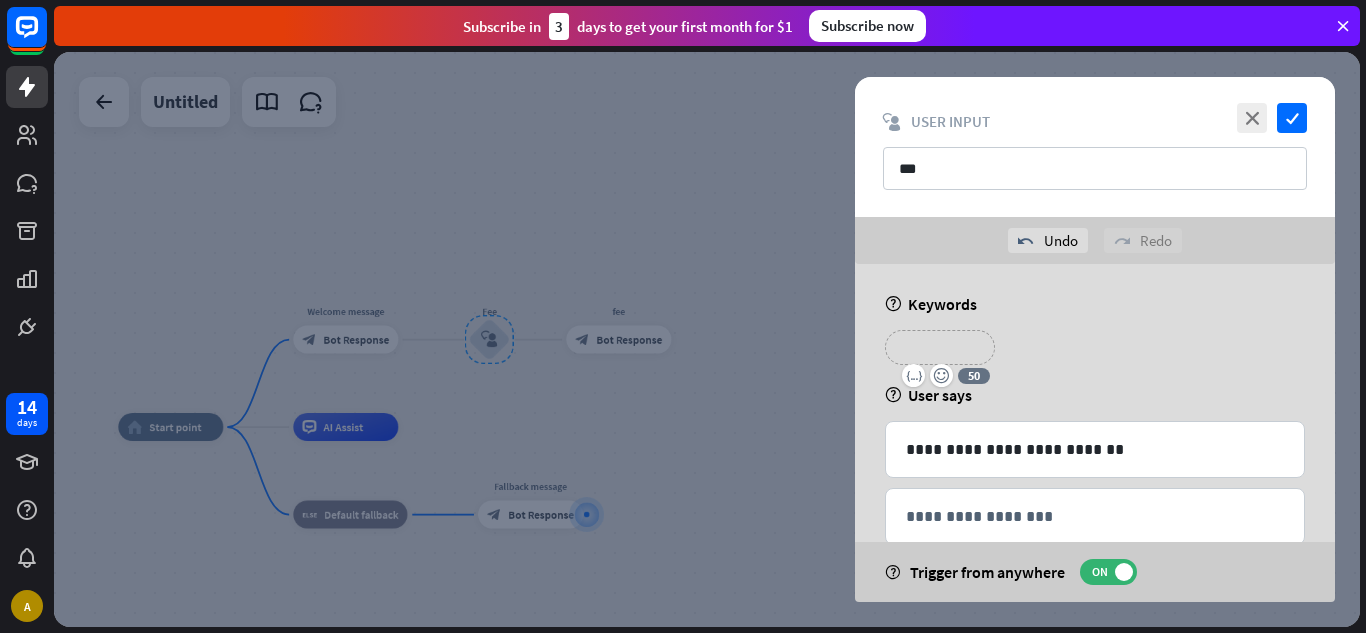 type 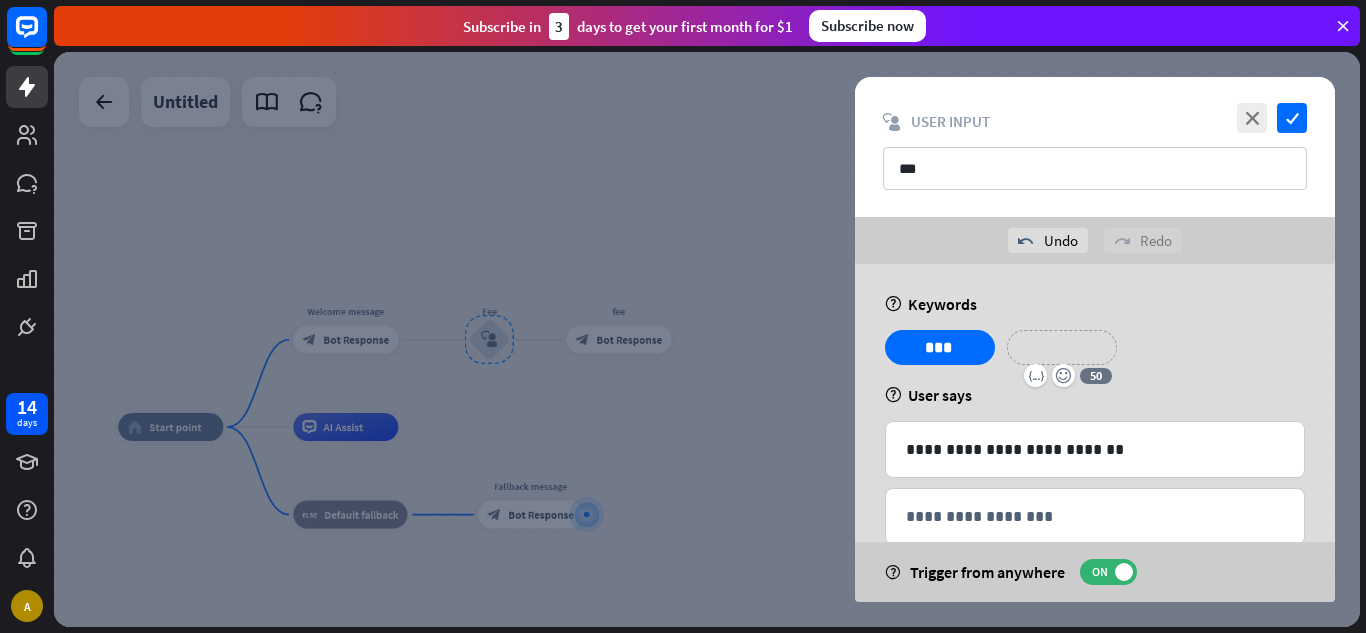 click on "**********" at bounding box center (1062, 347) 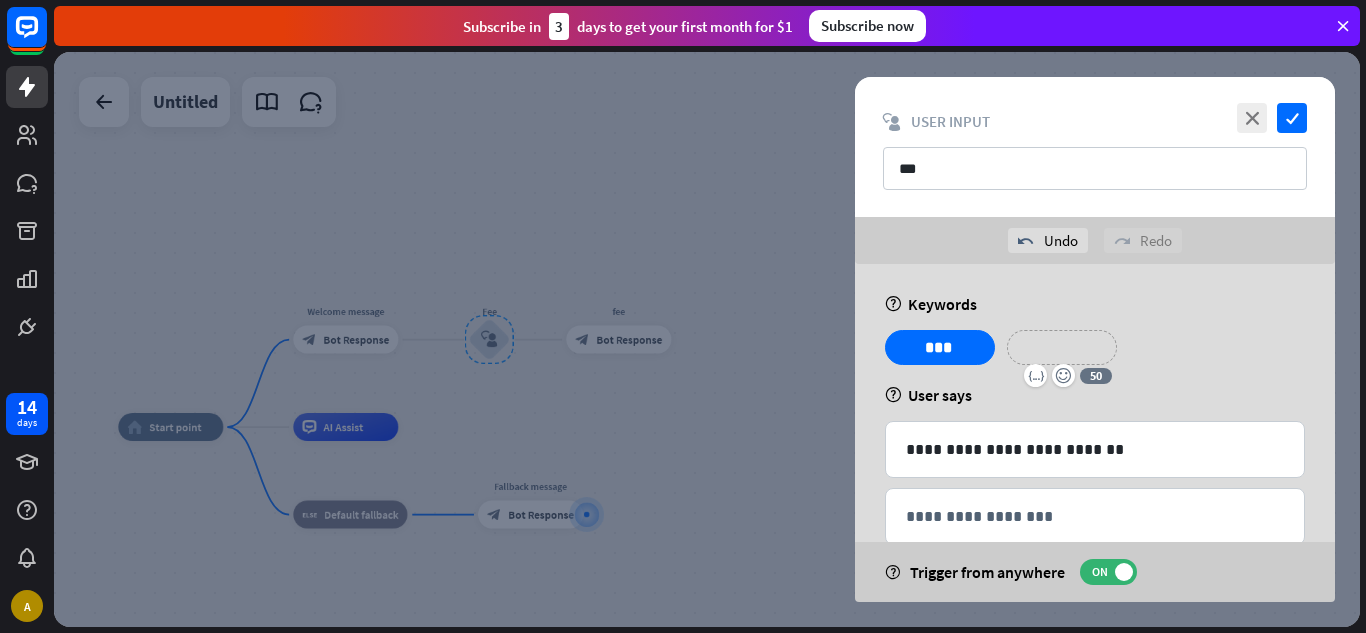 type 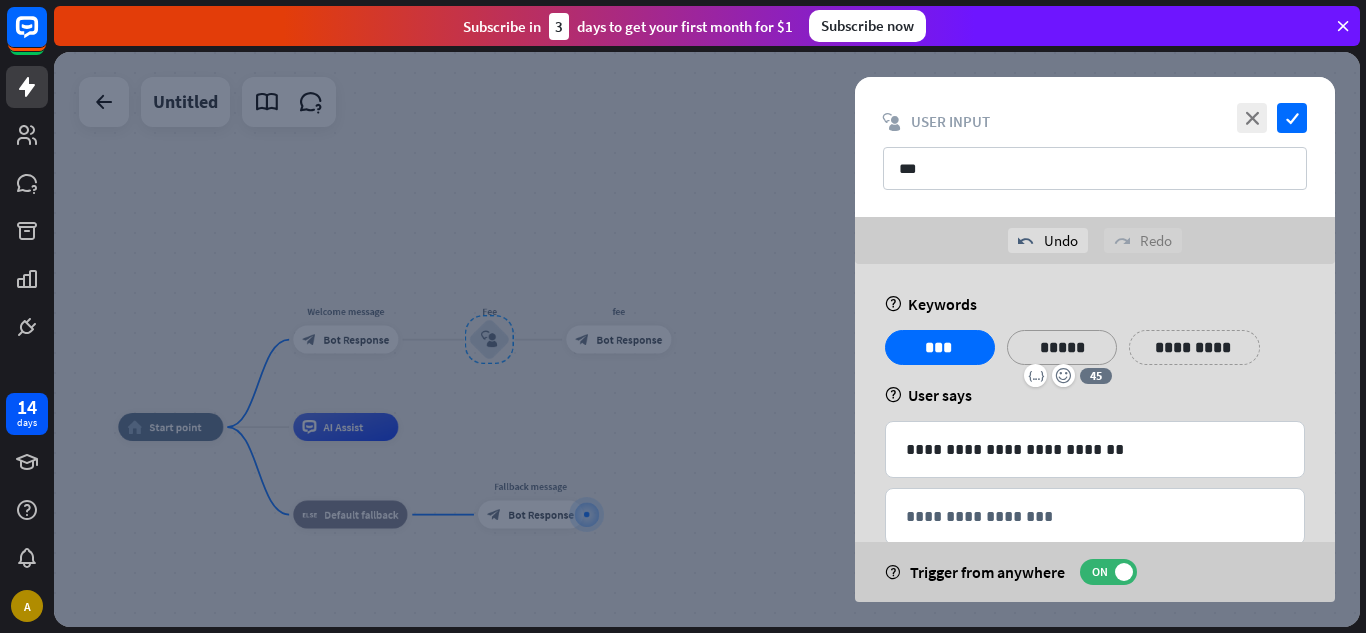 click on "**********" at bounding box center [1194, 347] 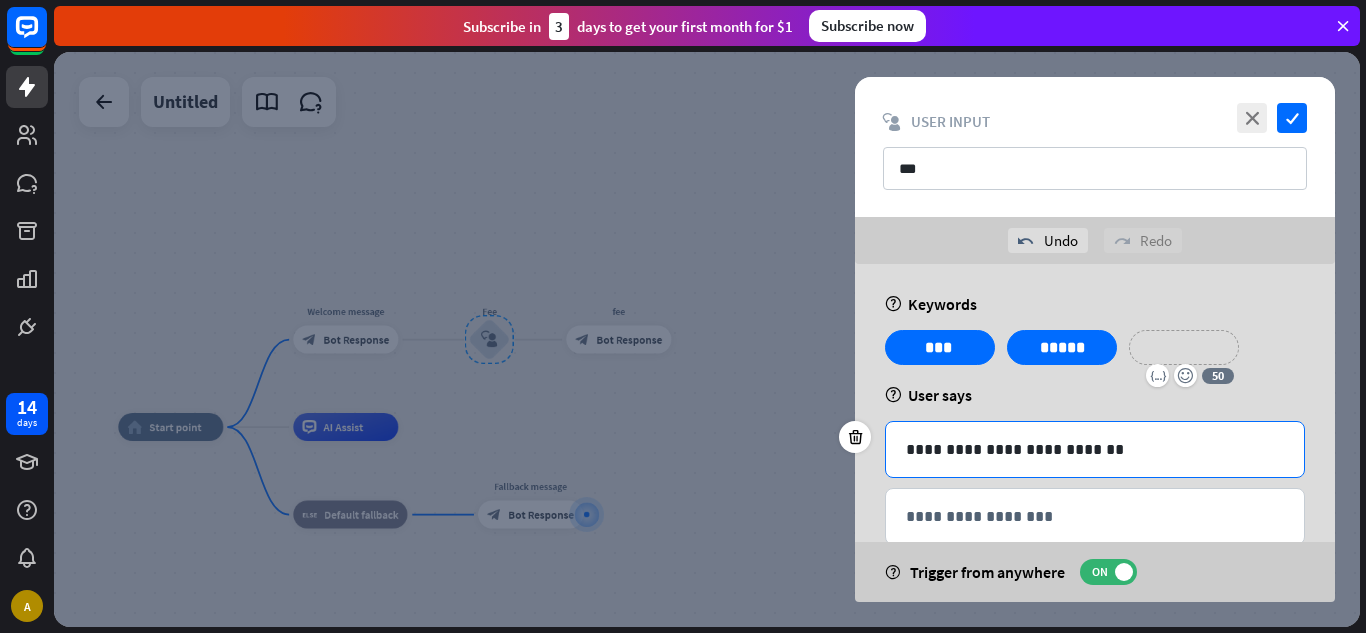 type 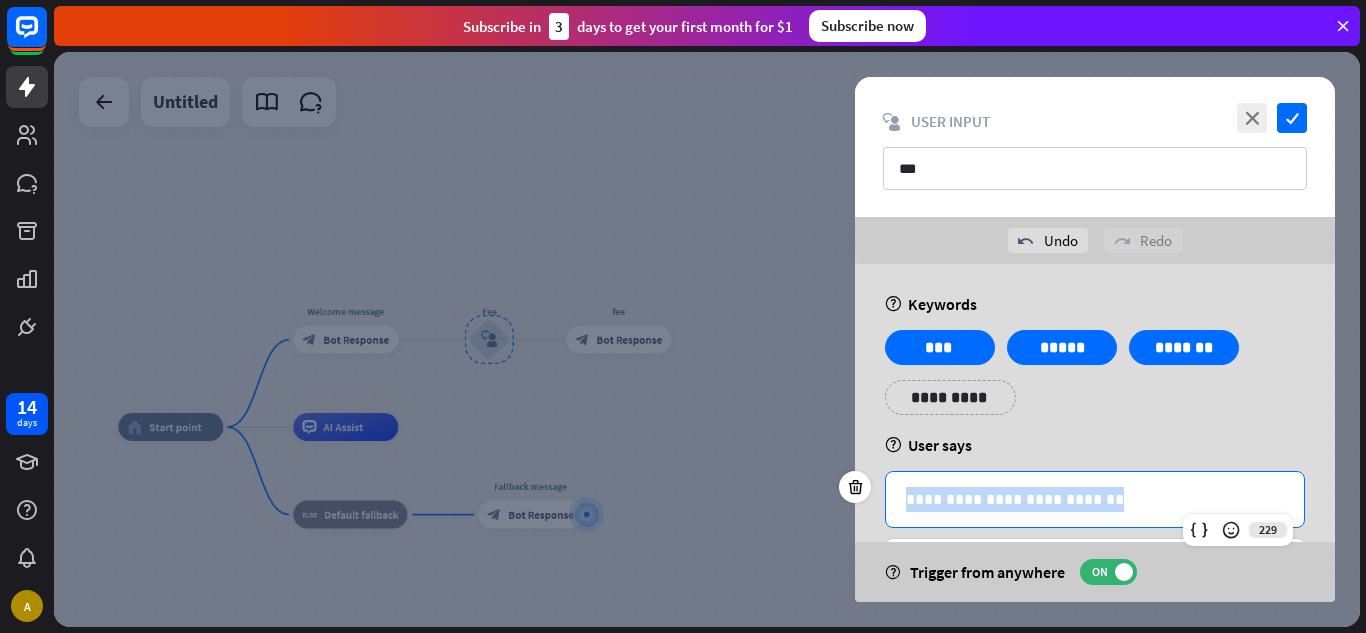 drag, startPoint x: 1105, startPoint y: 501, endPoint x: 894, endPoint y: 499, distance: 211.00948 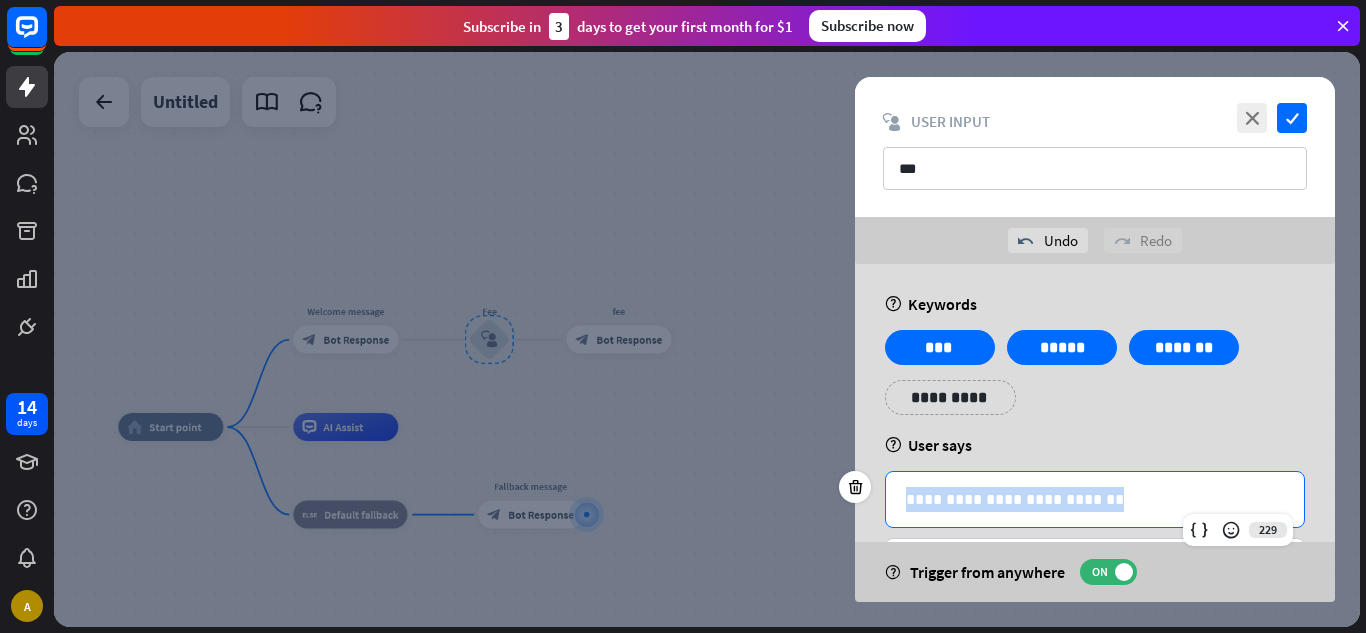 click on "**********" at bounding box center [1095, 499] 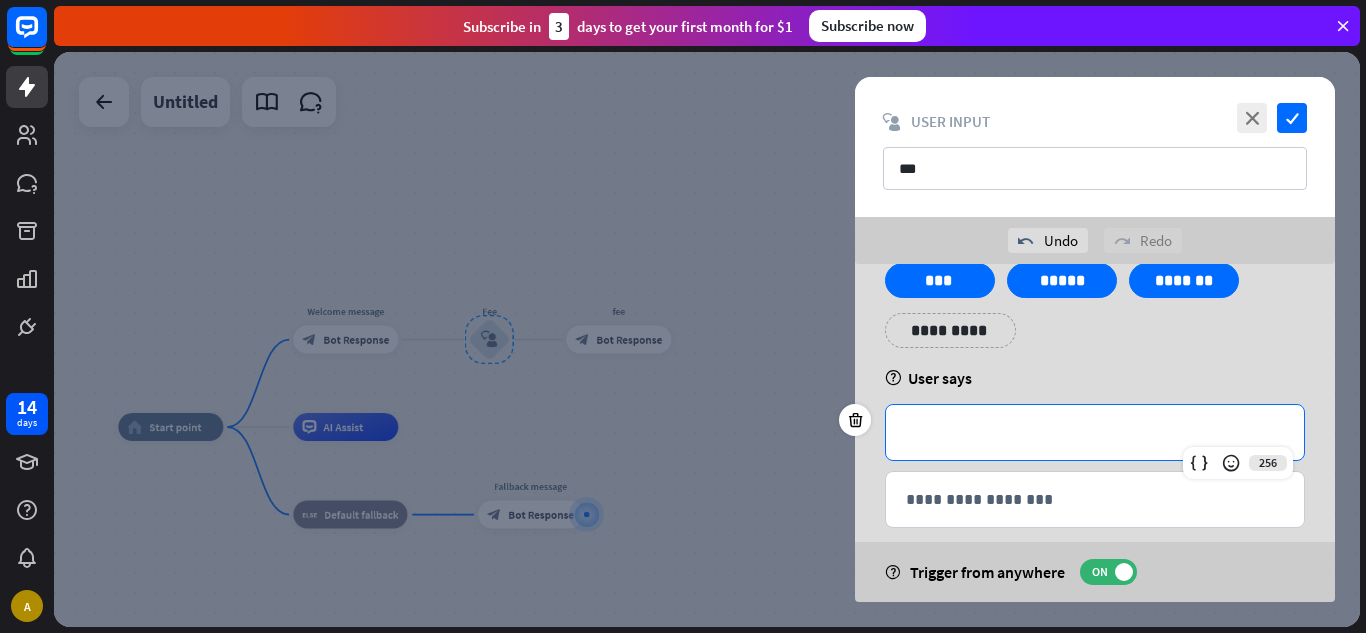 scroll, scrollTop: 93, scrollLeft: 0, axis: vertical 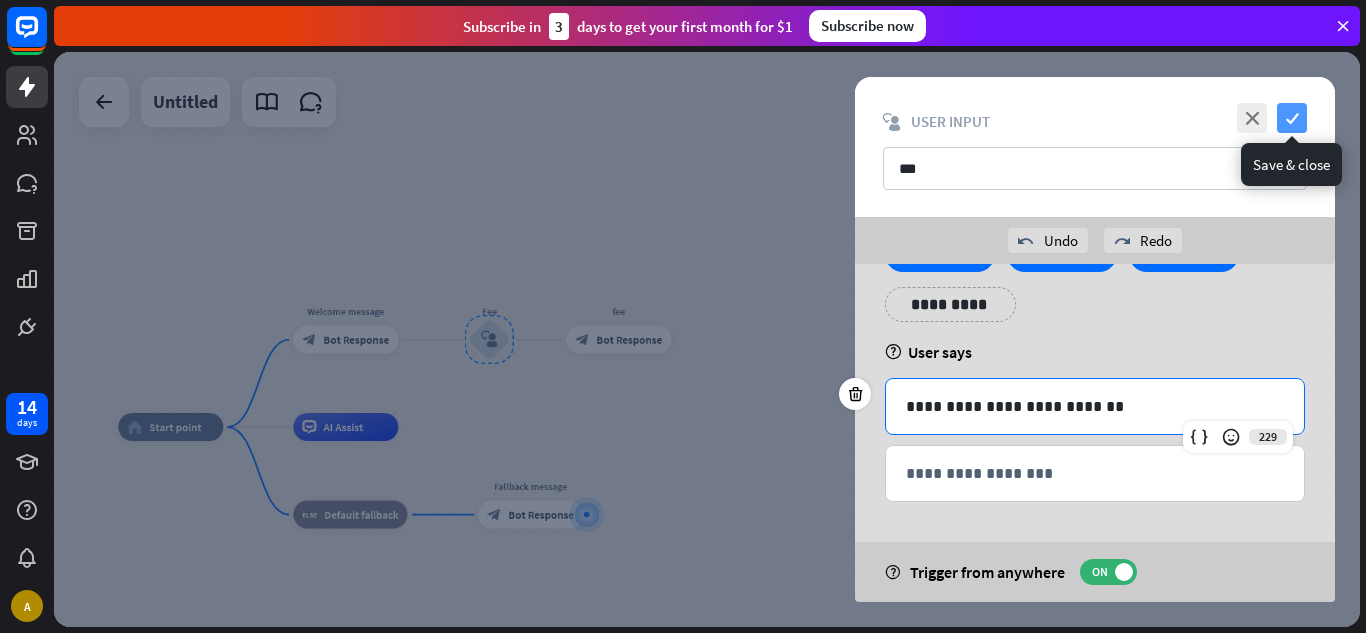 click on "check" at bounding box center (1292, 118) 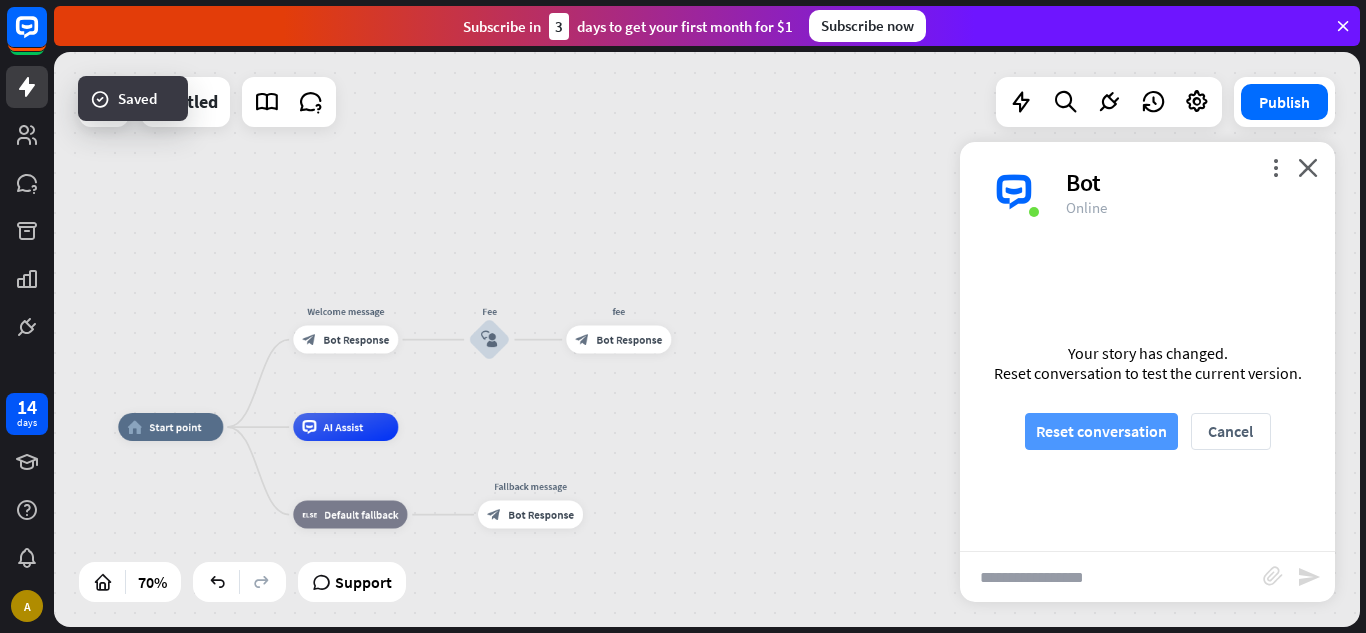 click on "Reset conversation" at bounding box center [1101, 431] 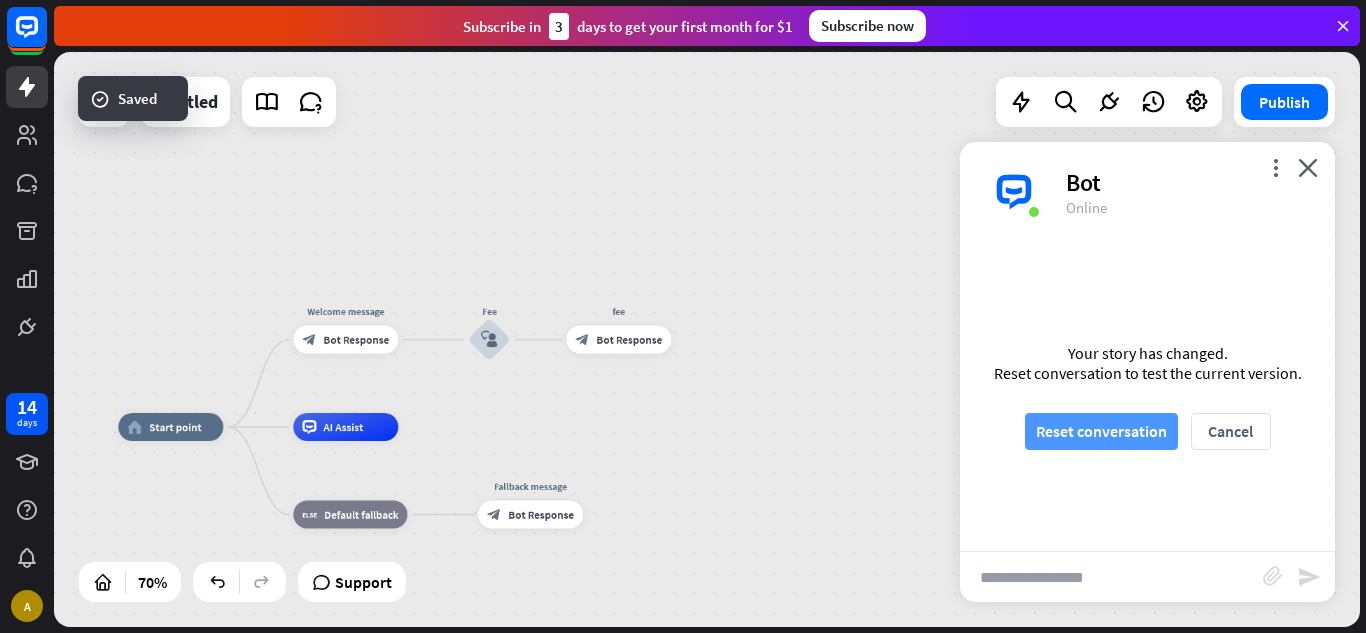 scroll, scrollTop: 0, scrollLeft: 0, axis: both 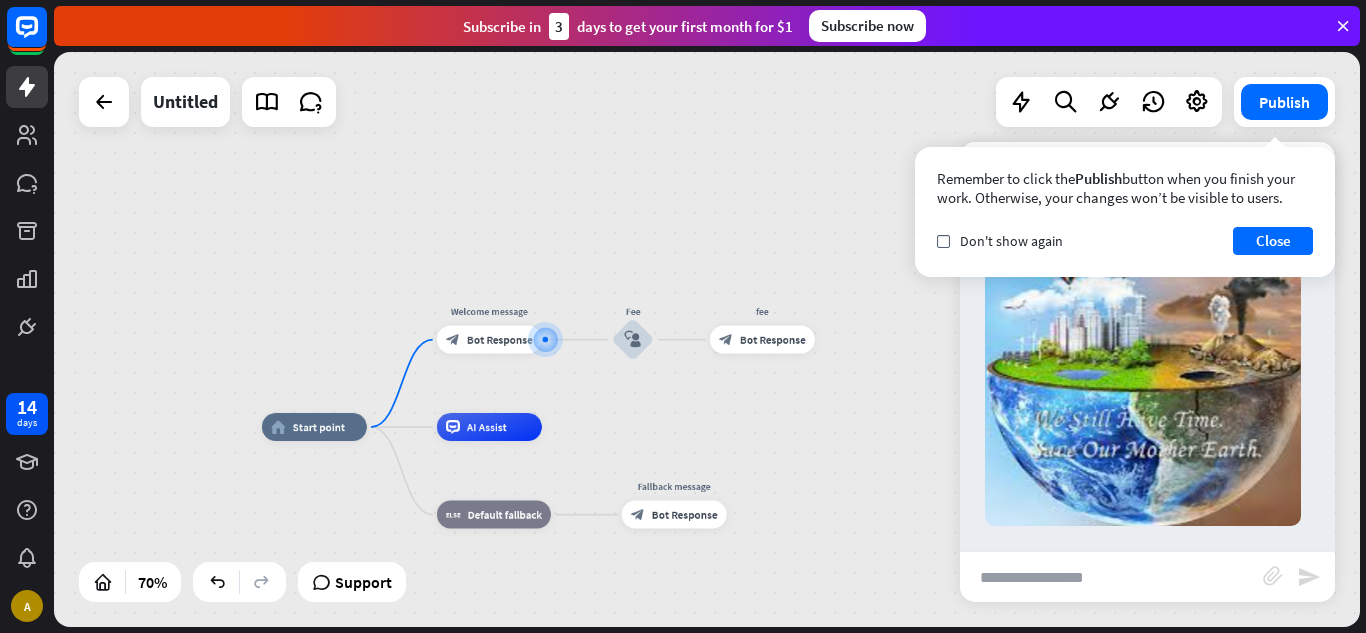 drag, startPoint x: 1057, startPoint y: 577, endPoint x: 1023, endPoint y: 574, distance: 34.132095 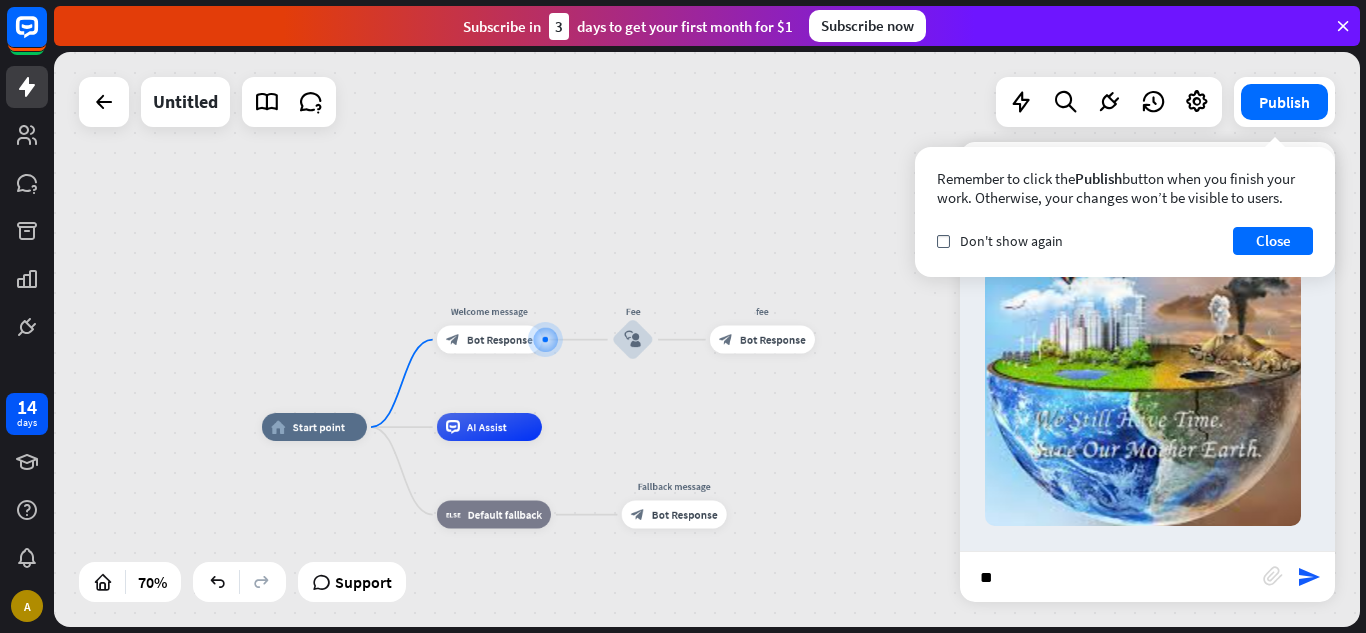 type on "***" 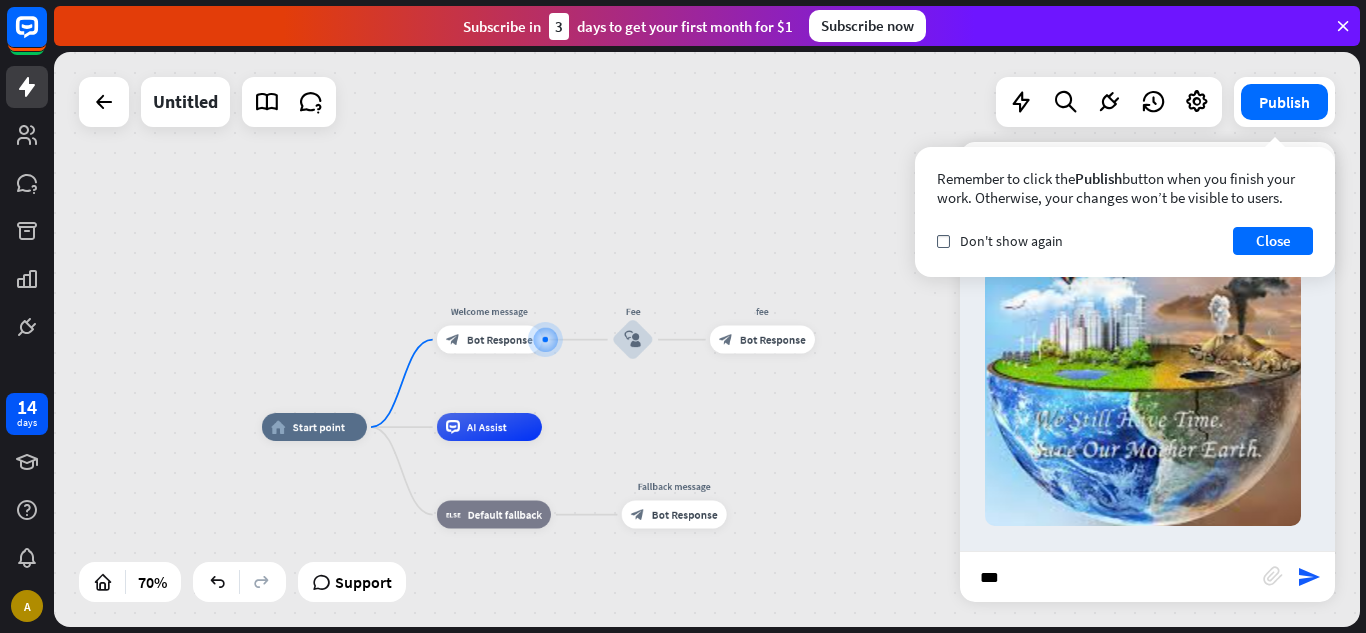 type 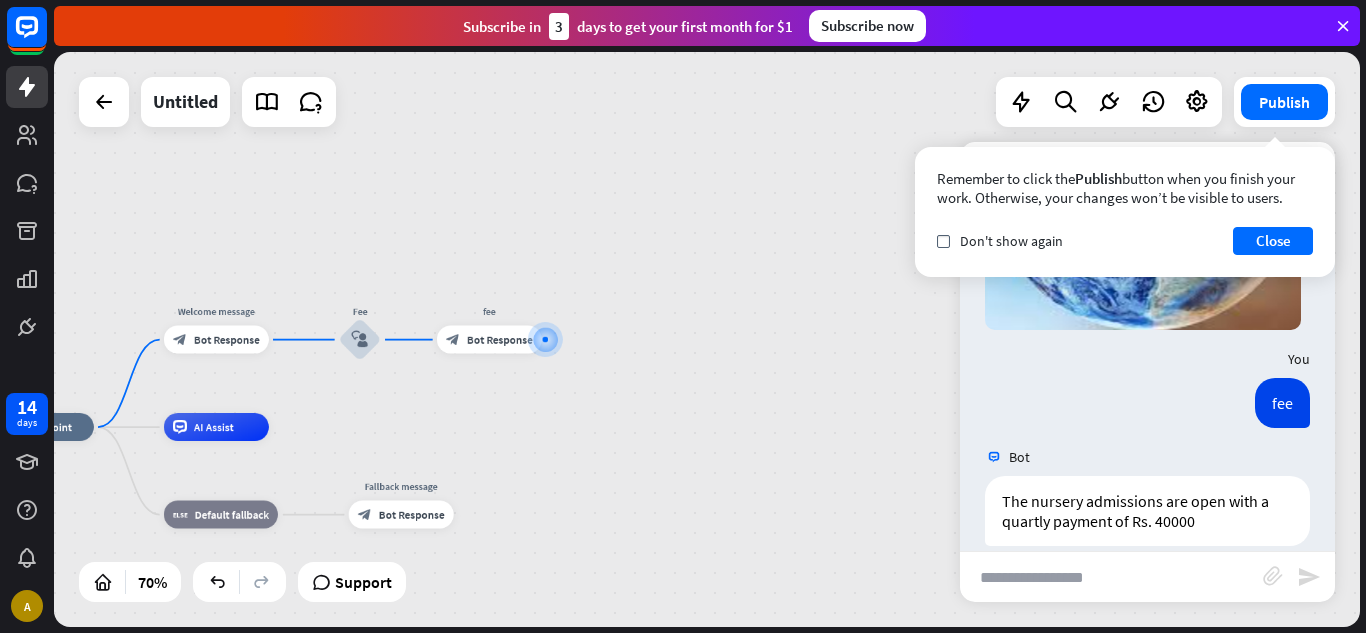 scroll, scrollTop: 388, scrollLeft: 0, axis: vertical 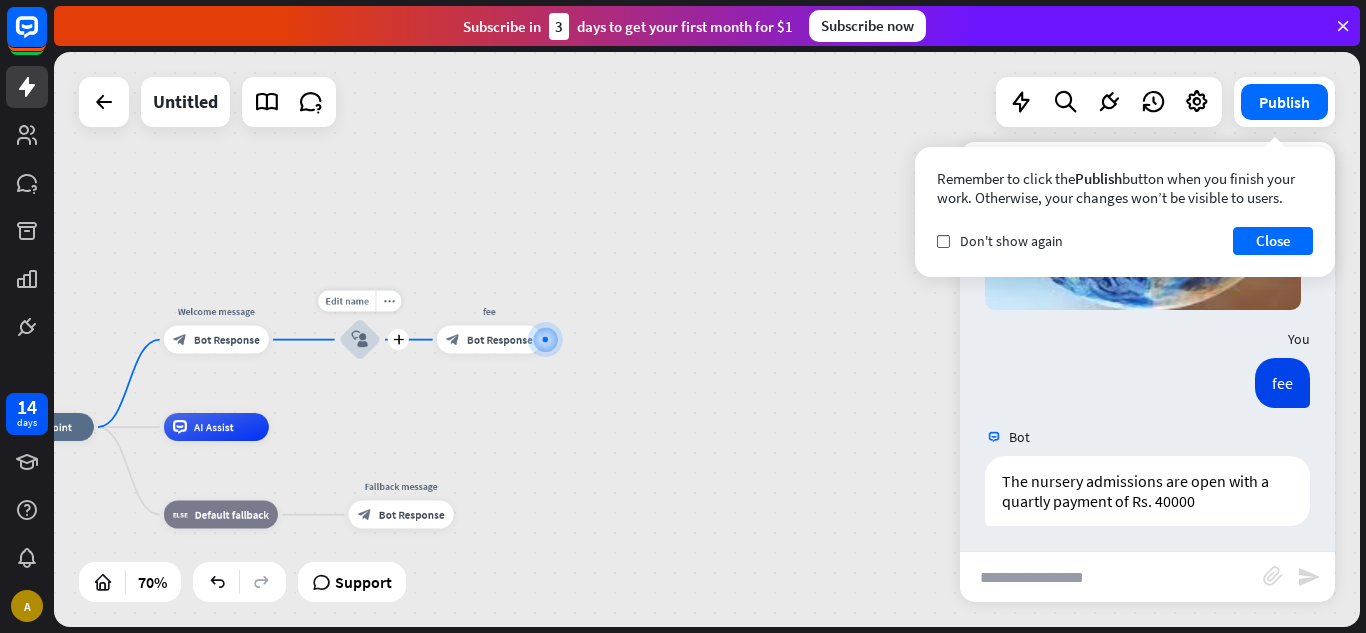 click on "block_user_input" at bounding box center (359, 339) 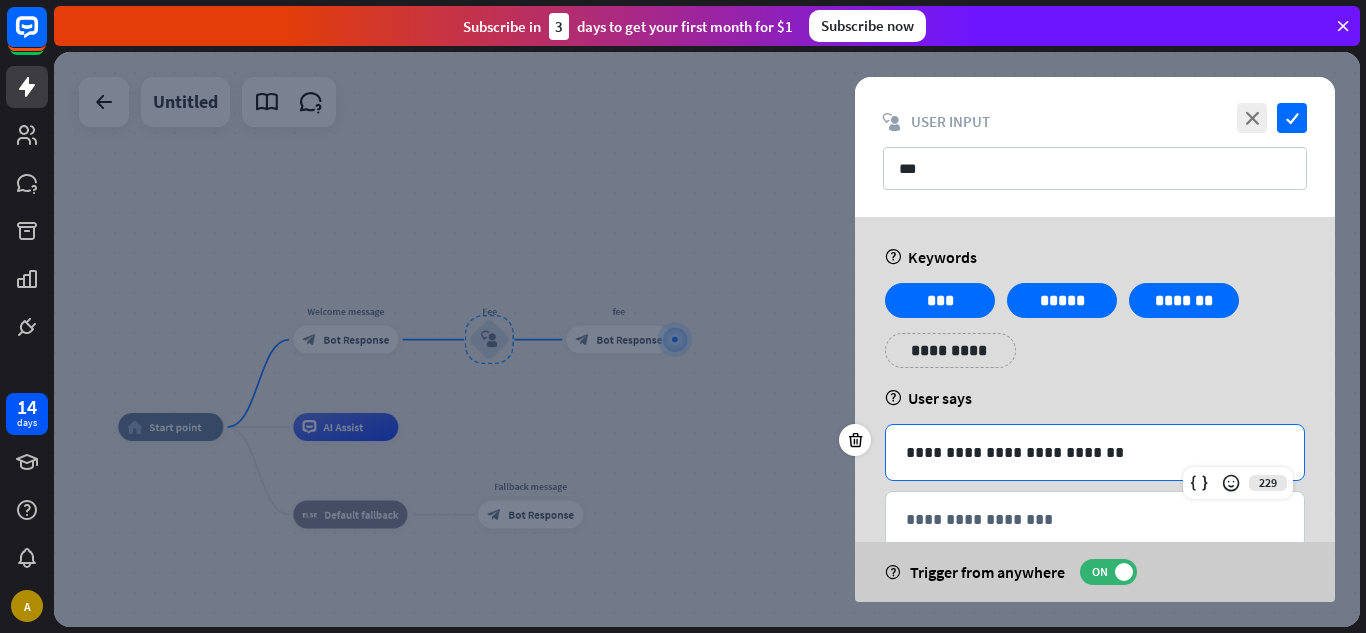 drag, startPoint x: 1122, startPoint y: 459, endPoint x: 865, endPoint y: 469, distance: 257.1945 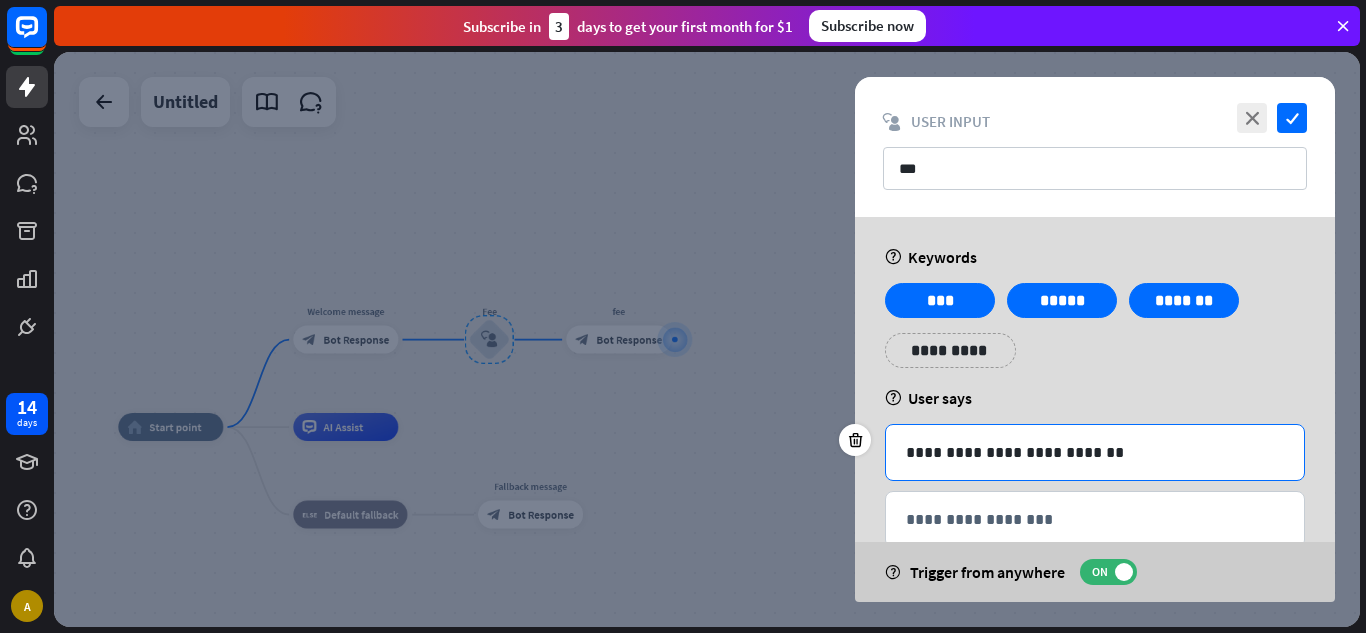 drag, startPoint x: 865, startPoint y: 469, endPoint x: 922, endPoint y: 460, distance: 57.706154 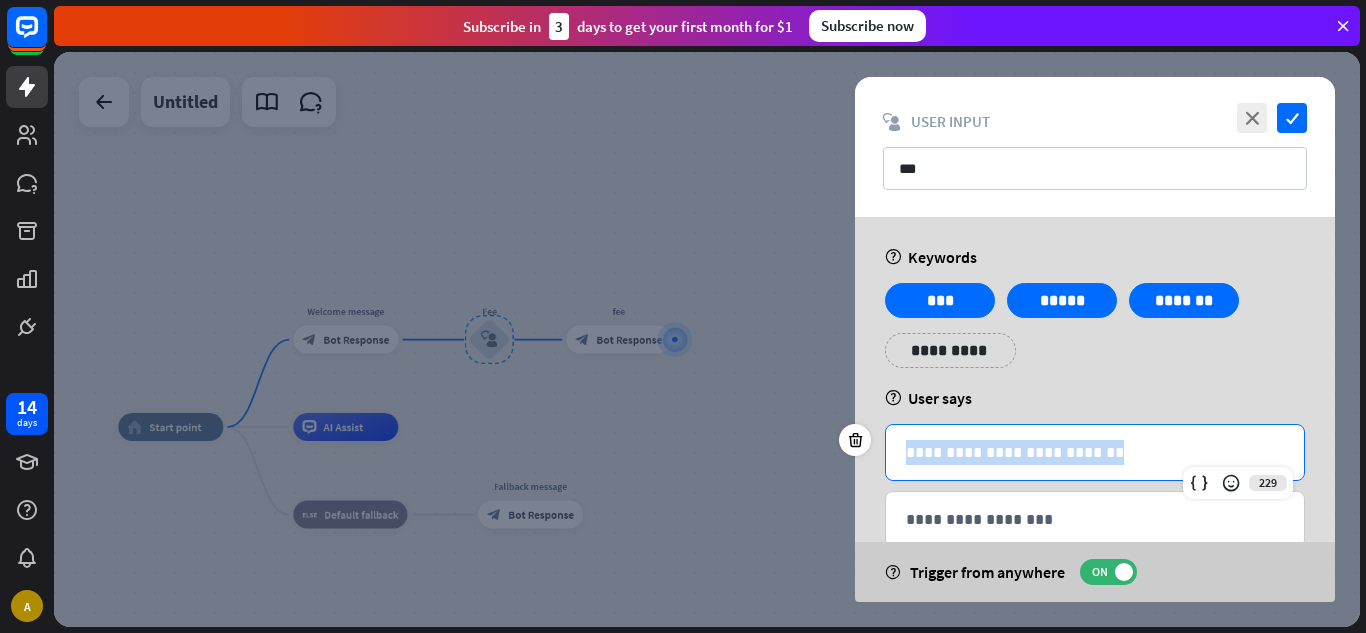 drag, startPoint x: 1121, startPoint y: 457, endPoint x: 900, endPoint y: 458, distance: 221.00226 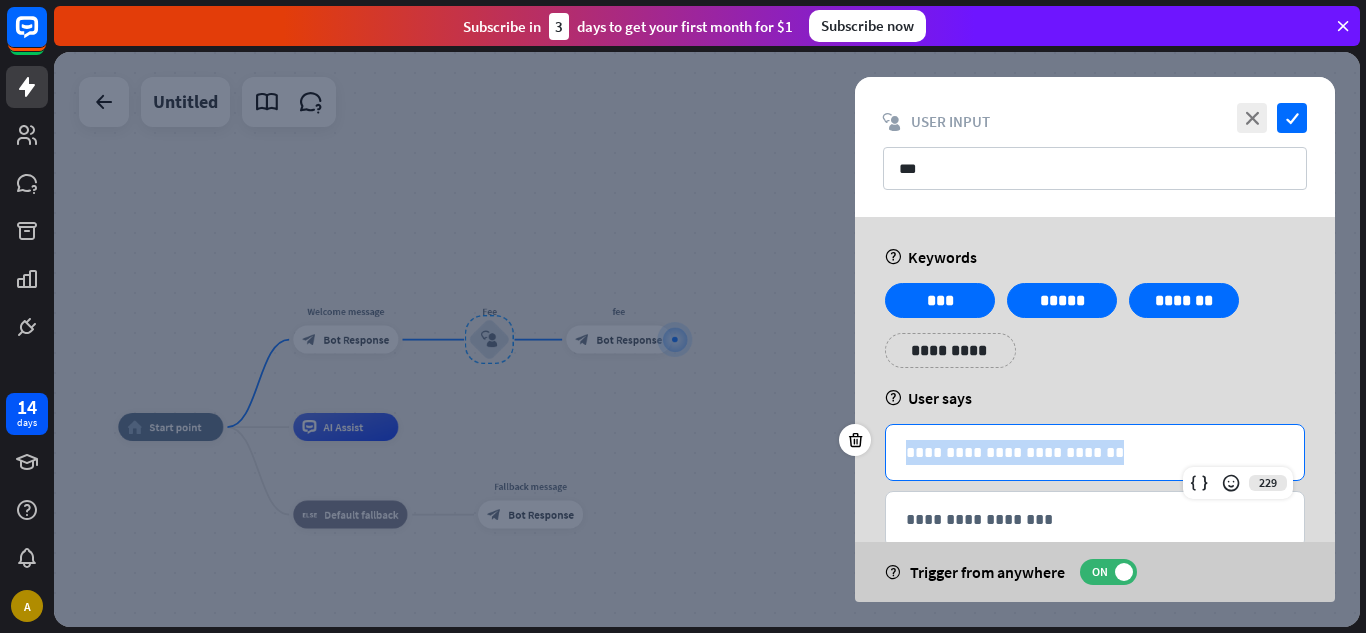 type 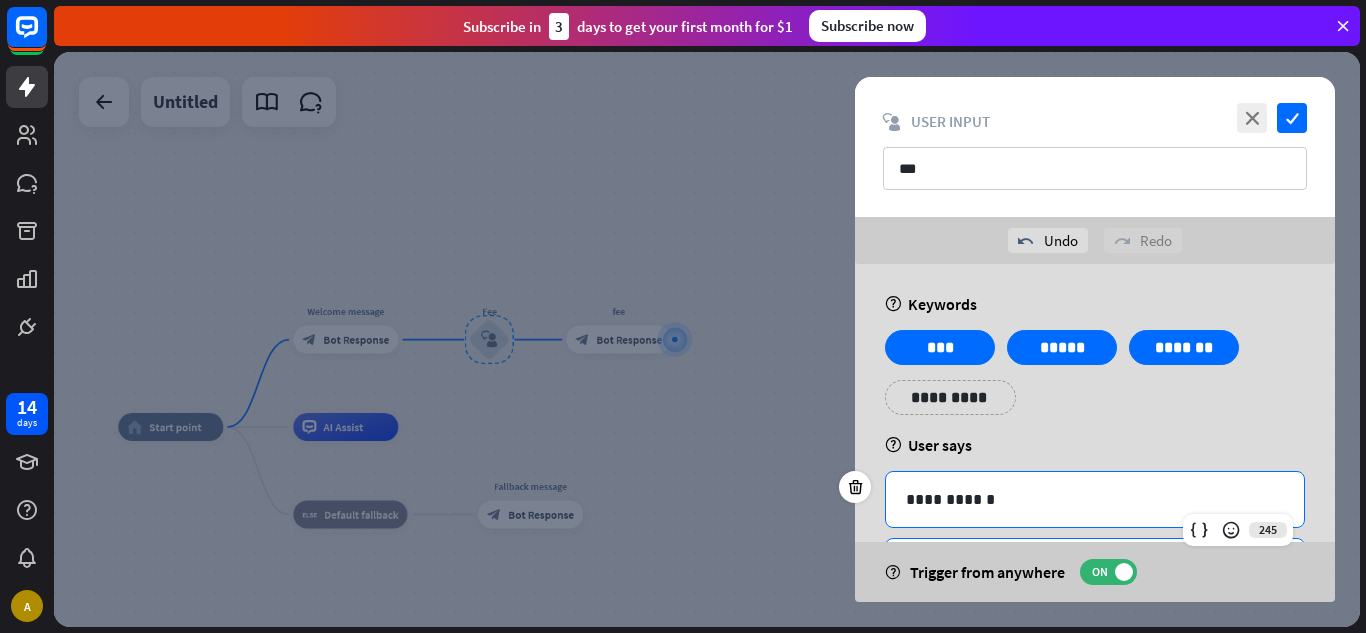 scroll, scrollTop: 93, scrollLeft: 0, axis: vertical 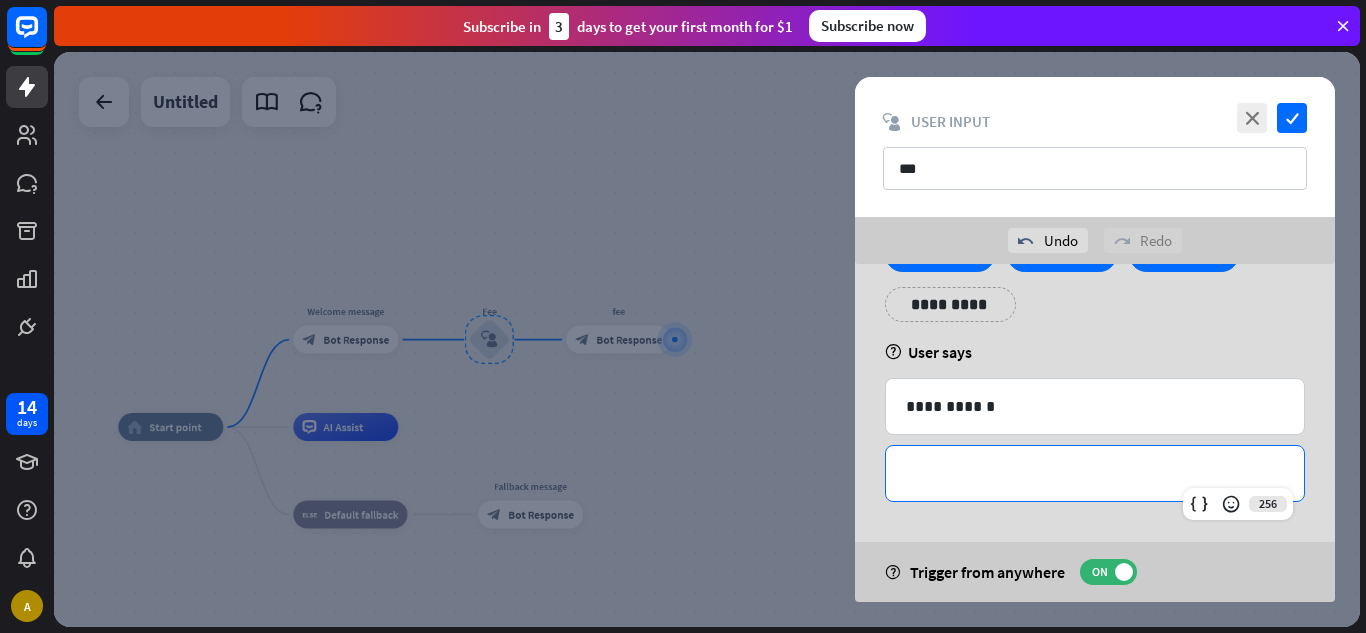 click on "**********" at bounding box center [1095, 473] 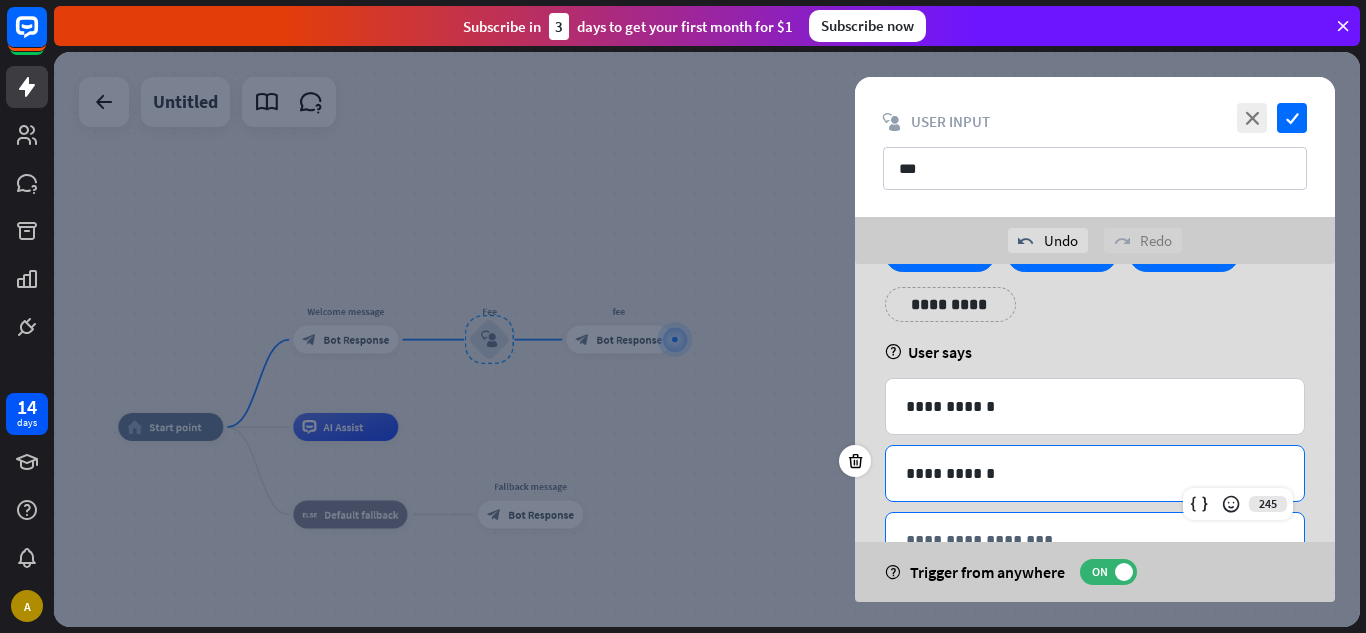 click on "**********" at bounding box center (1095, 540) 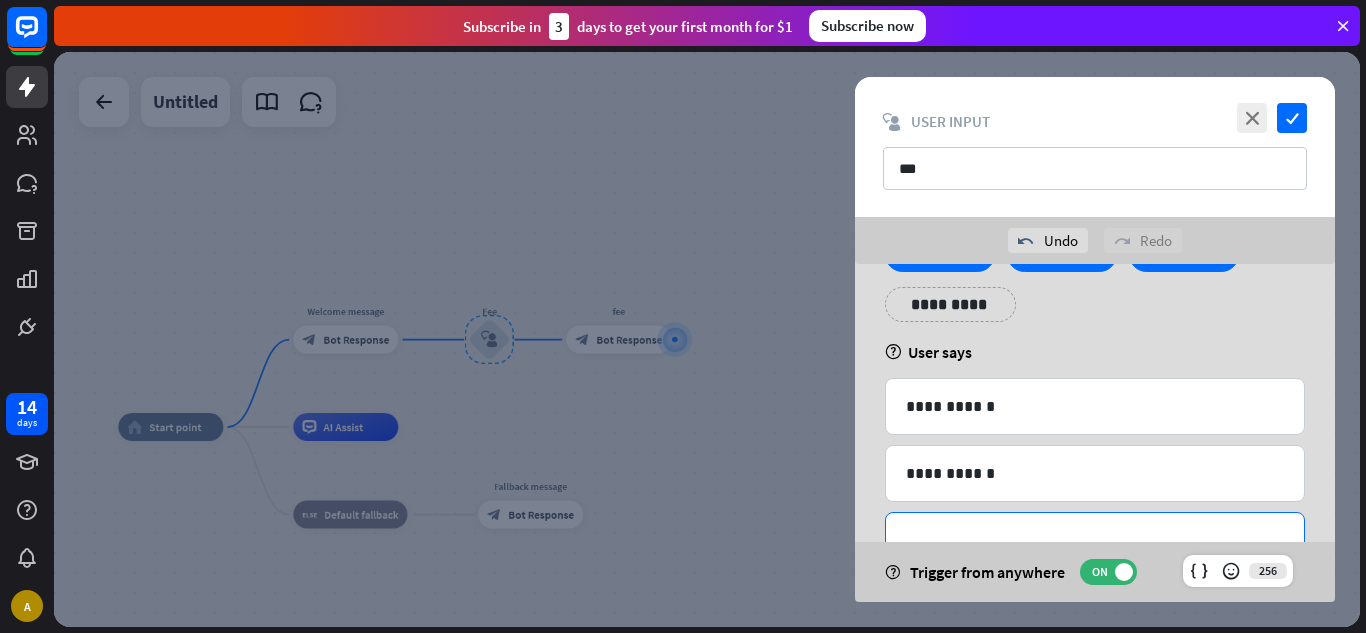 type 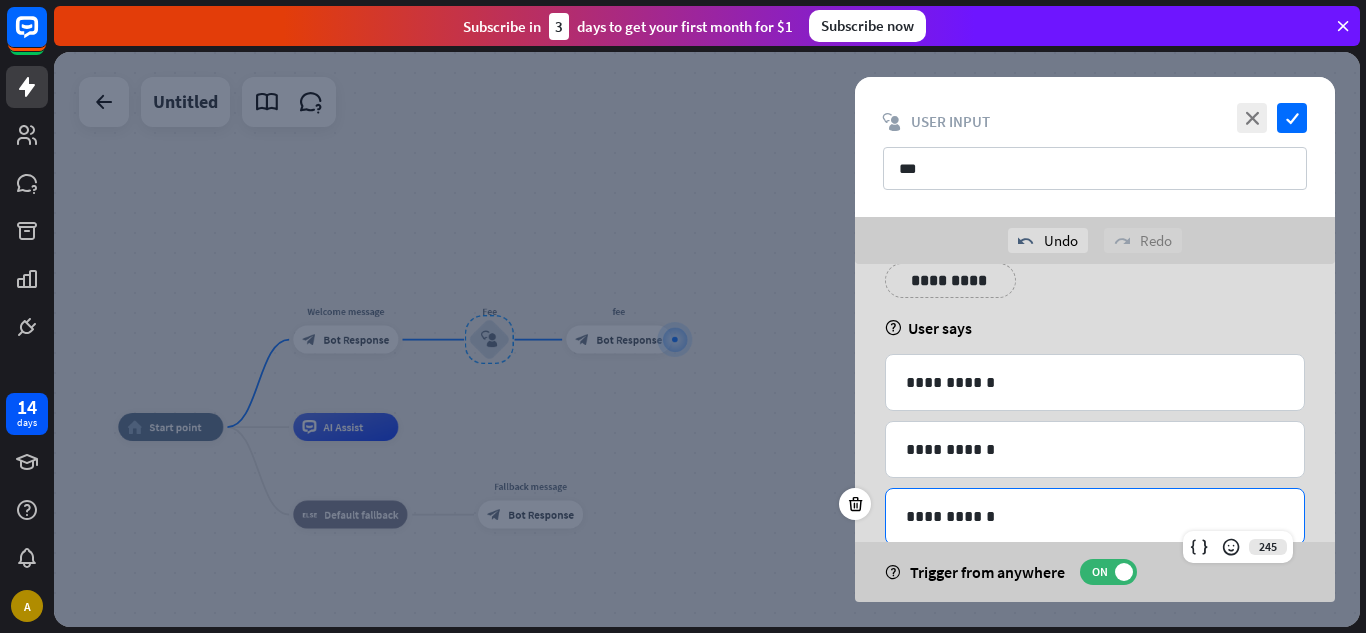 scroll, scrollTop: 0, scrollLeft: 0, axis: both 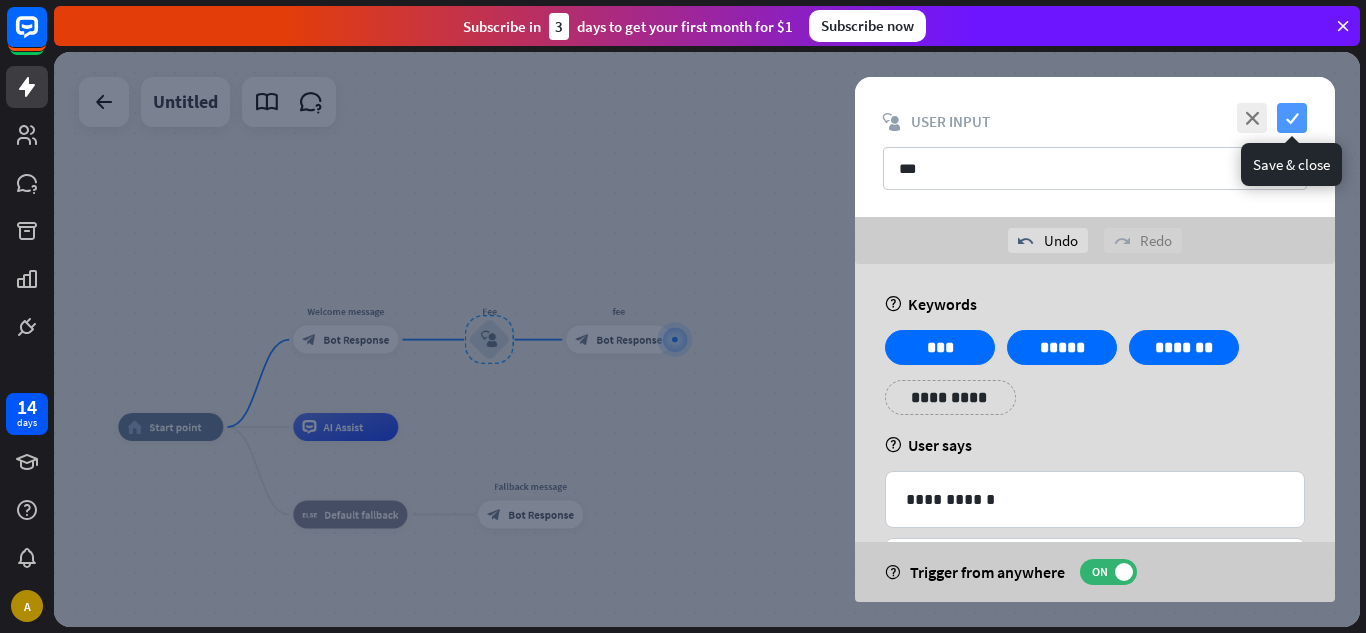 click on "check" at bounding box center (1292, 118) 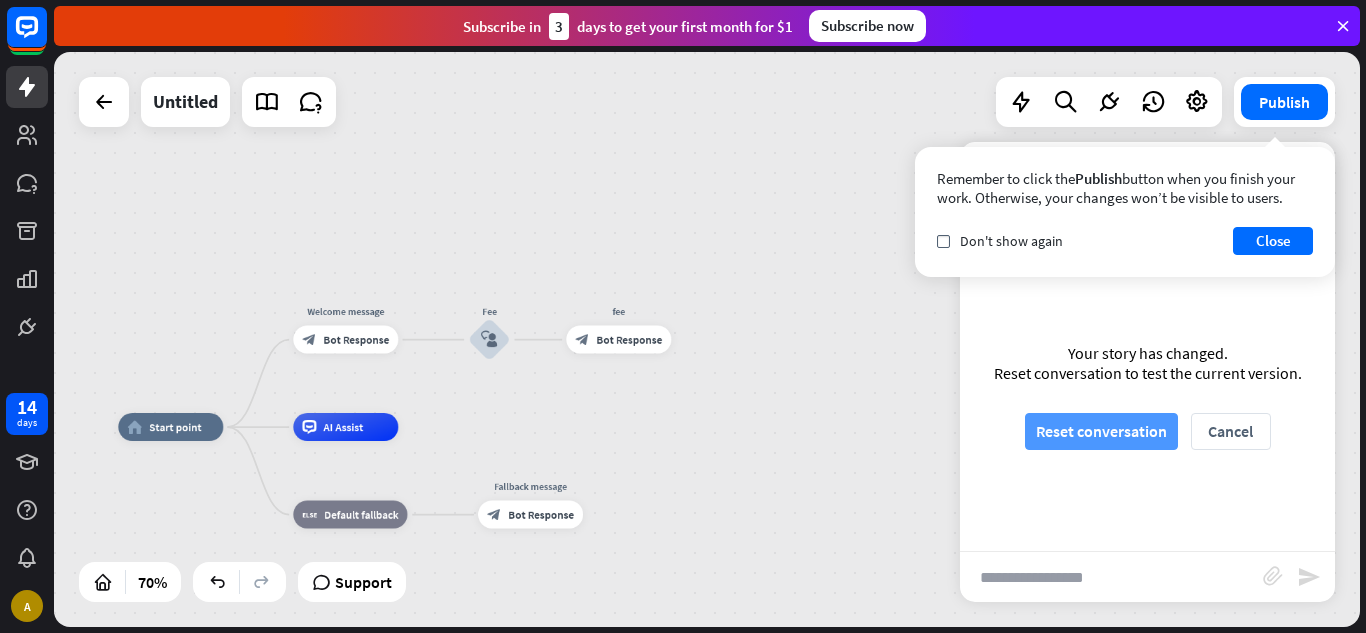 click on "Reset conversation" at bounding box center (1101, 431) 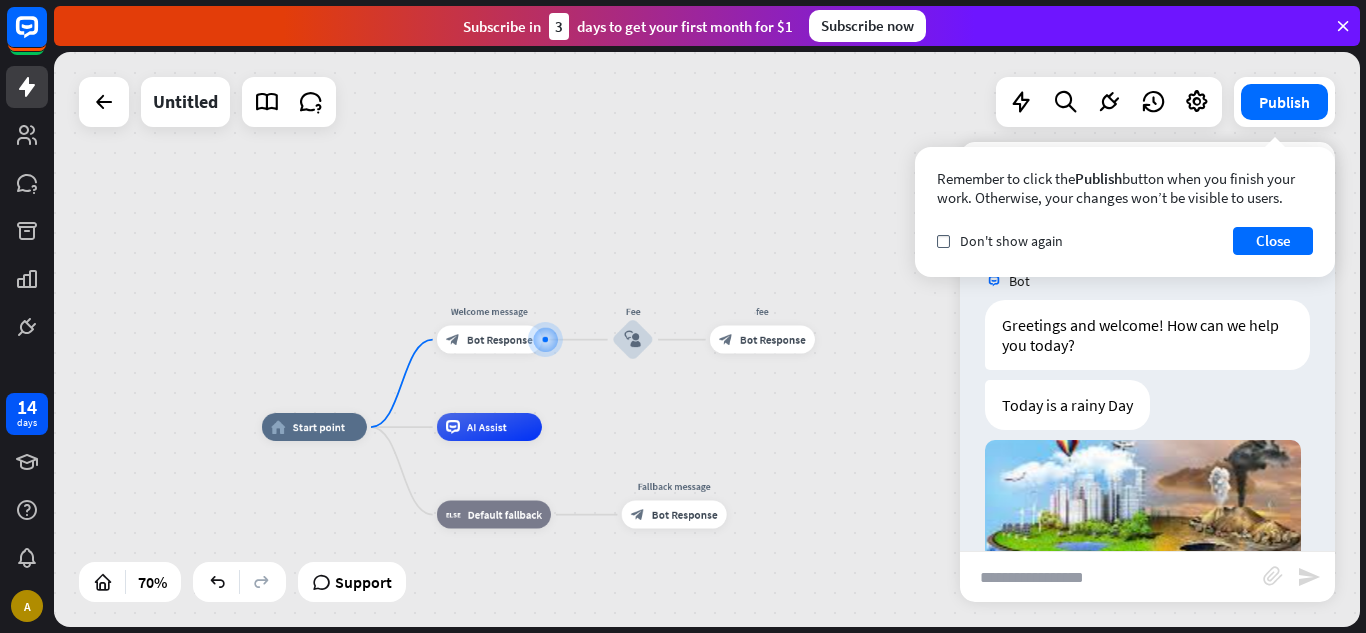 scroll, scrollTop: 172, scrollLeft: 0, axis: vertical 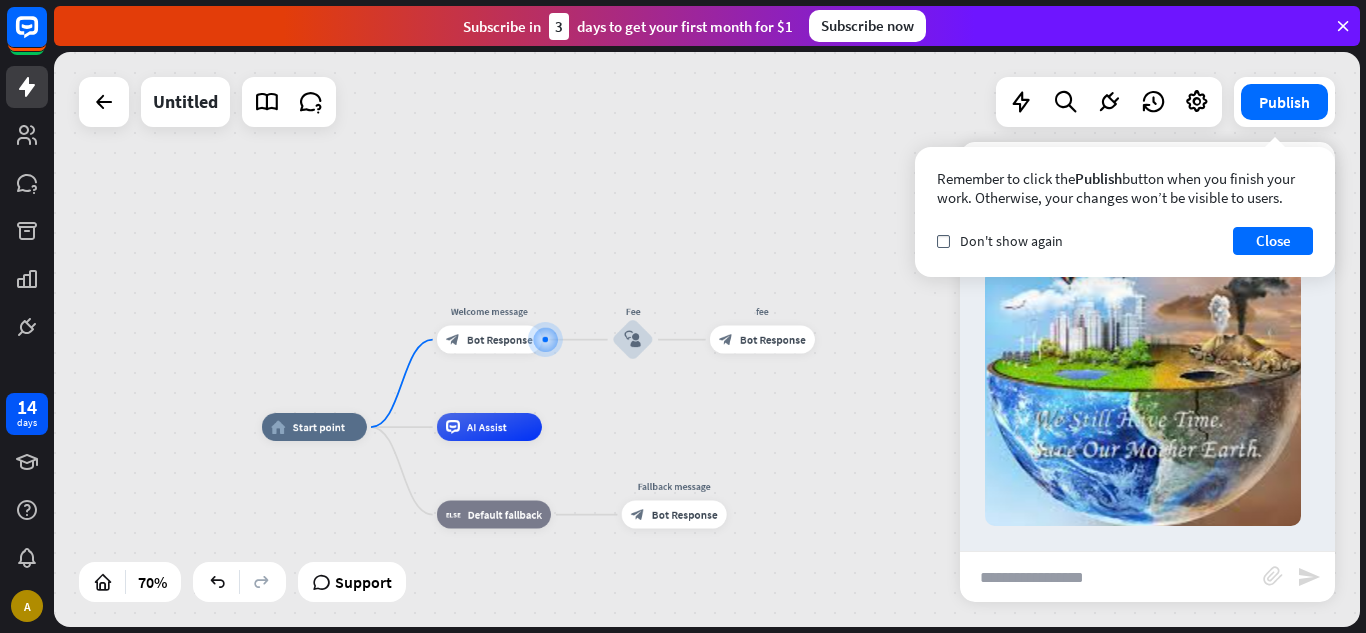 click at bounding box center [1111, 577] 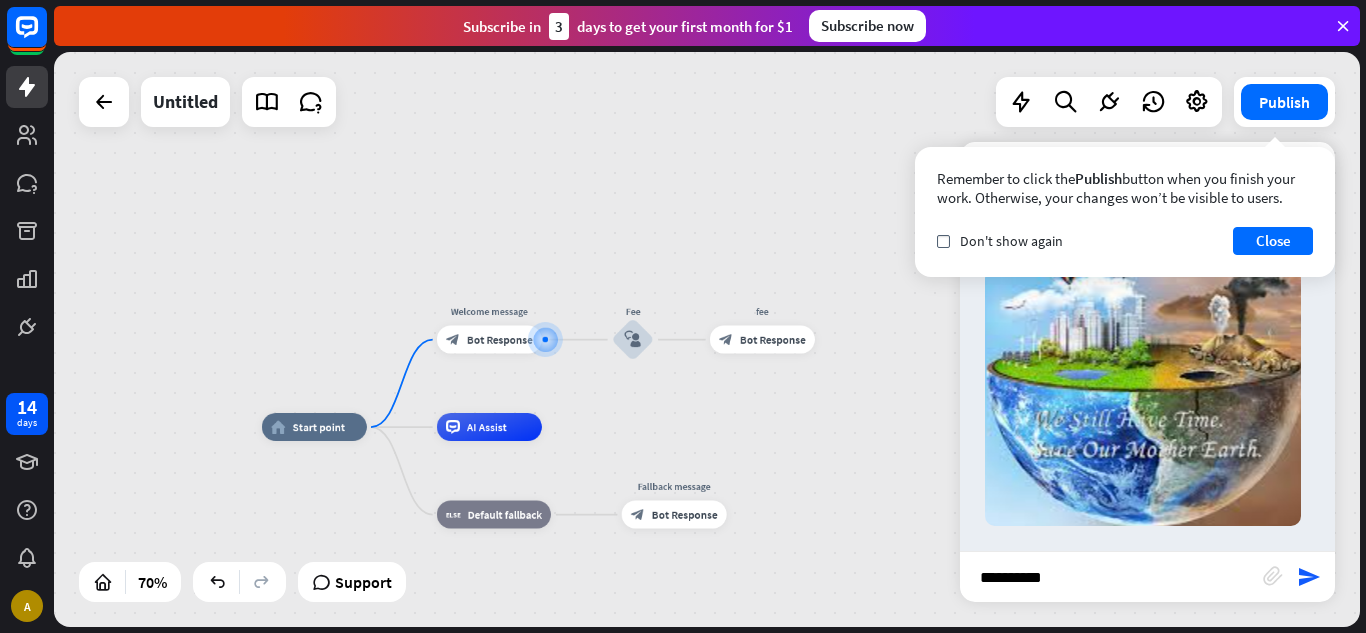 type on "**********" 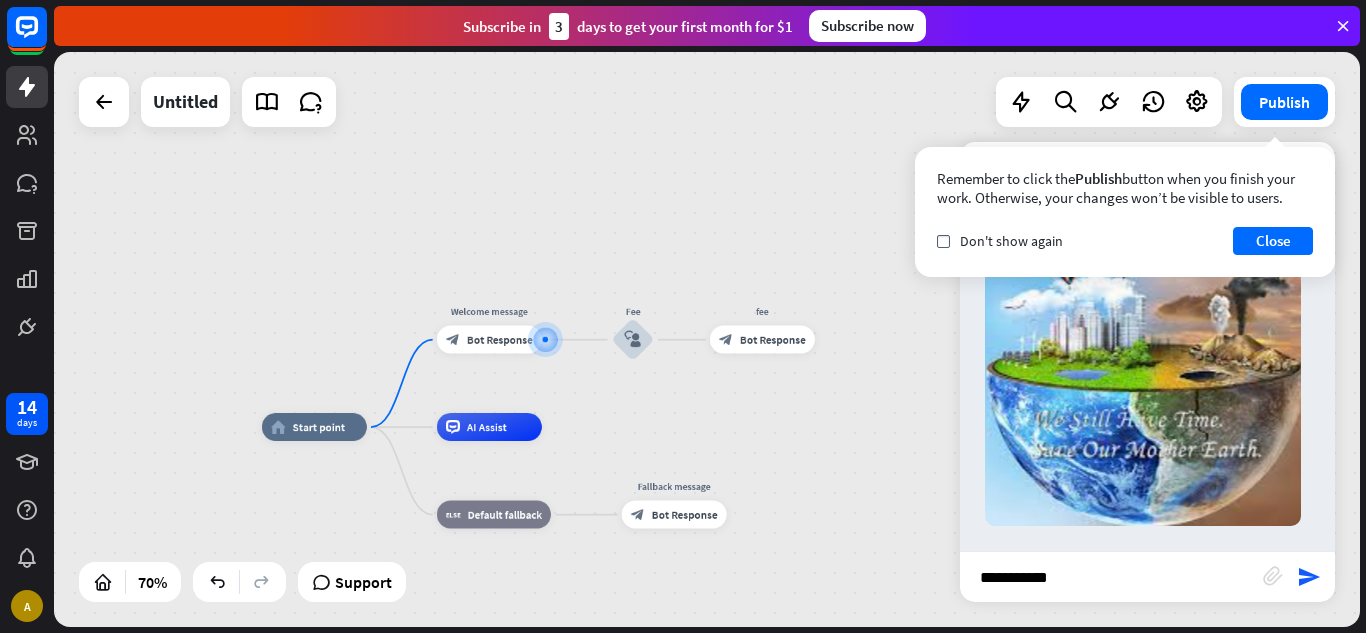 type 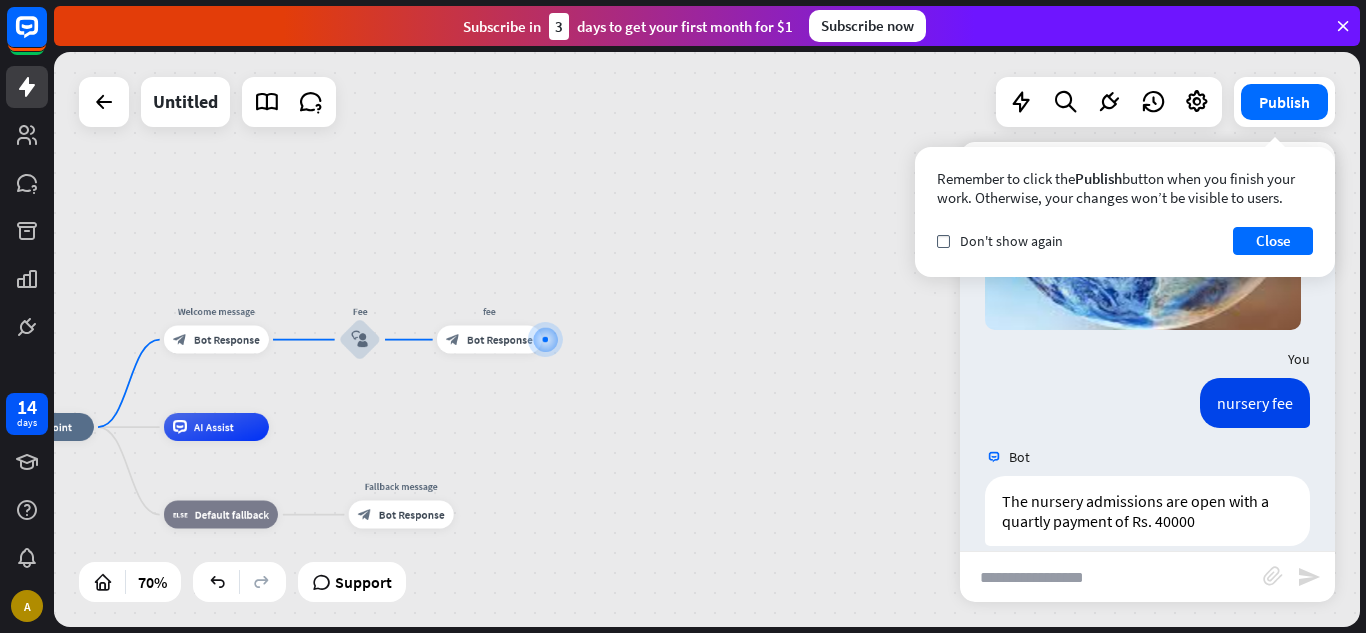 scroll, scrollTop: 388, scrollLeft: 0, axis: vertical 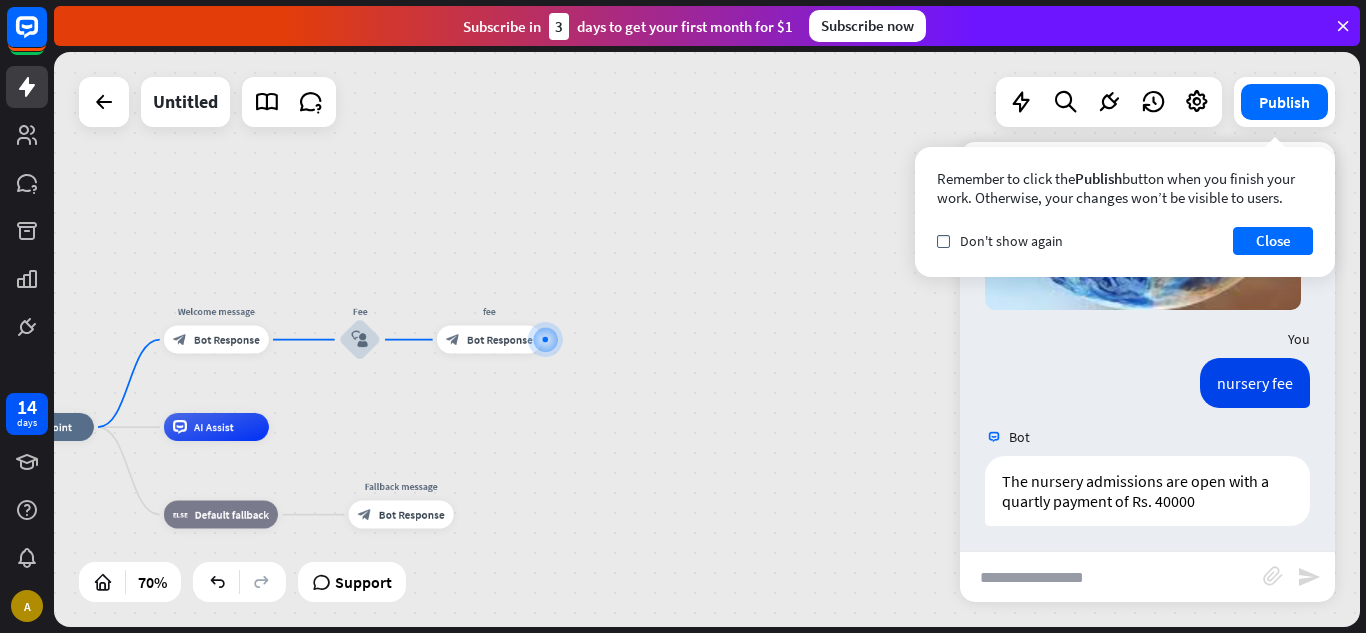 click on "home_2   Start point                 Welcome message   block_bot_response   Bot Response                 Fee   block_user_input                 fee   block_bot_response   Bot Response                         AI Assist                   block_fallback   Default fallback                 Fallback message   block_bot_response   Bot Response" at bounding box center (446, 628) 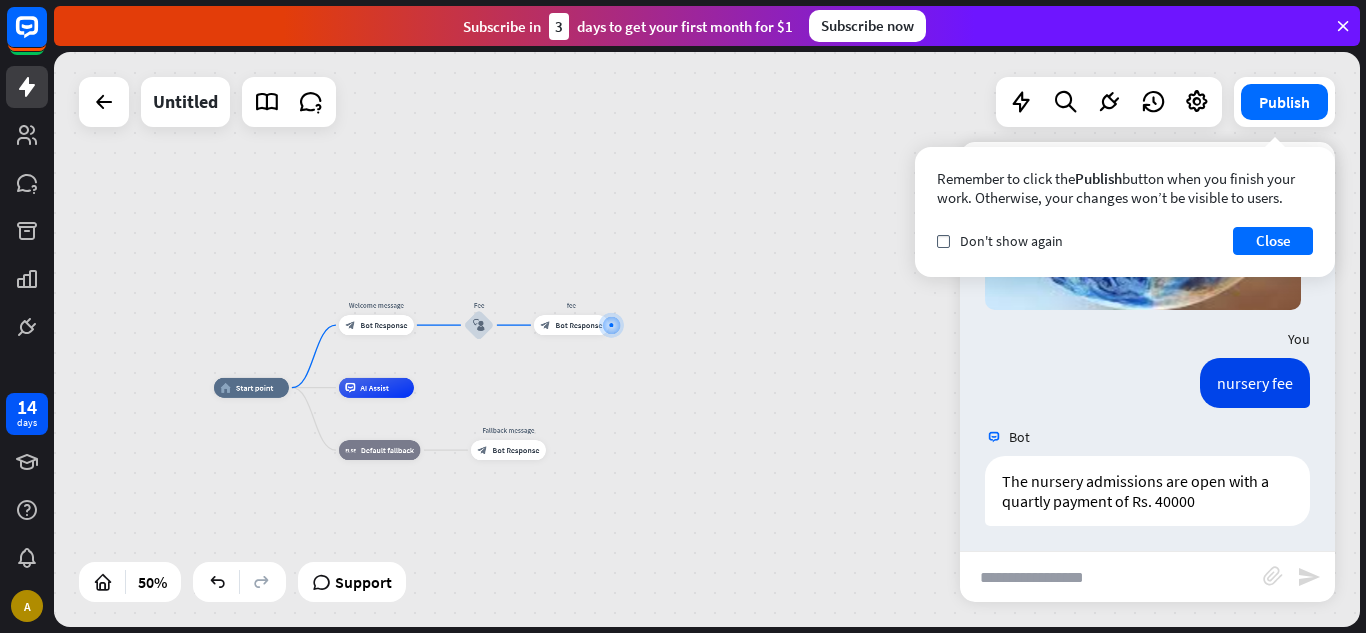 click at bounding box center (1343, 26) 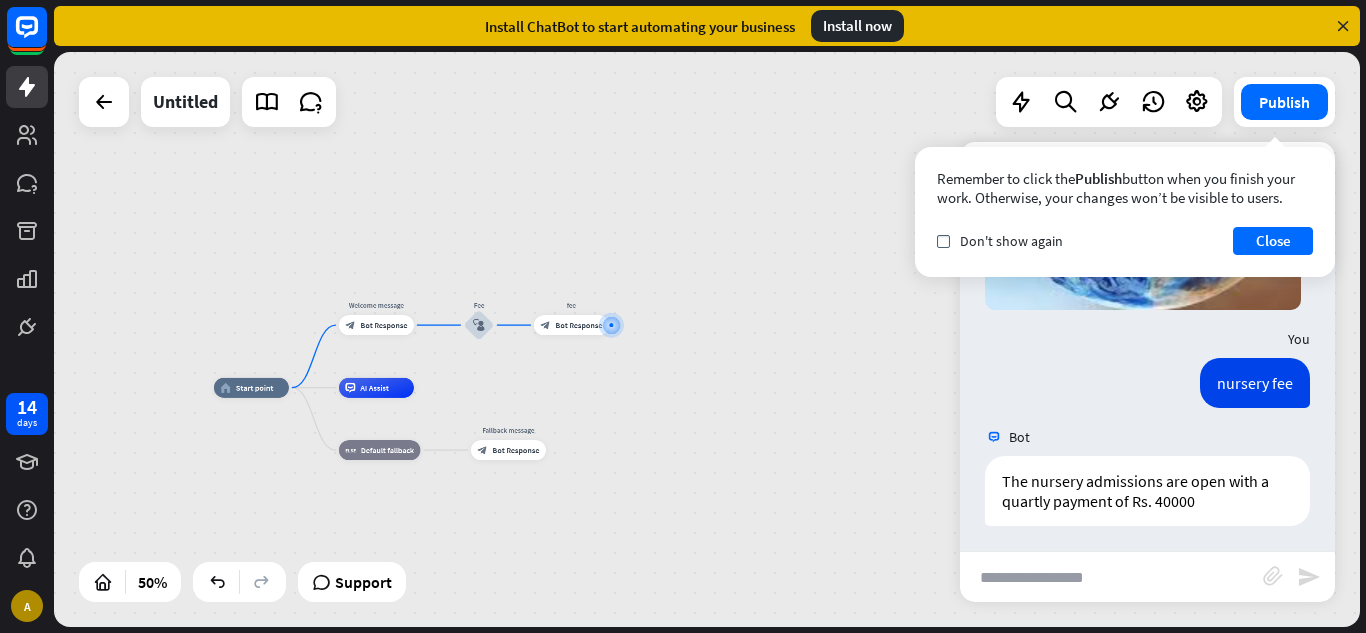 drag, startPoint x: 1333, startPoint y: 29, endPoint x: 608, endPoint y: 174, distance: 739.35785 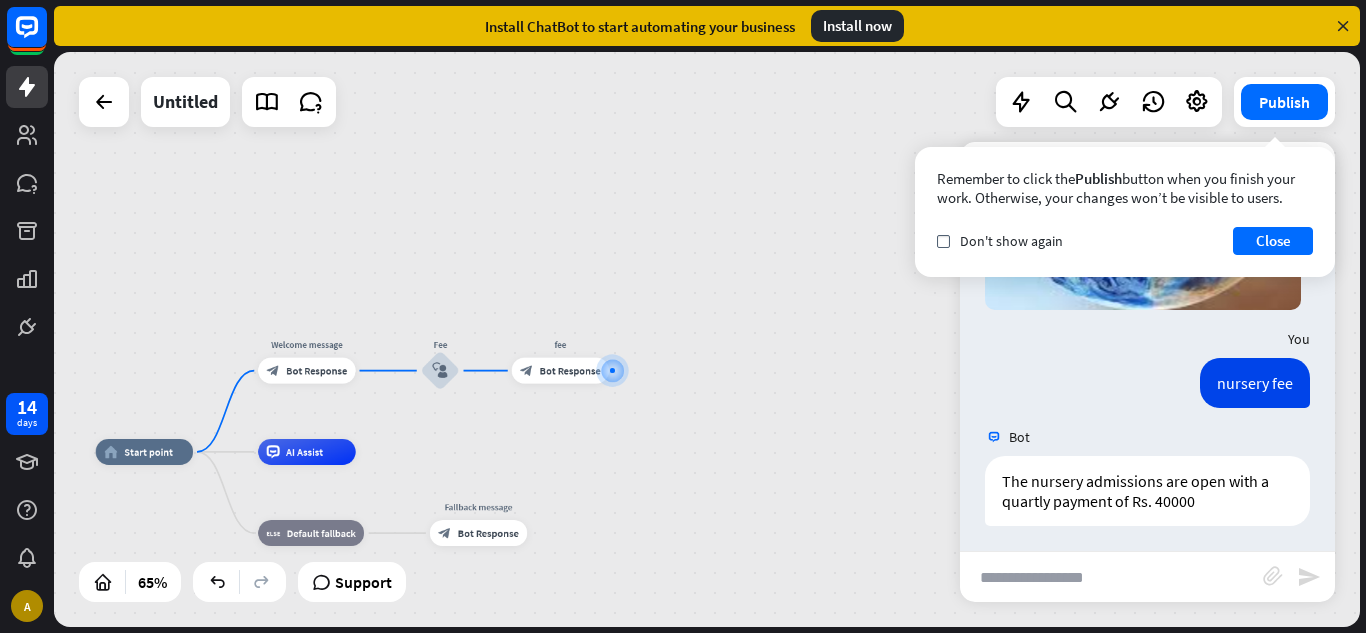 click at bounding box center (1343, 26) 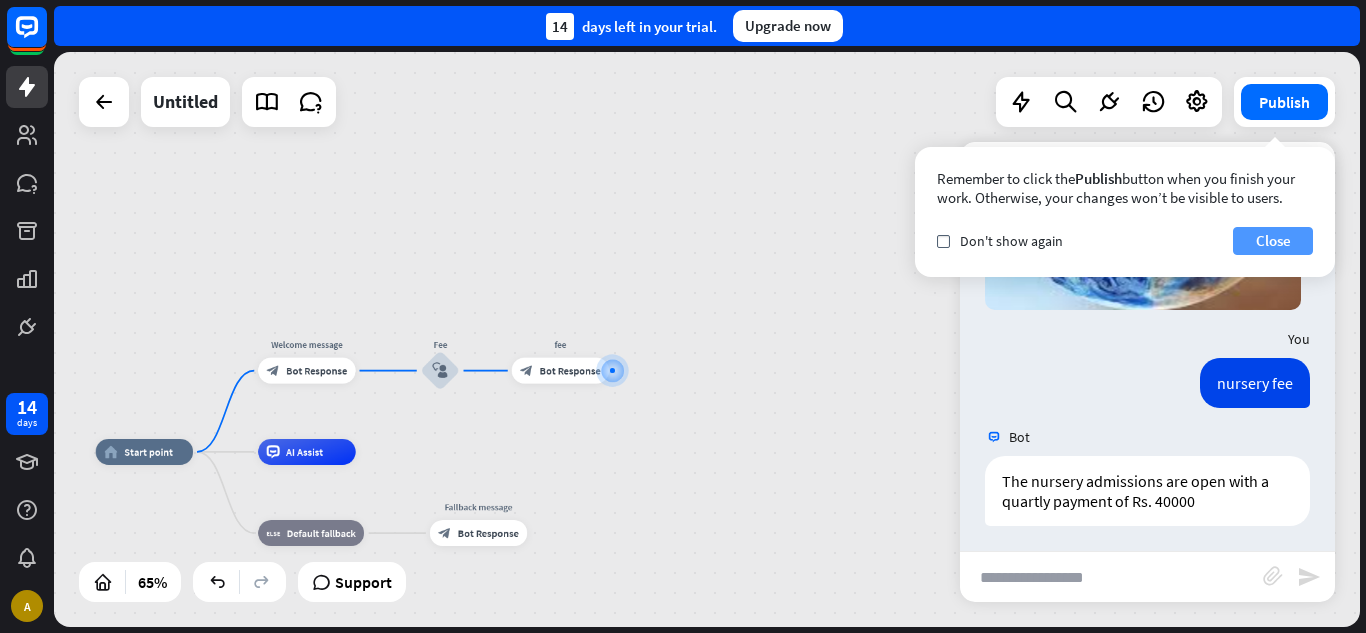 click on "Close" at bounding box center [1273, 241] 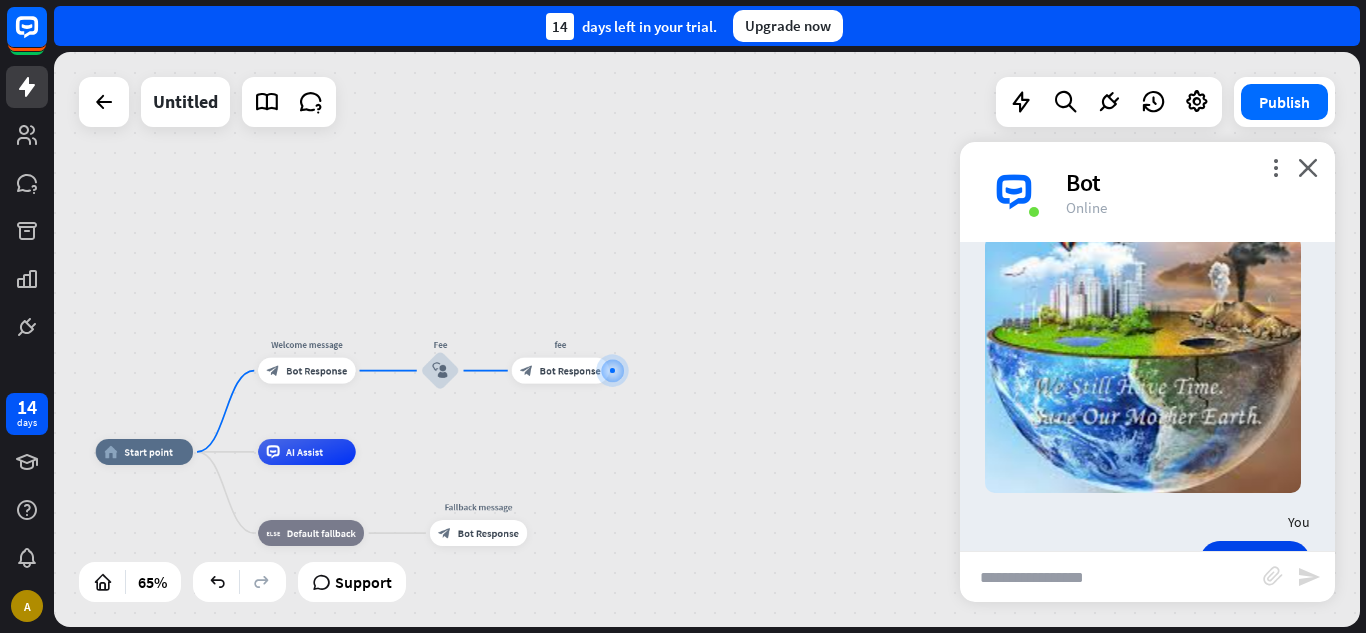 scroll, scrollTop: 0, scrollLeft: 0, axis: both 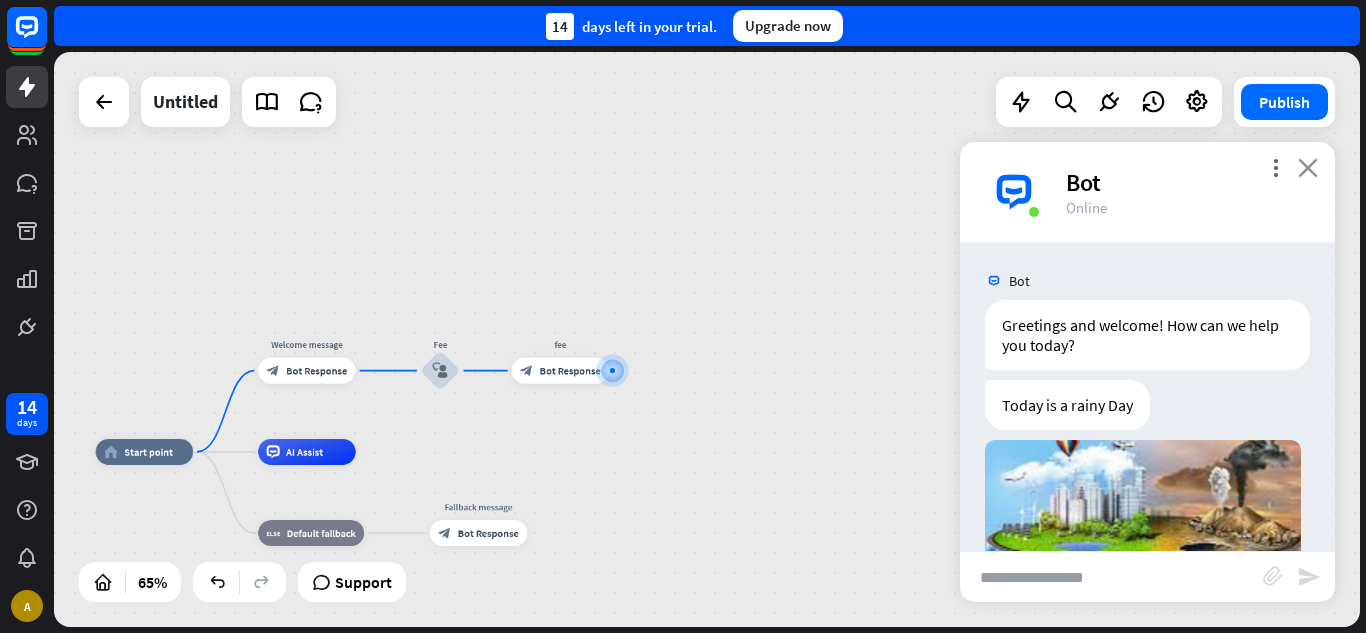 click on "close" at bounding box center [1308, 167] 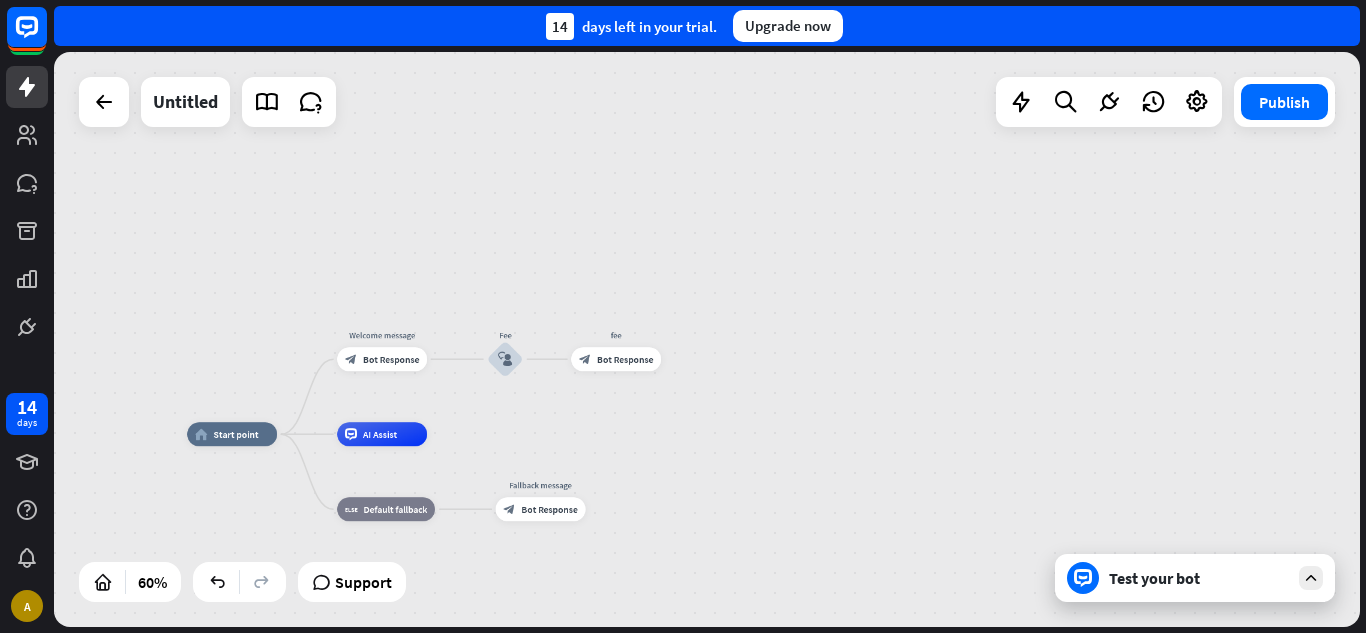 click on "home_2   Start point                 Welcome message   block_bot_response   Bot Response                 Fee   block_user_input                 fee   block_bot_response   Bot Response                     AI Assist                   block_fallback   Default fallback                 Fallback message   block_bot_response   Bot Response" at bounding box center (707, 339) 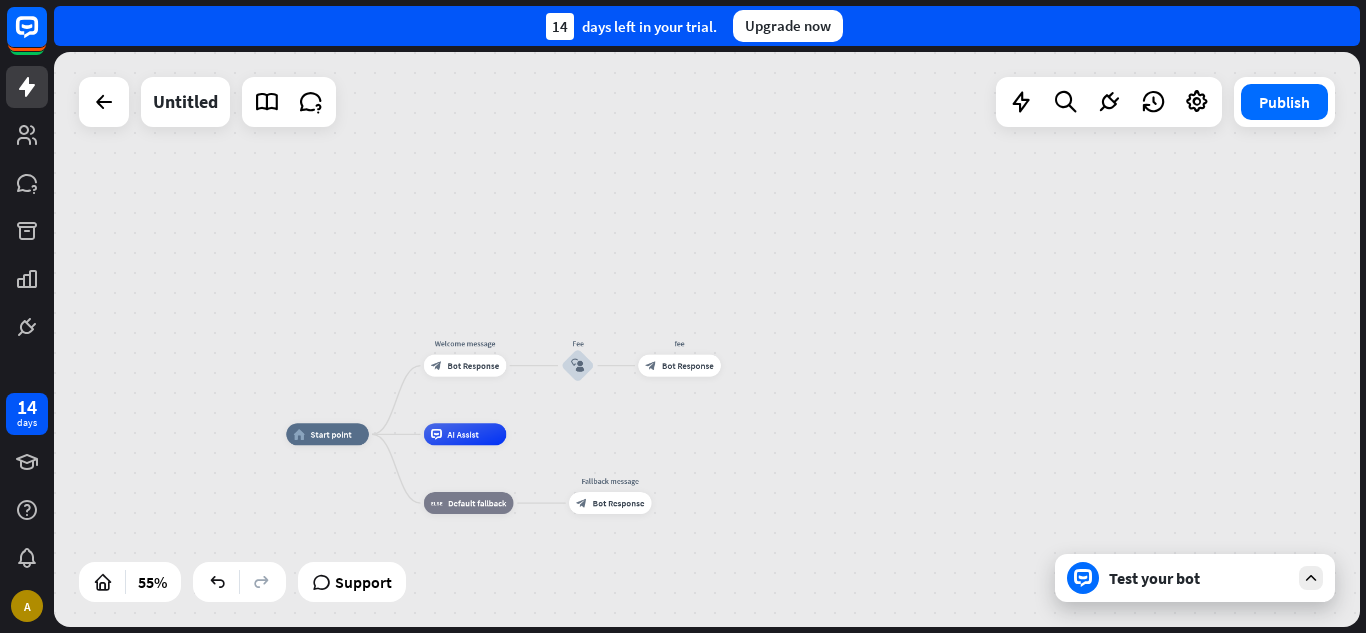 click on "home_2   Start point                 Welcome message   block_bot_response   Bot Response                 Fee   block_user_input                 fee   block_bot_response   Bot Response                     AI Assist                   block_fallback   Default fallback                 Fallback message   block_bot_response   Bot Response" at bounding box center (707, 339) 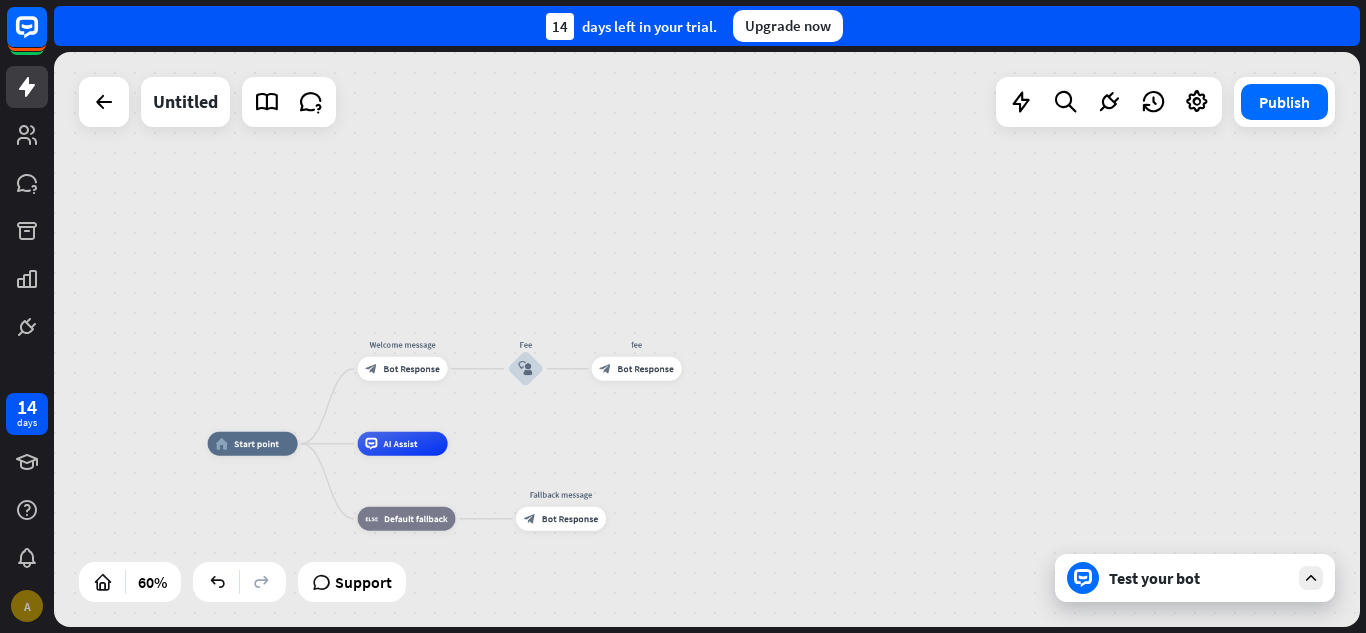 click on "A" at bounding box center (27, 606) 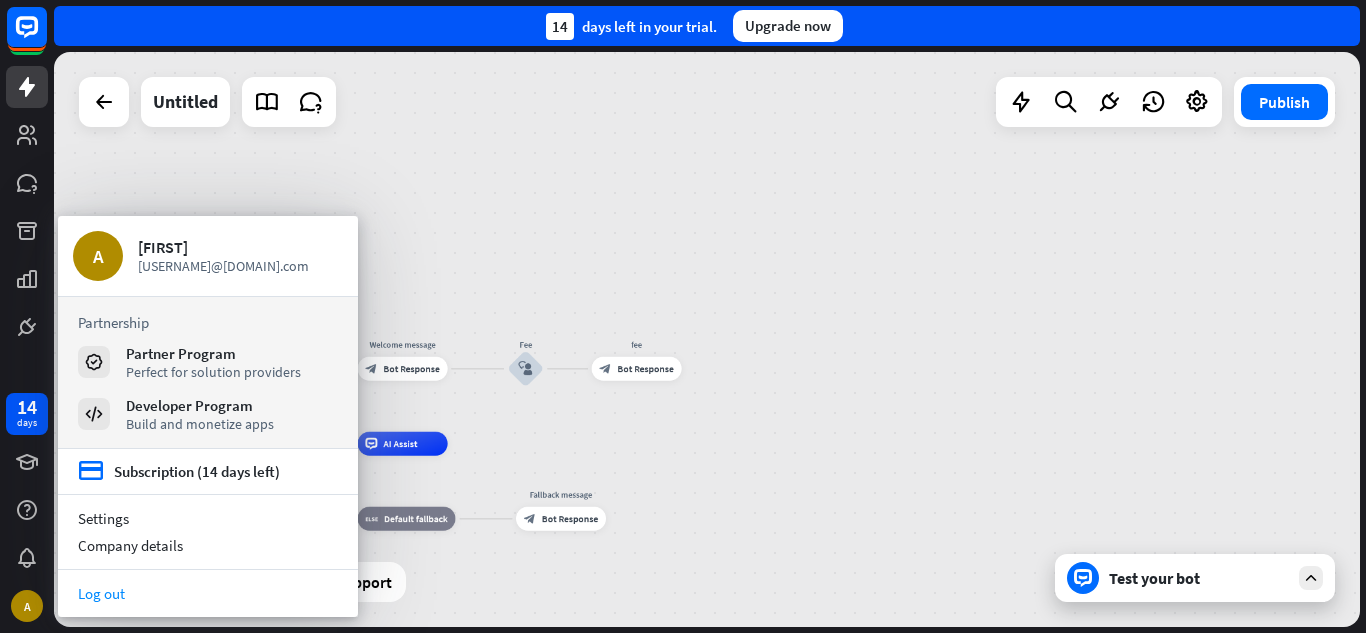 click on "Log out" at bounding box center [208, 593] 